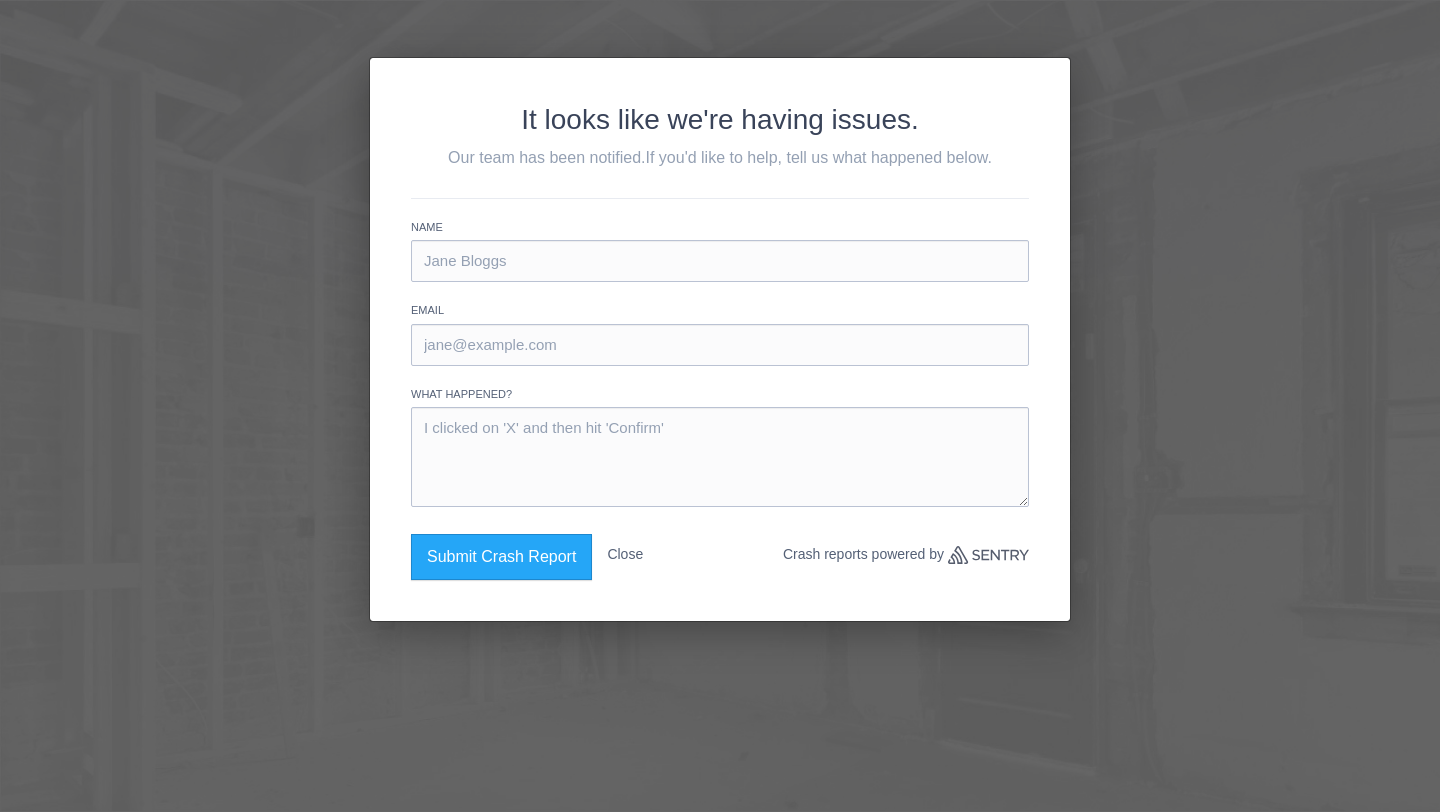 scroll, scrollTop: 0, scrollLeft: 0, axis: both 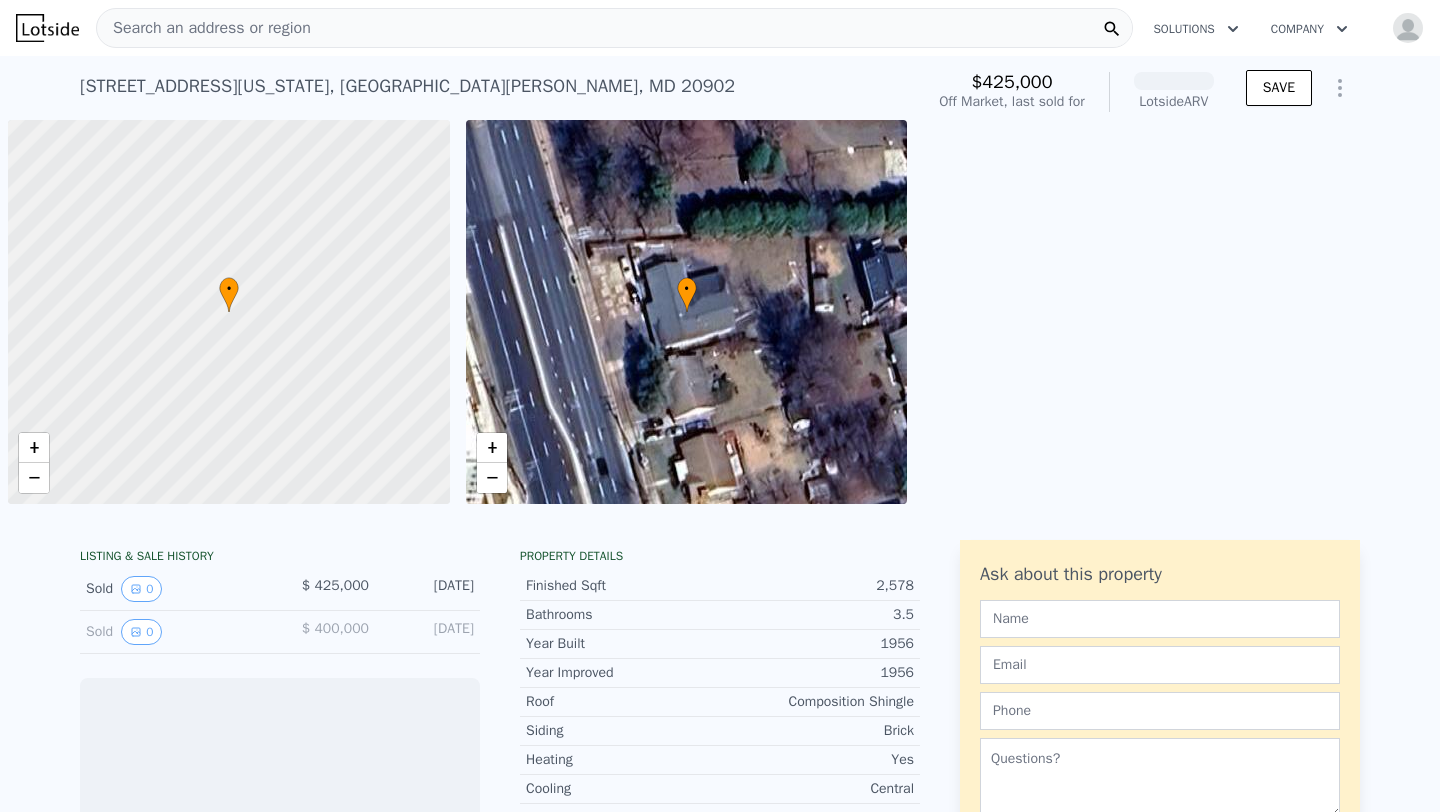 click at bounding box center [47, 28] 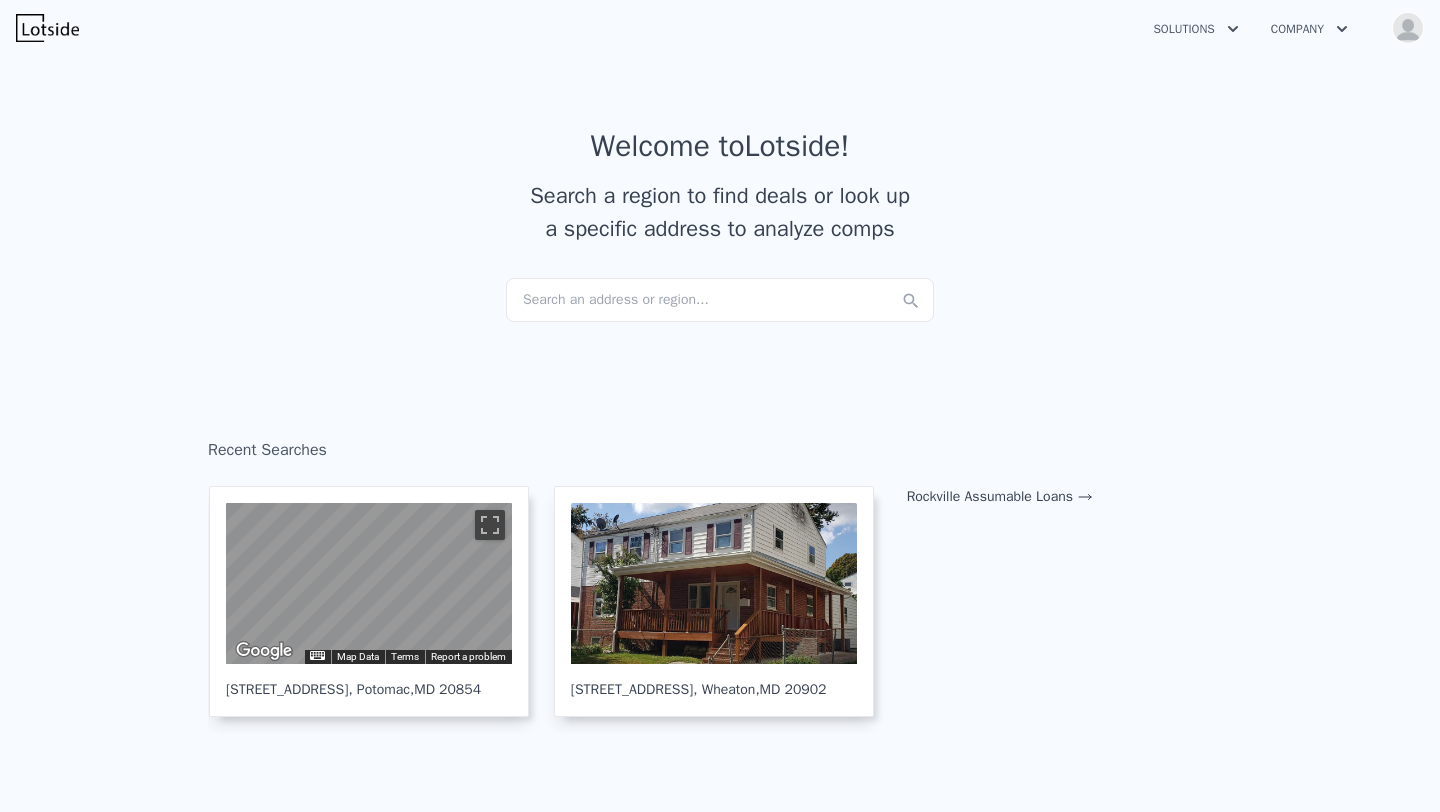 click at bounding box center [1408, 28] 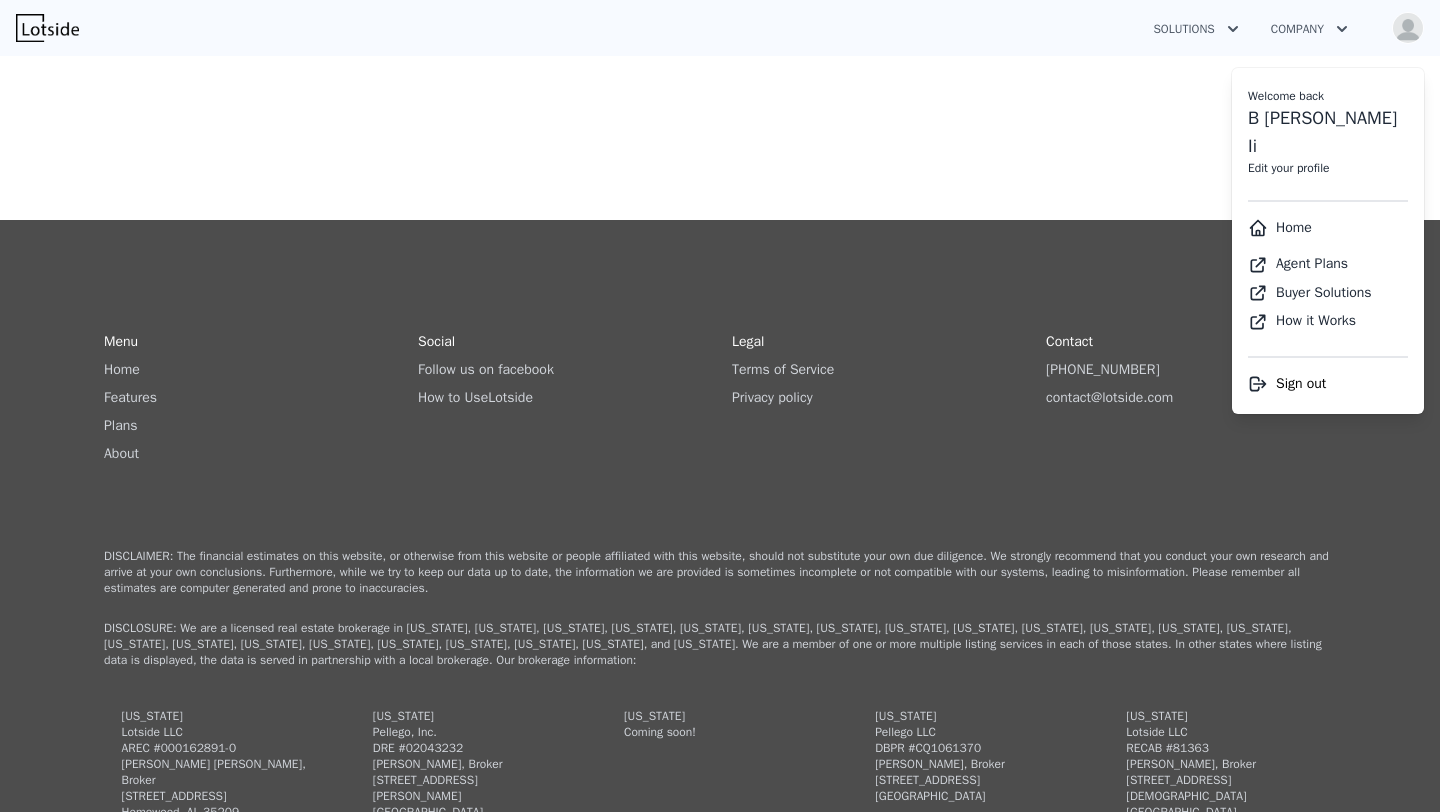 scroll, scrollTop: 1645, scrollLeft: 0, axis: vertical 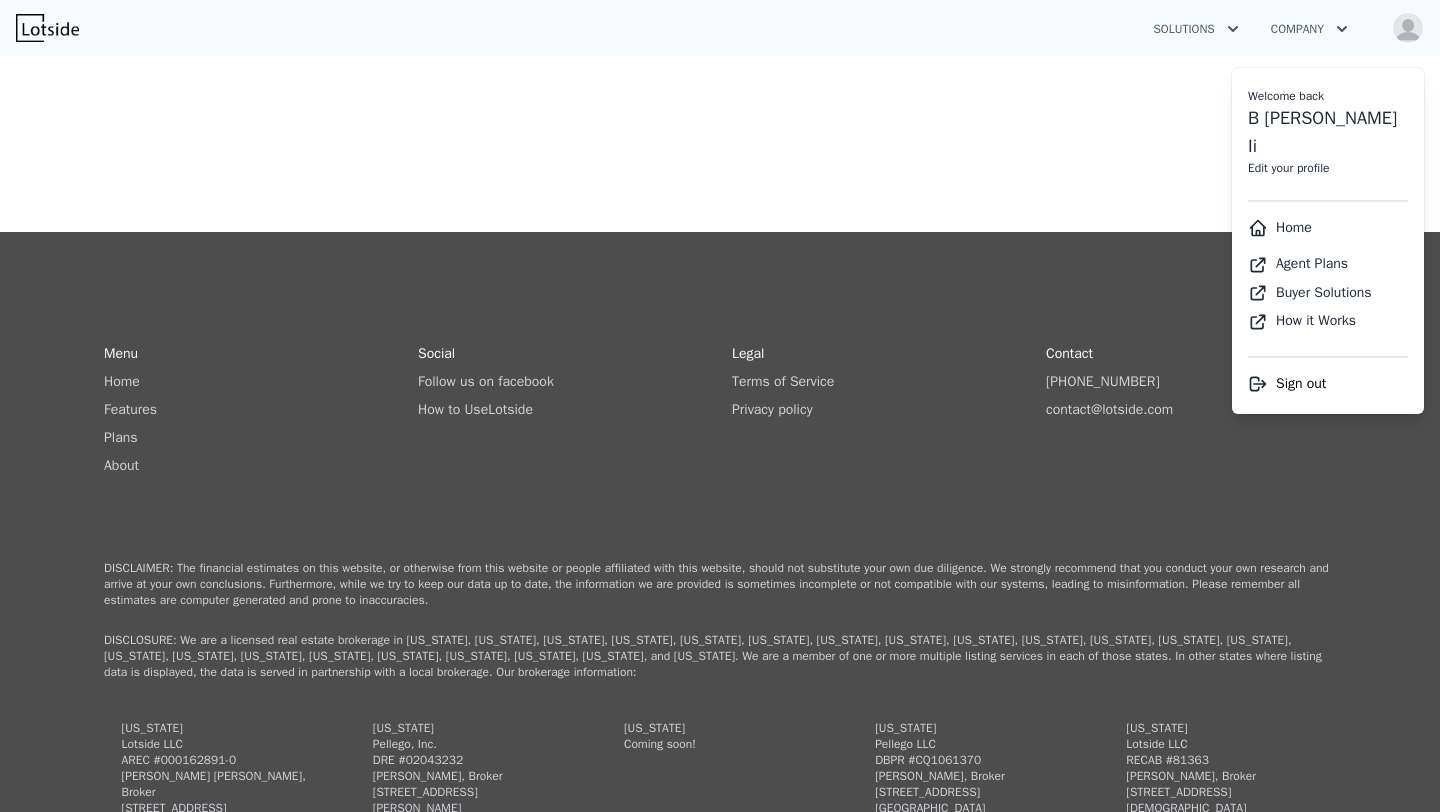 click on "Legal Terms of Service Privacy policy" at bounding box center [877, 410] 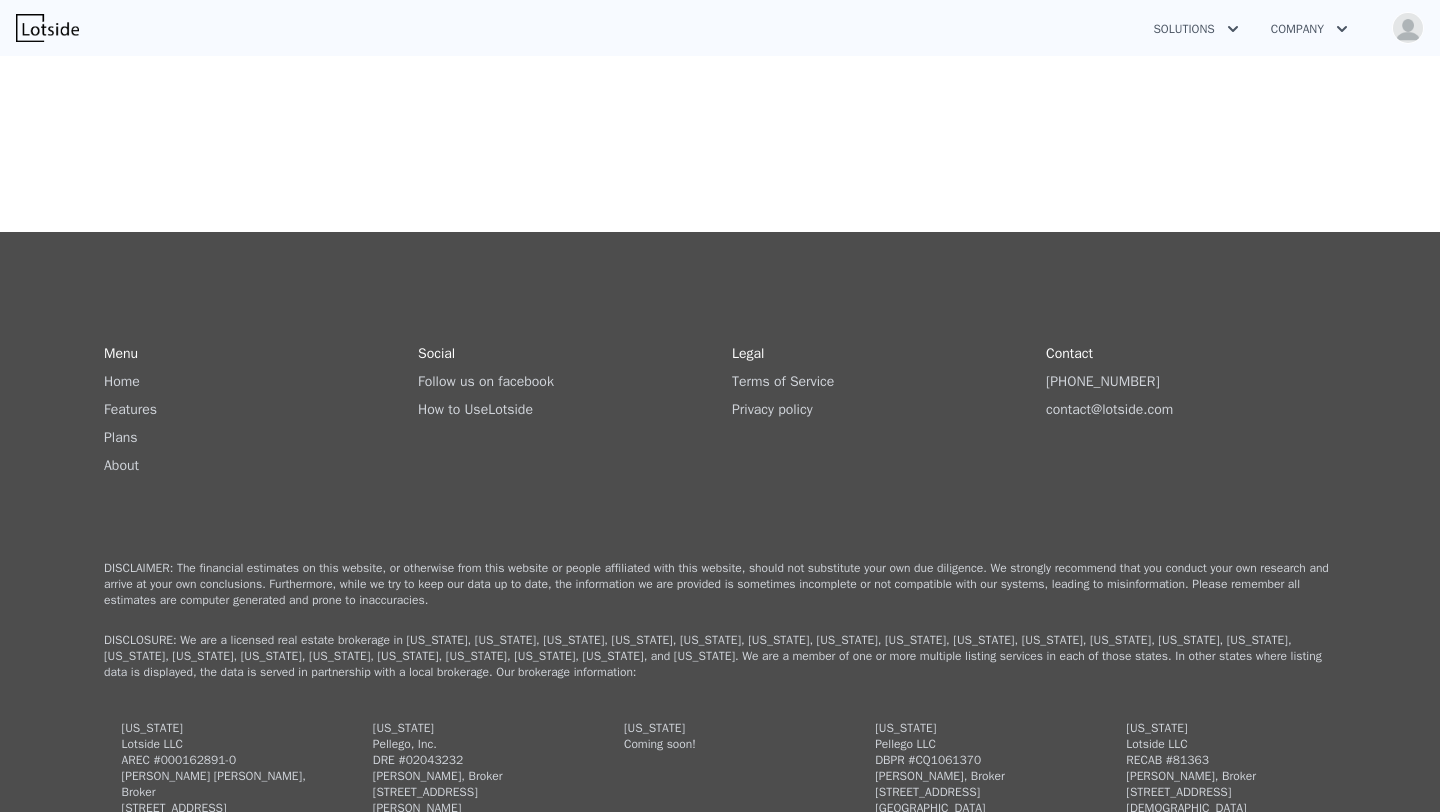click on "Plans" at bounding box center [121, 437] 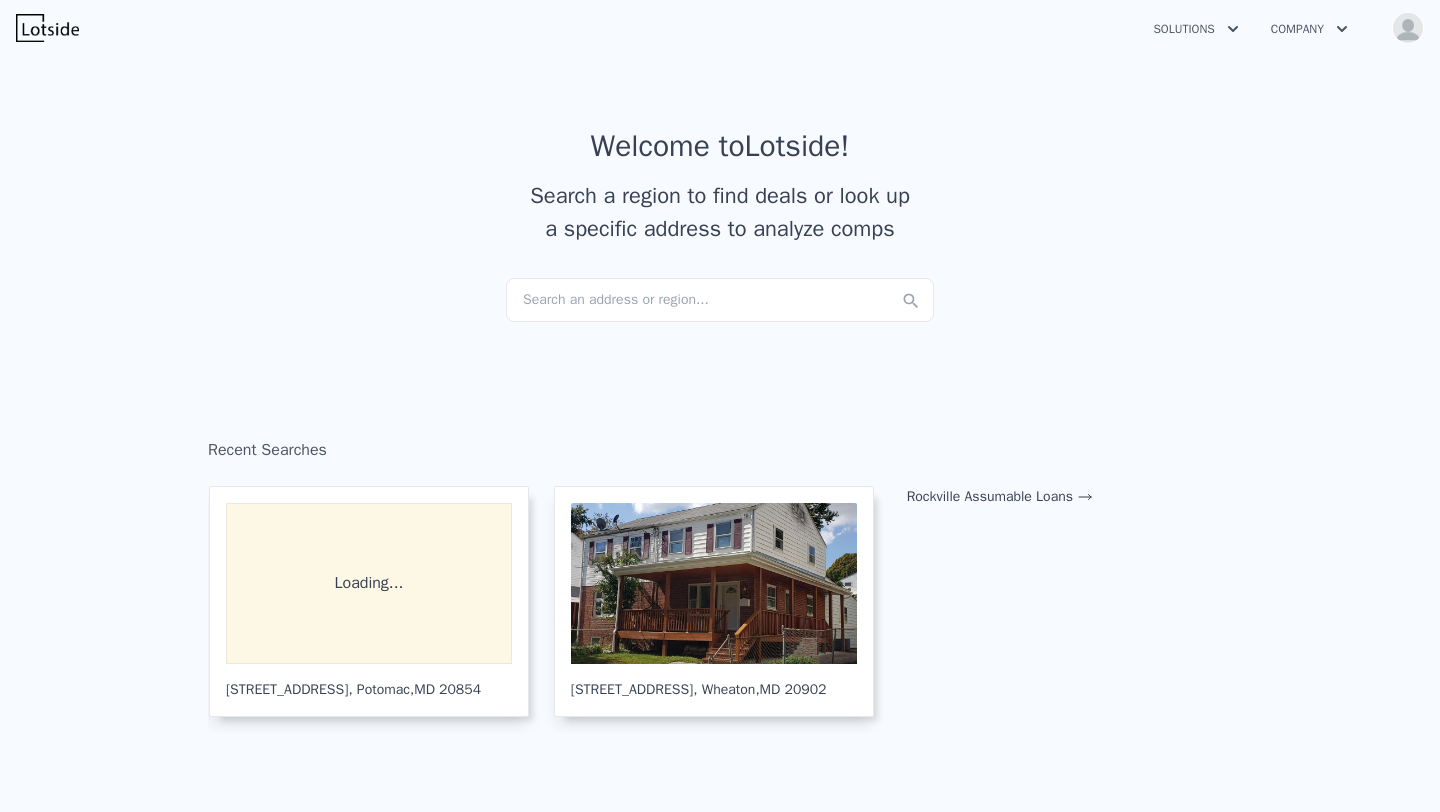 scroll, scrollTop: 0, scrollLeft: 0, axis: both 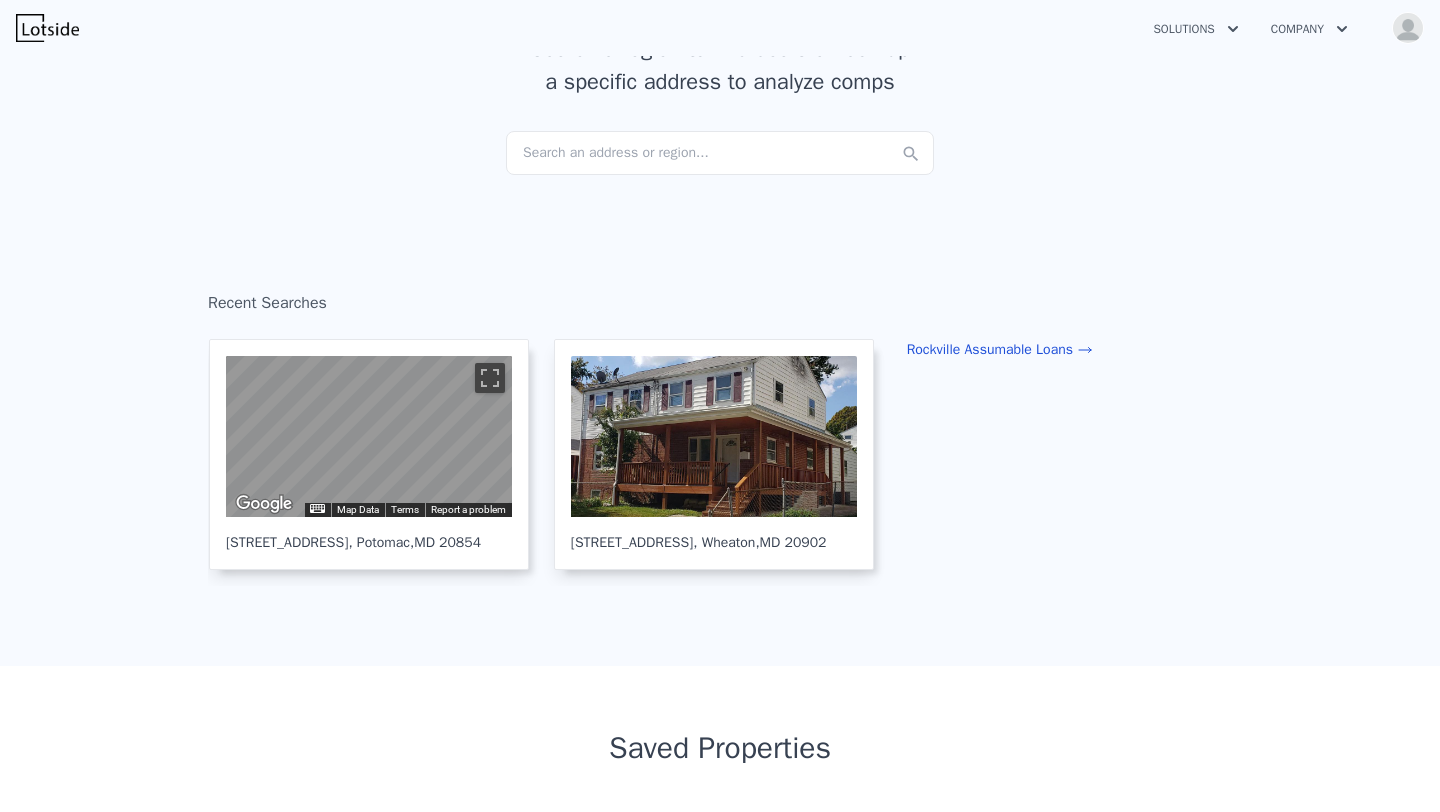 click on "Rockville Assumable Loans" at bounding box center [1000, 349] 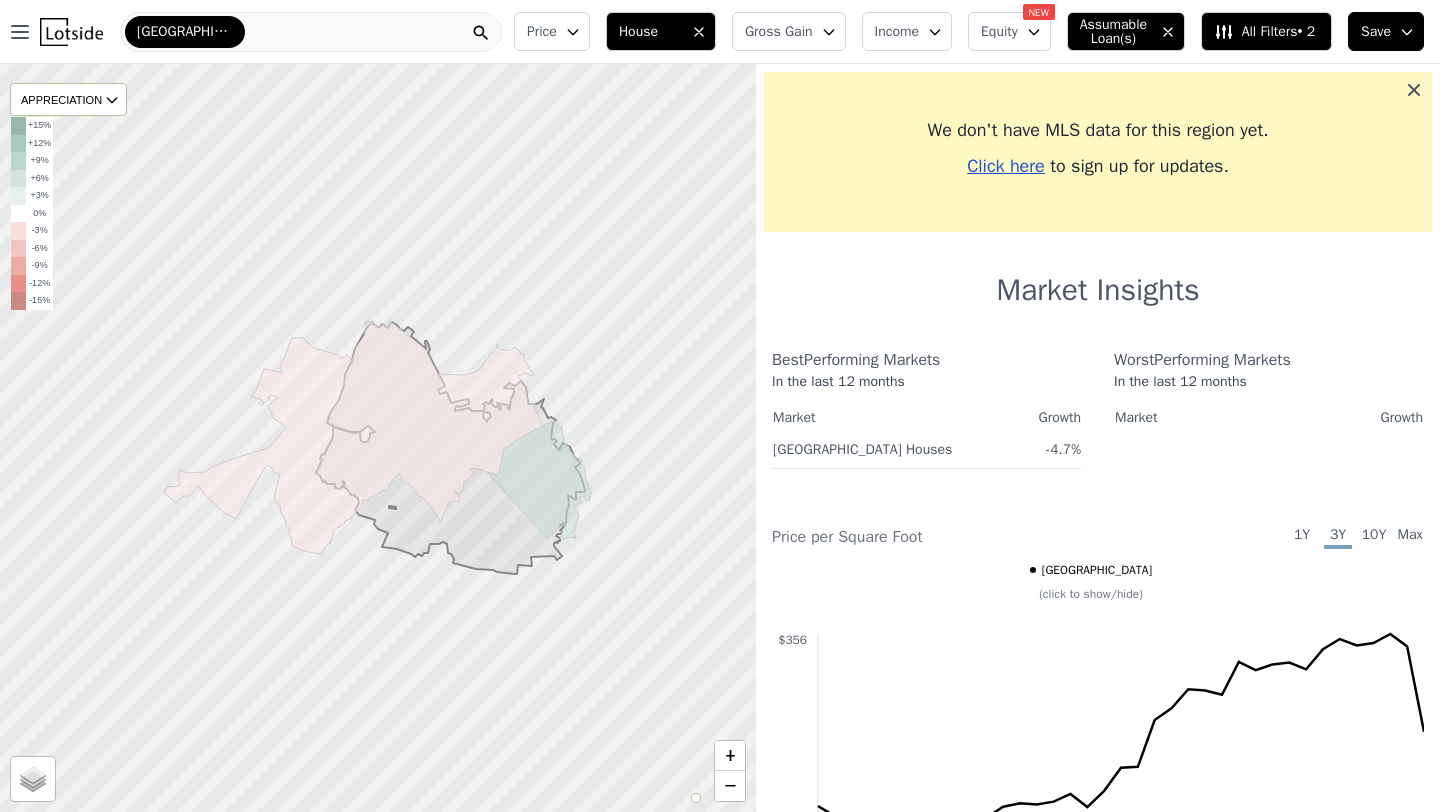 click 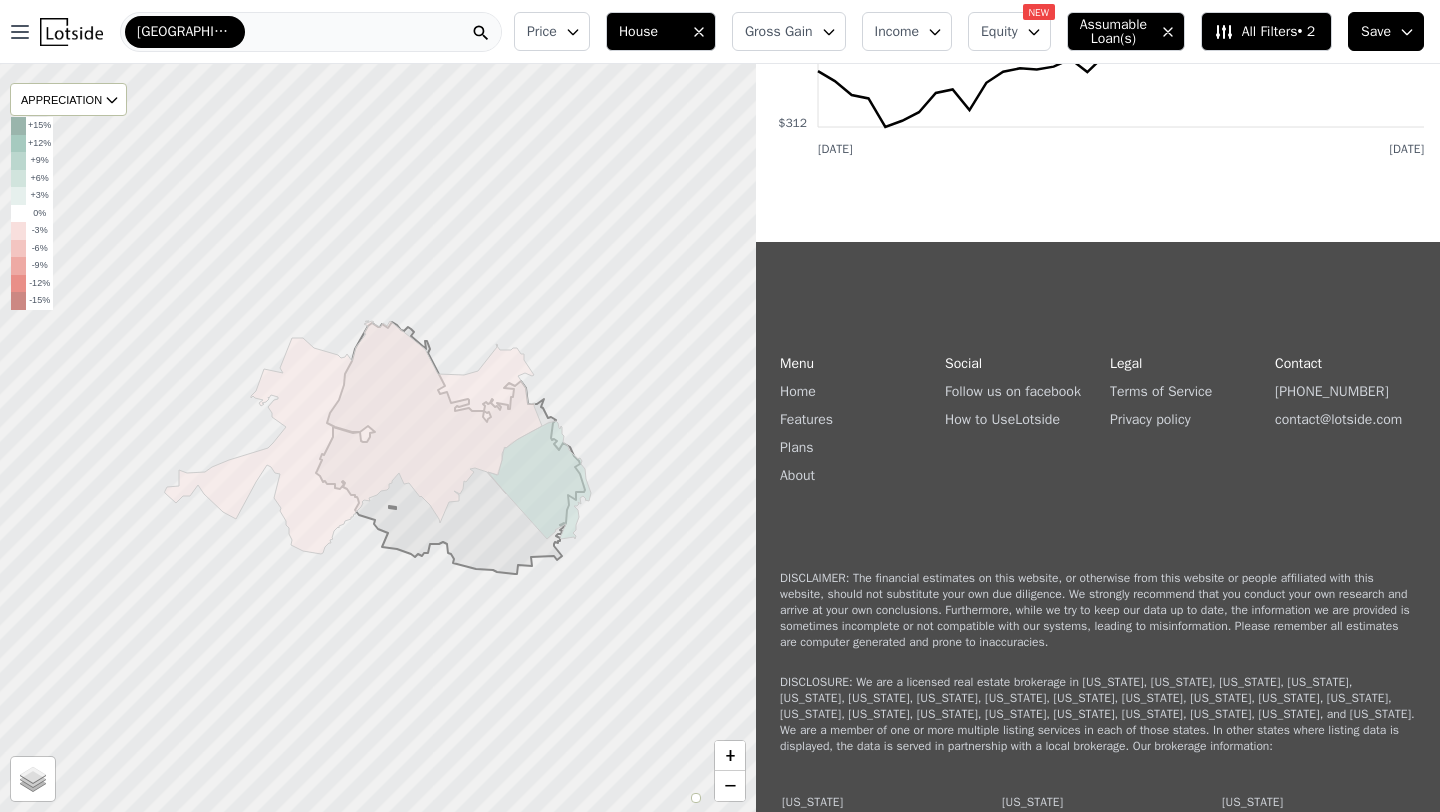 scroll, scrollTop: 624, scrollLeft: 0, axis: vertical 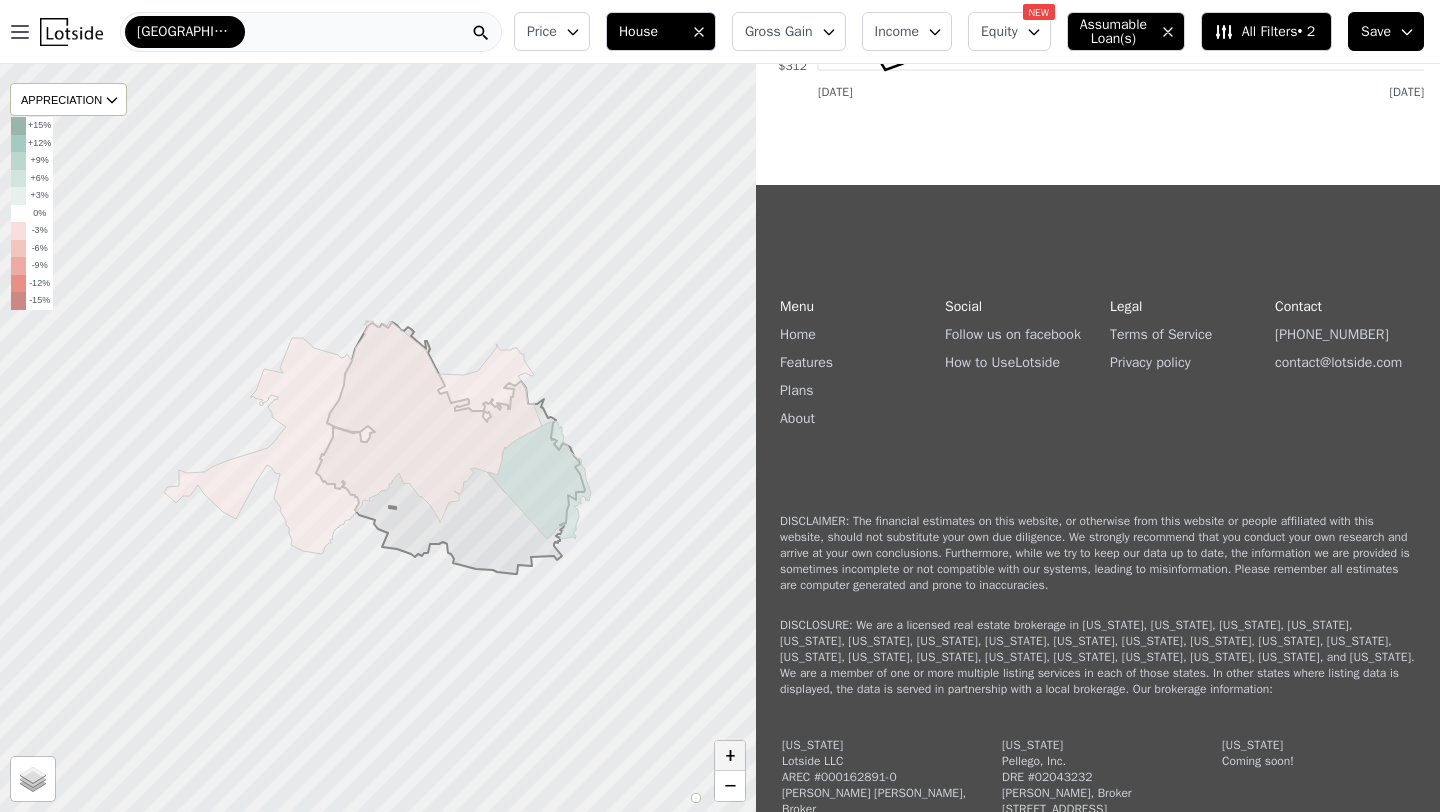 click on "+" at bounding box center (730, 756) 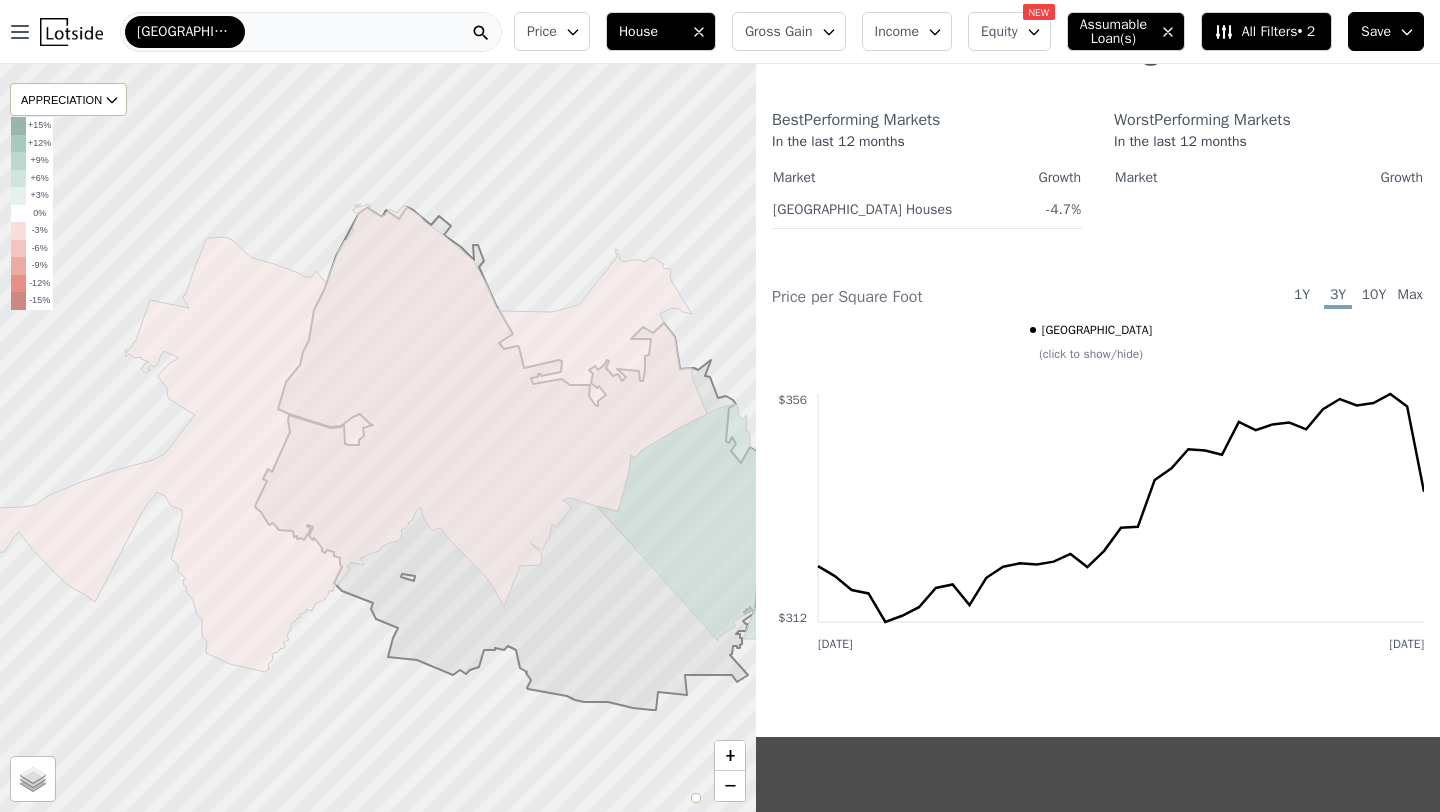 scroll, scrollTop: 0, scrollLeft: 0, axis: both 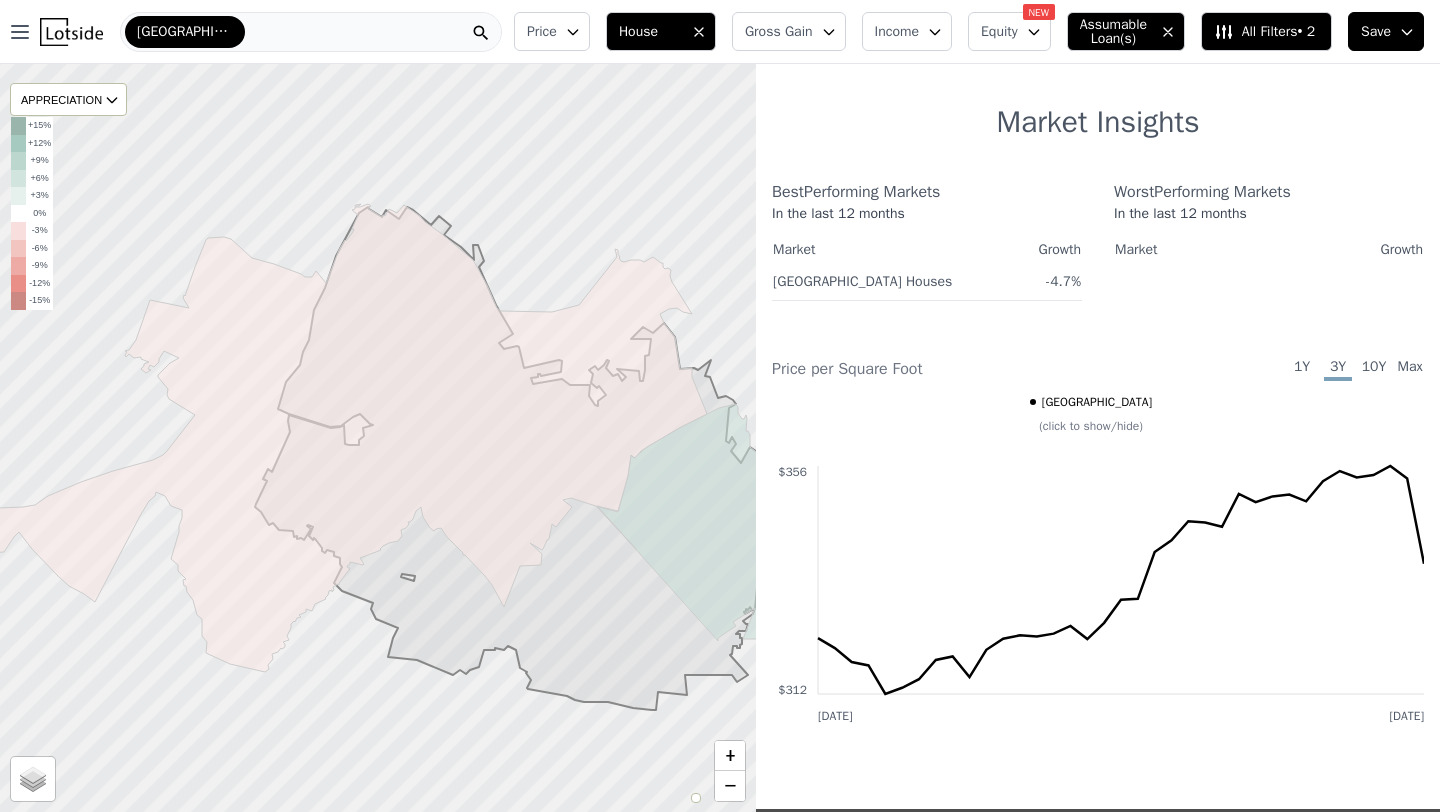 click on "Assumable Loan(s)" at bounding box center (1112, 32) 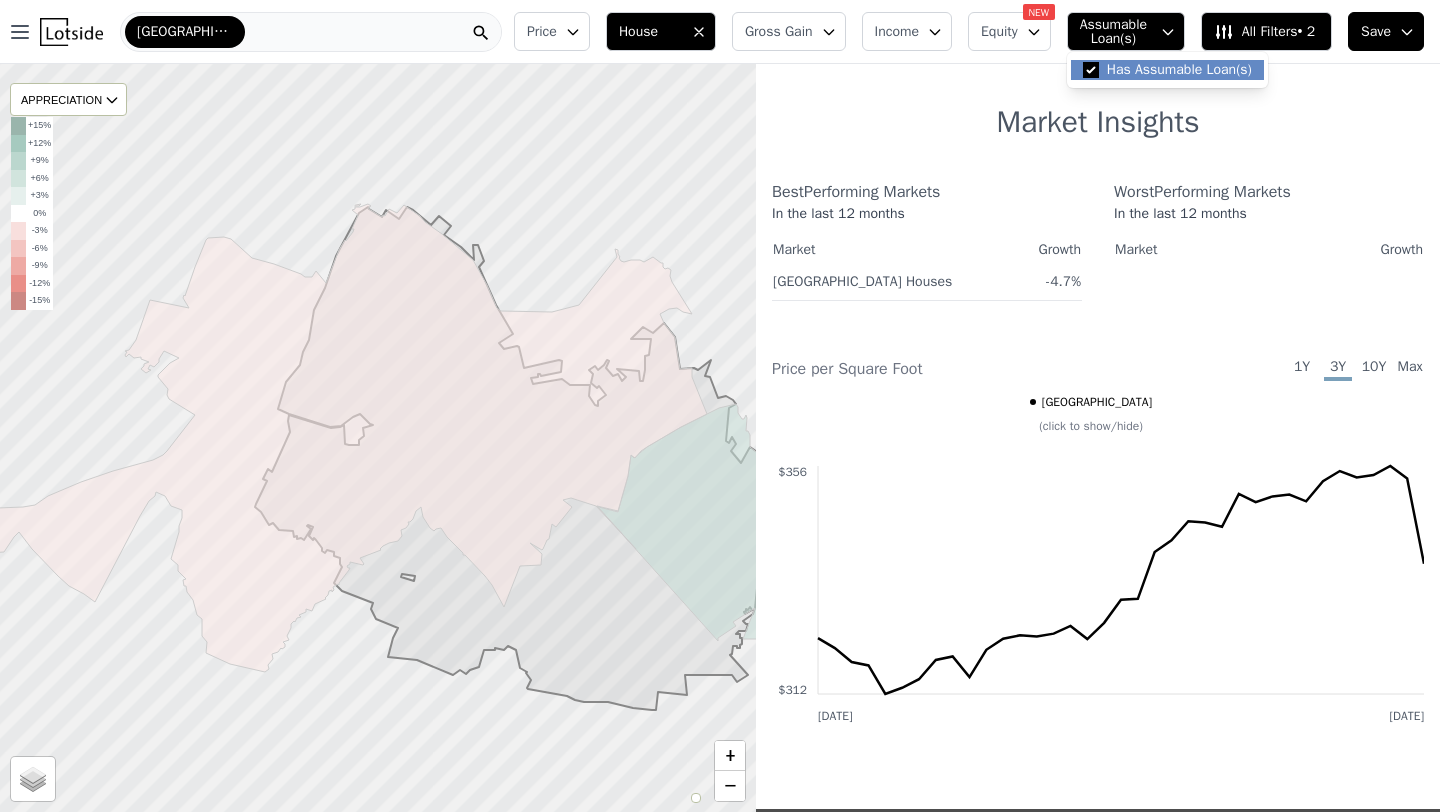 click on "Assumable Loan(s)" at bounding box center [1112, 32] 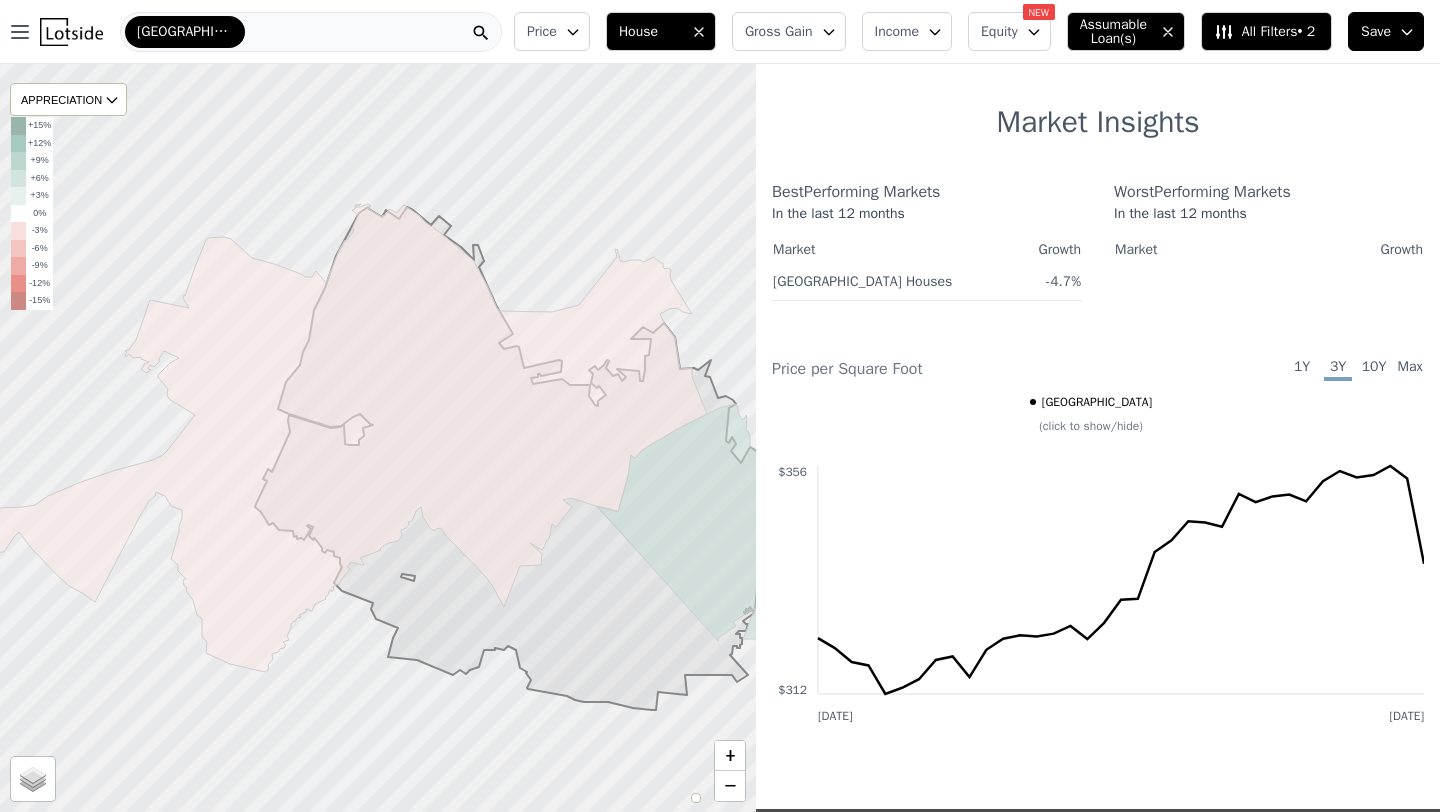 click on "Rockville" at bounding box center (311, 32) 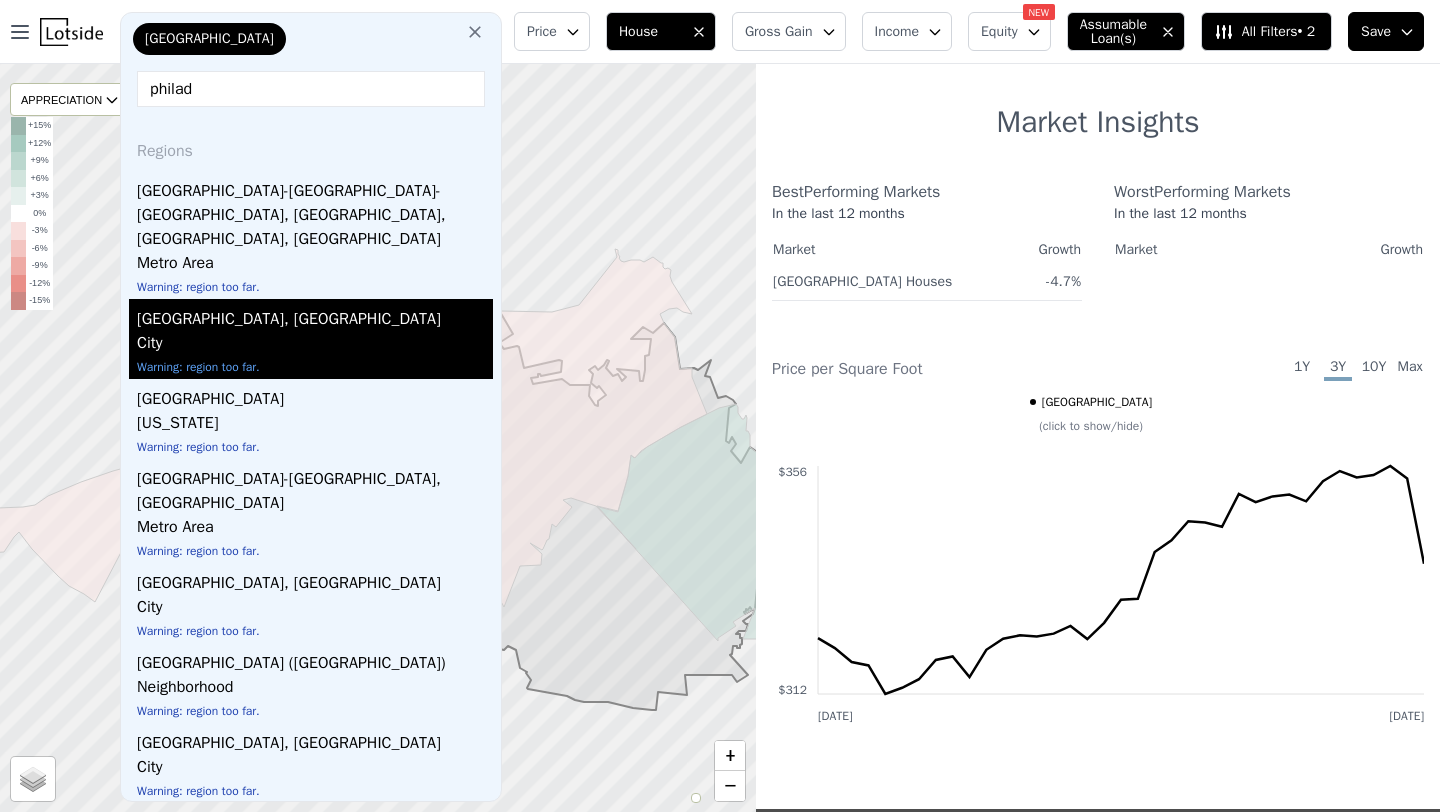 type on "philad" 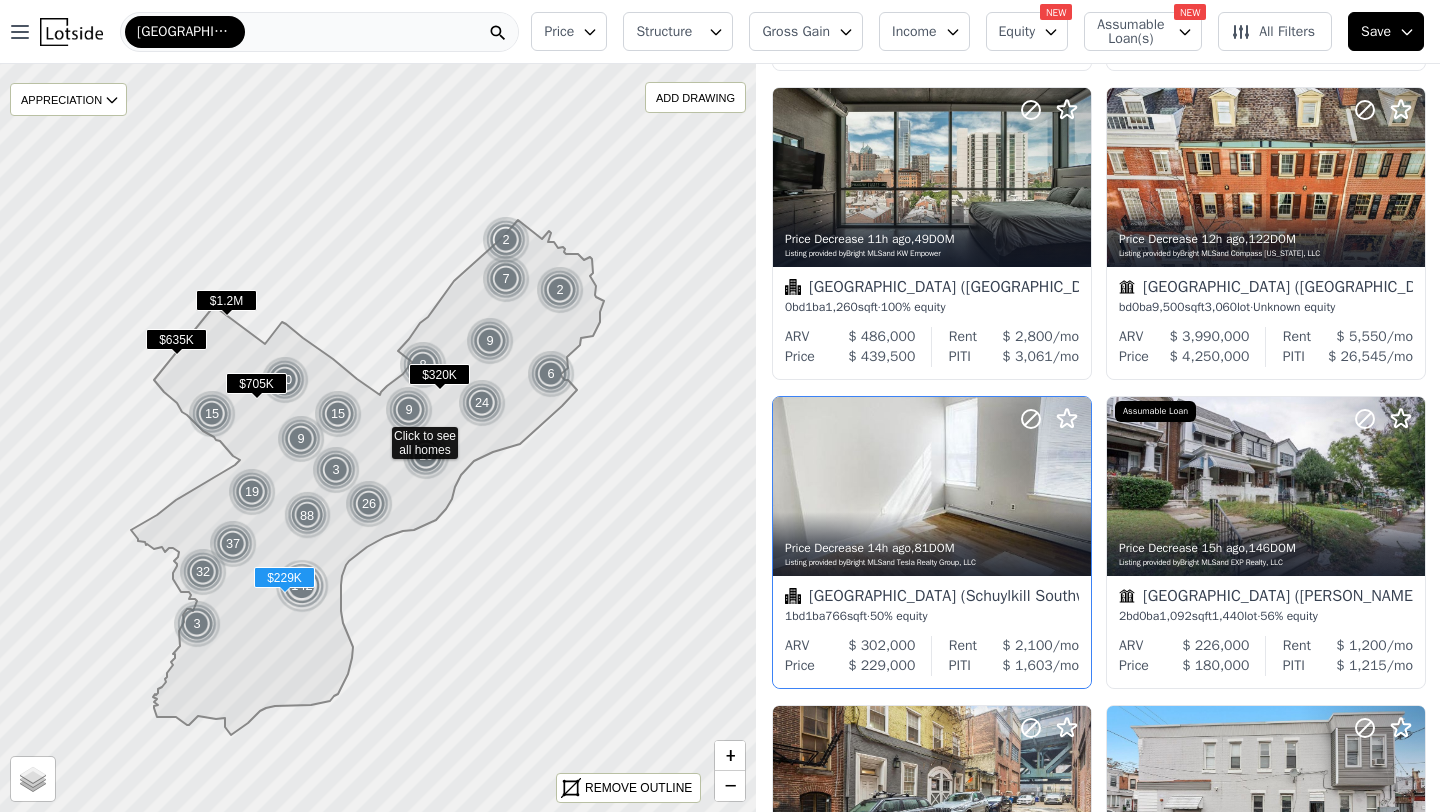 scroll, scrollTop: 351, scrollLeft: 0, axis: vertical 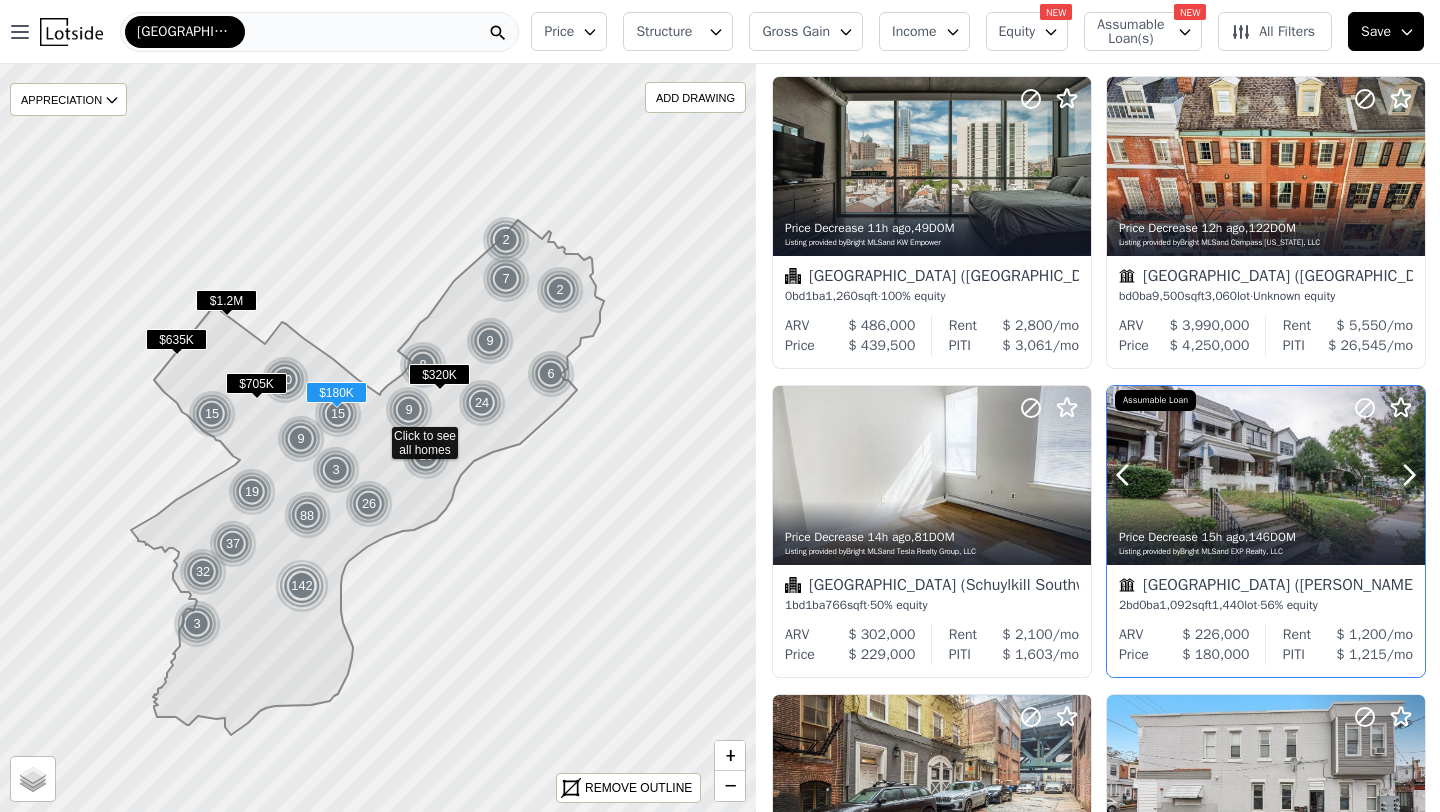 click at bounding box center (1266, 475) 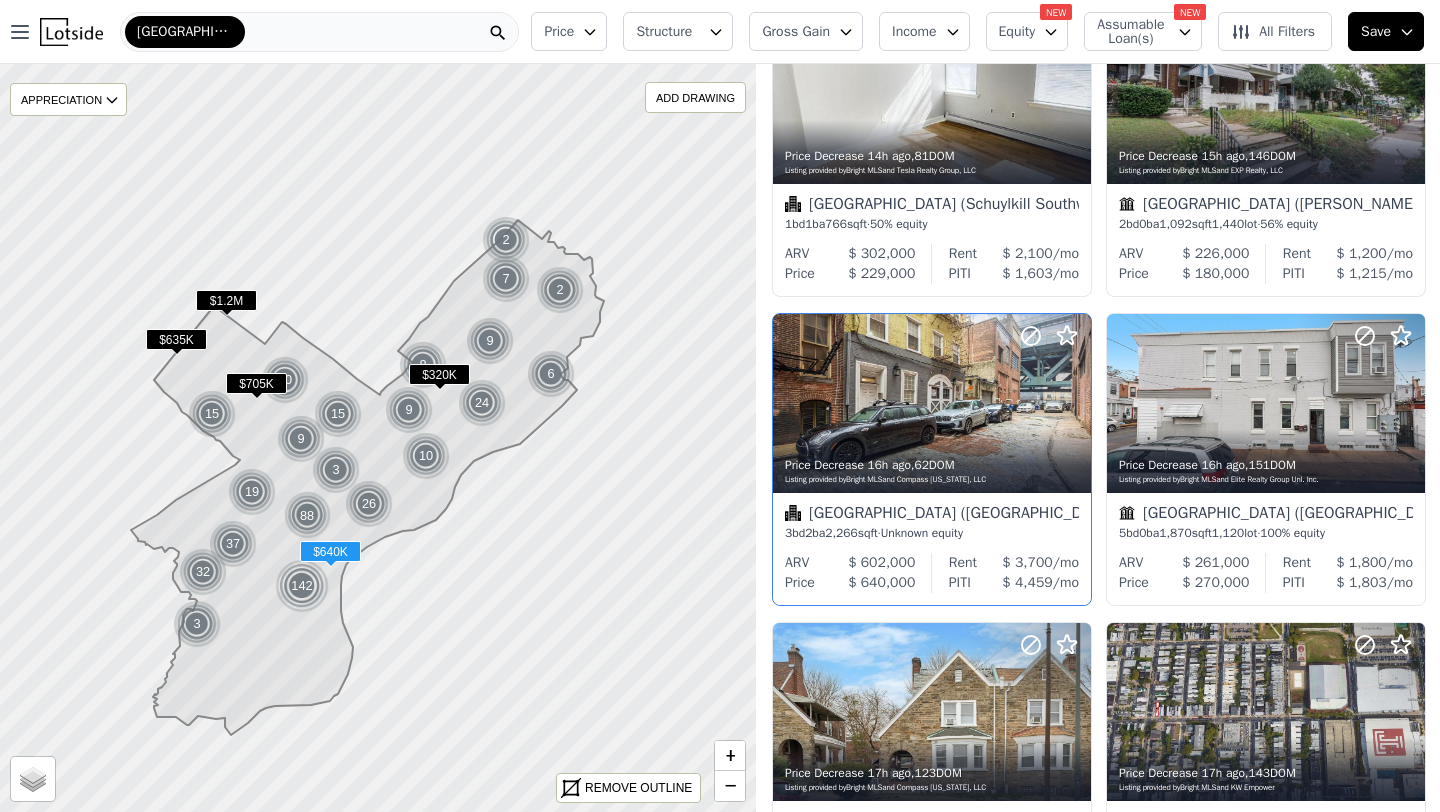scroll, scrollTop: 740, scrollLeft: 0, axis: vertical 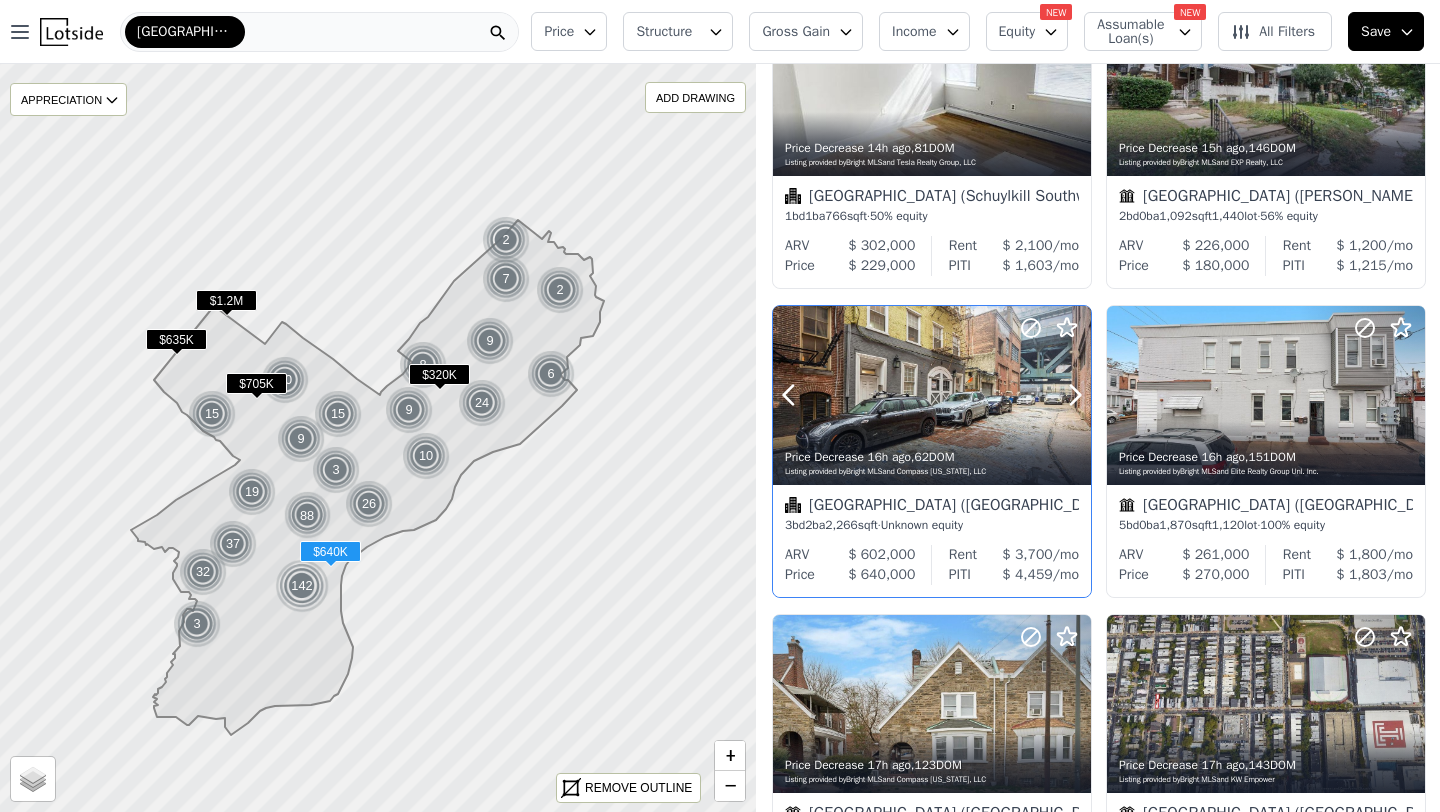 click on "Listing provided by  Bright MLS  and Compass Pennsylvania, LLC" at bounding box center [933, 471] 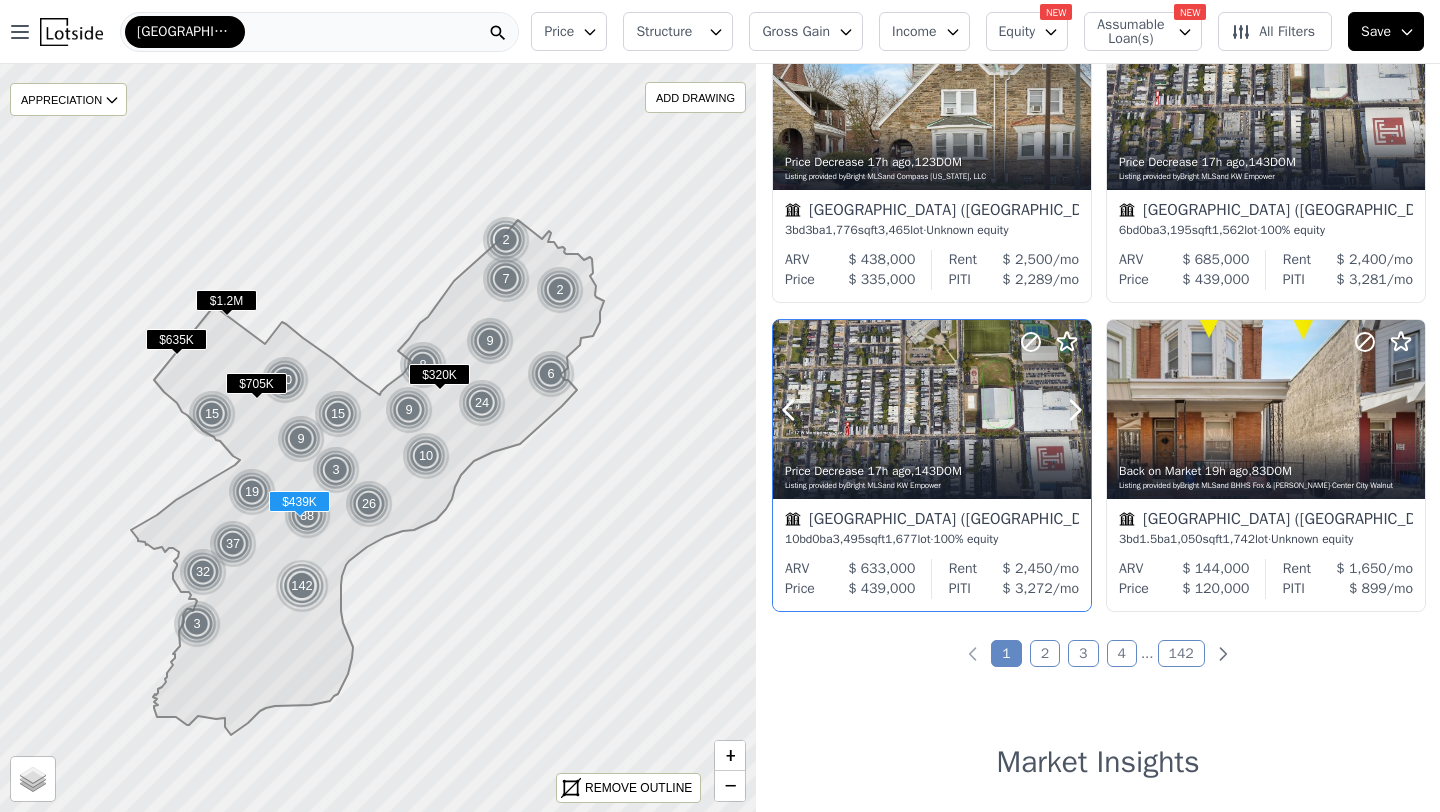 scroll, scrollTop: 1348, scrollLeft: 0, axis: vertical 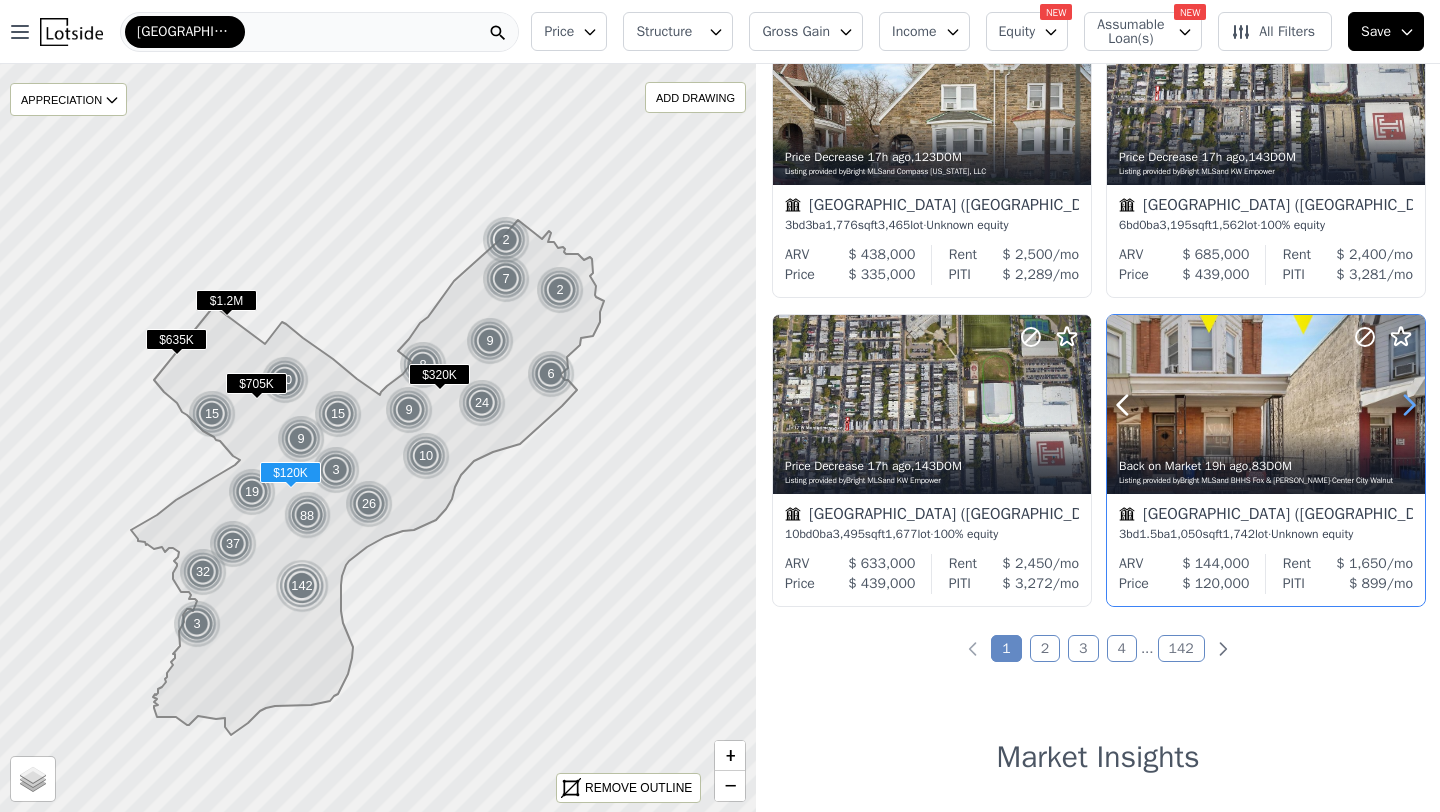 click 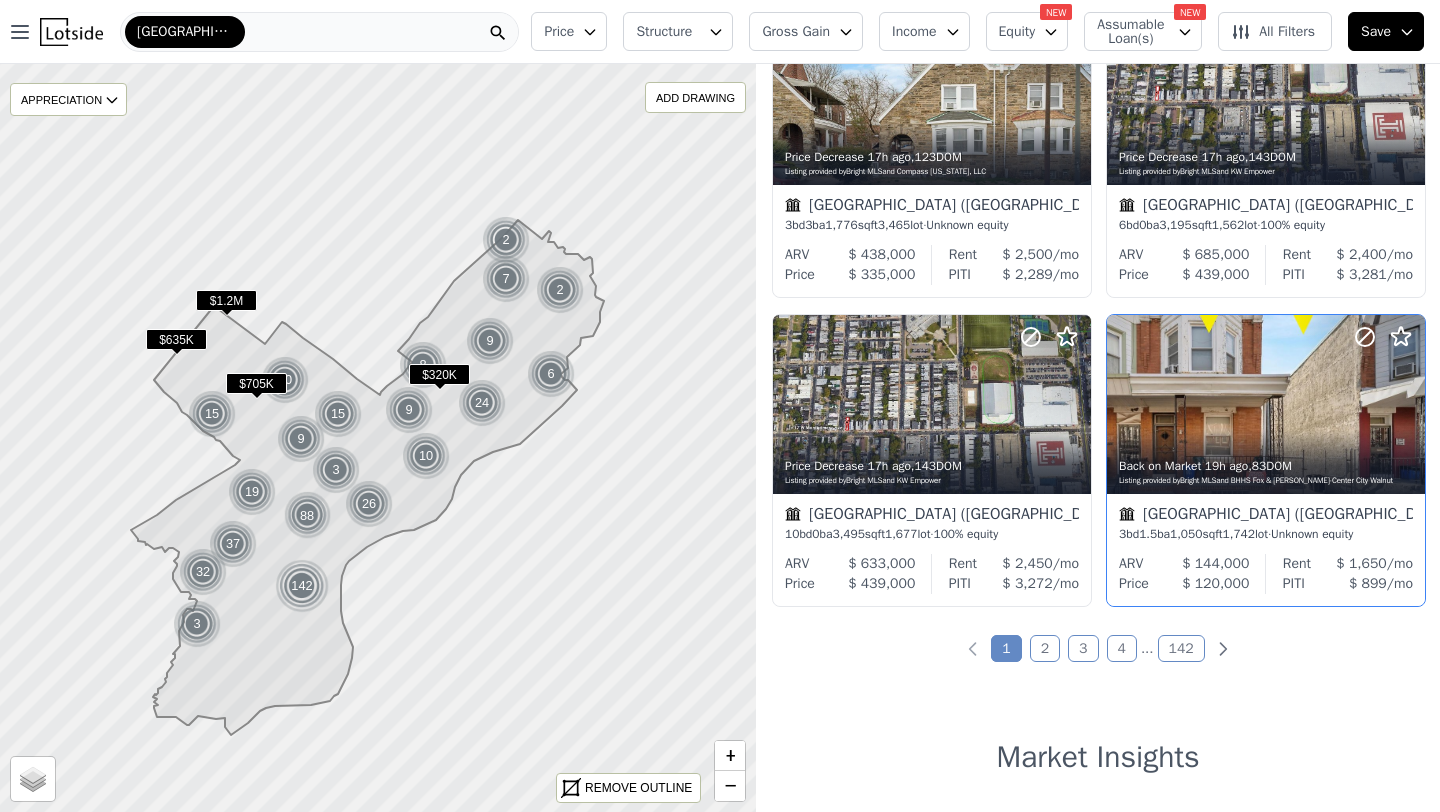 click on "2" at bounding box center [1045, 648] 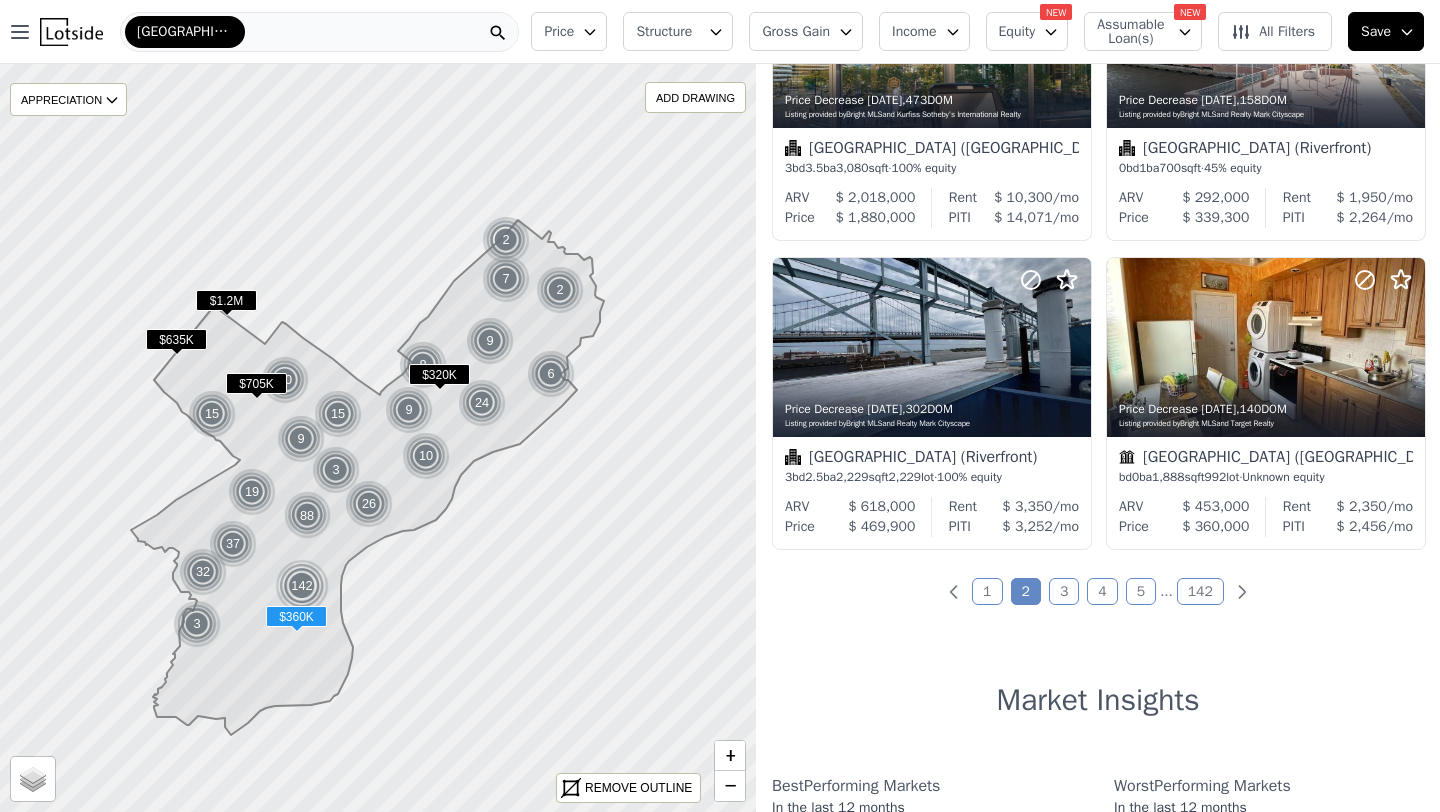 scroll, scrollTop: 1550, scrollLeft: 0, axis: vertical 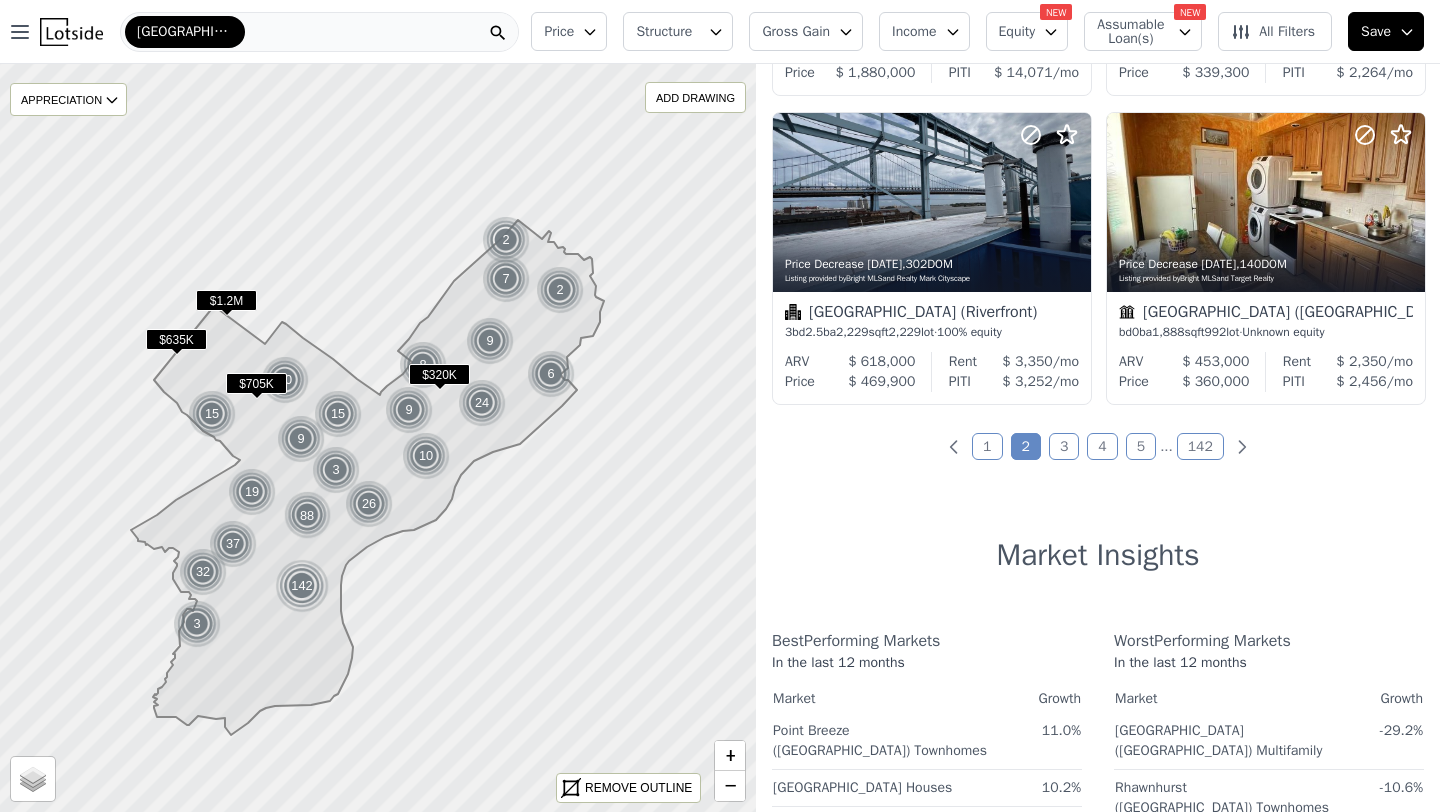 click on "3" at bounding box center [1064, 446] 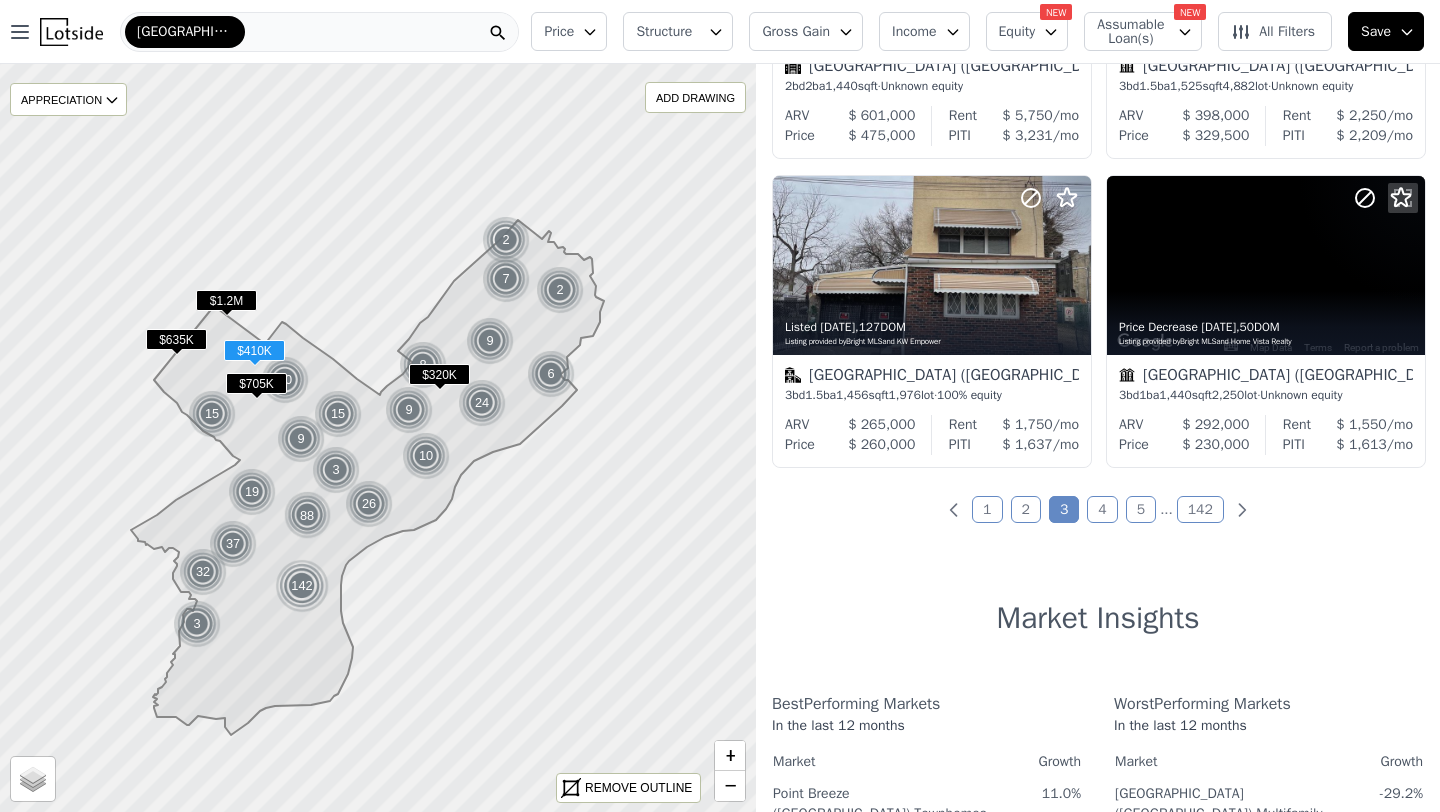 scroll, scrollTop: 0, scrollLeft: 0, axis: both 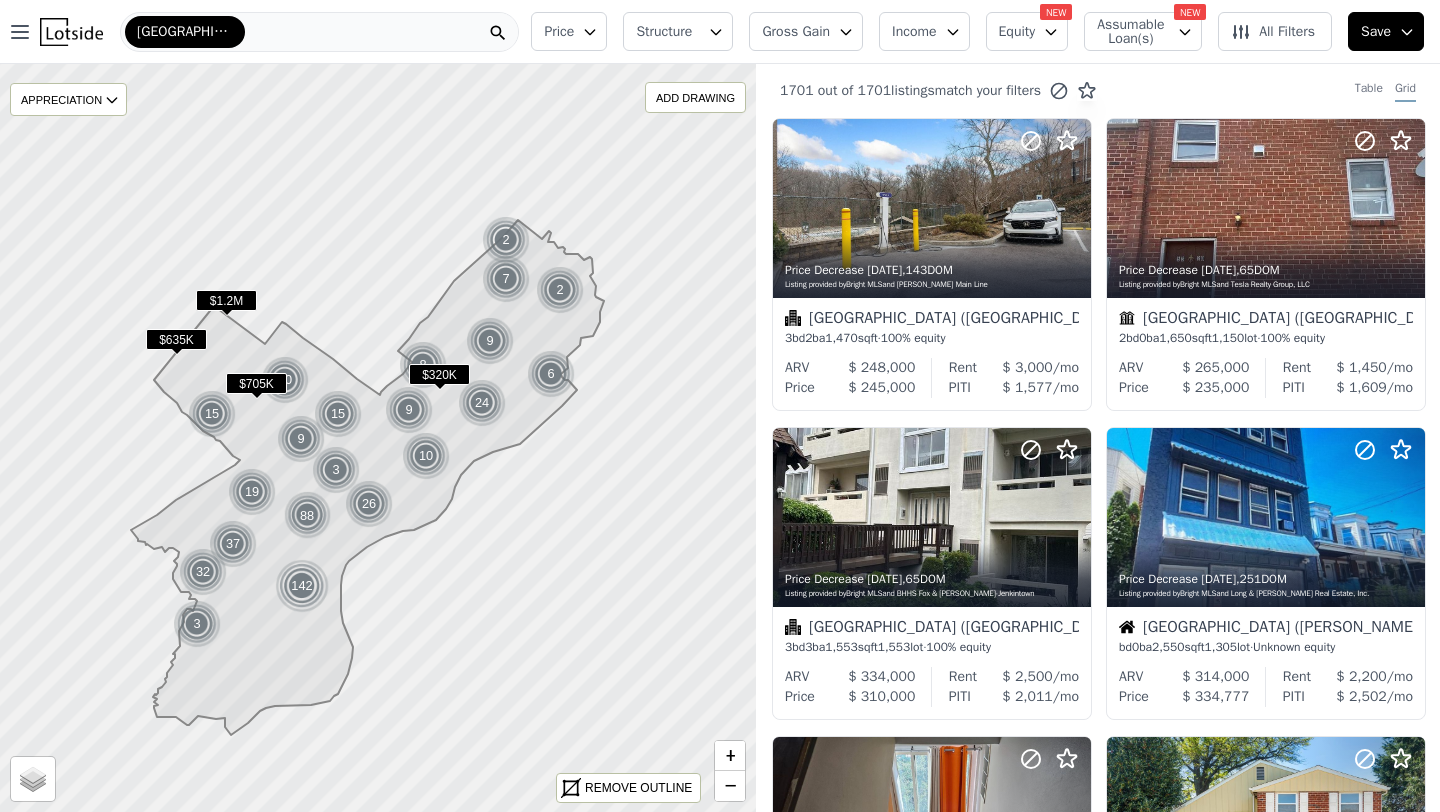 click on "Structure" at bounding box center [678, 31] 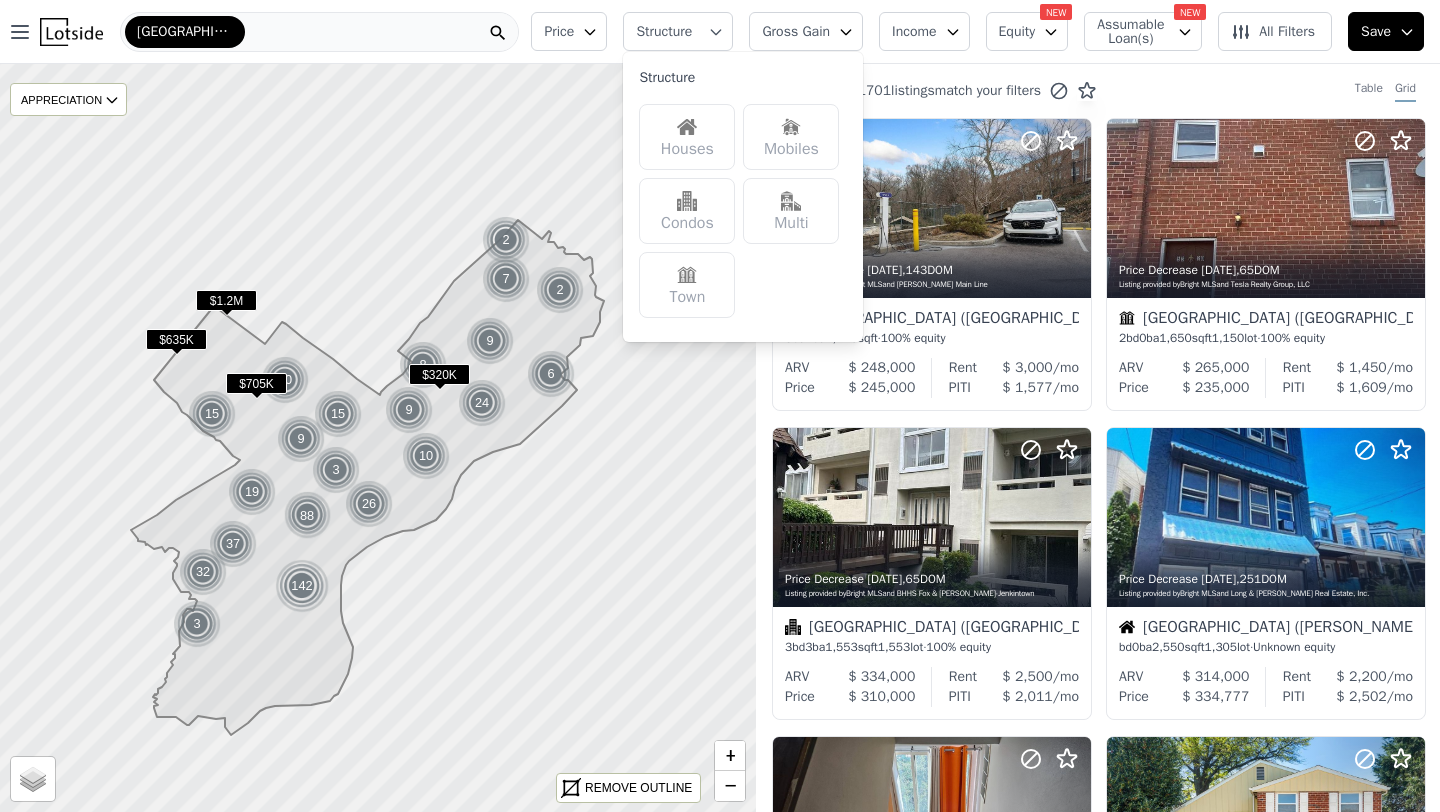 click at bounding box center [687, 127] 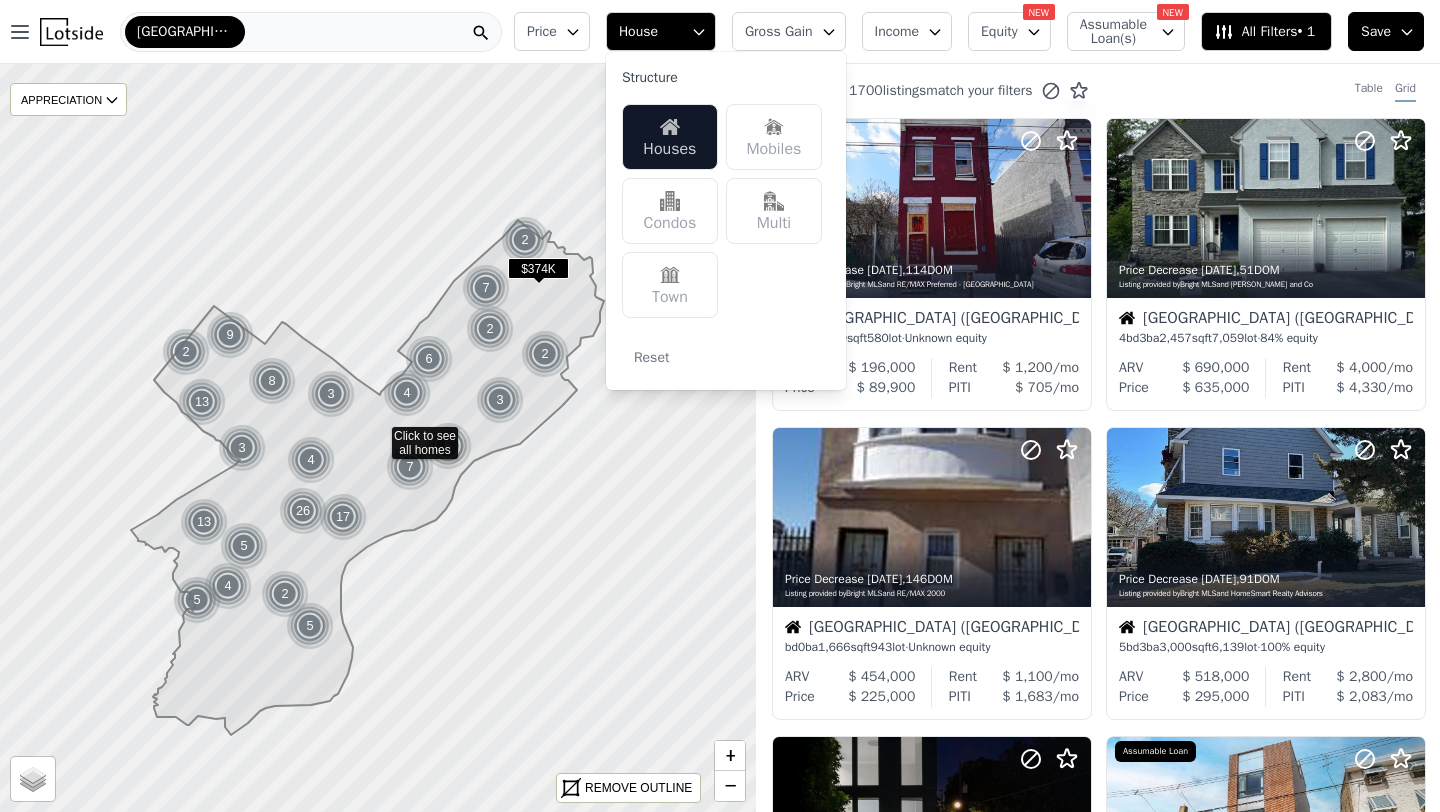 click 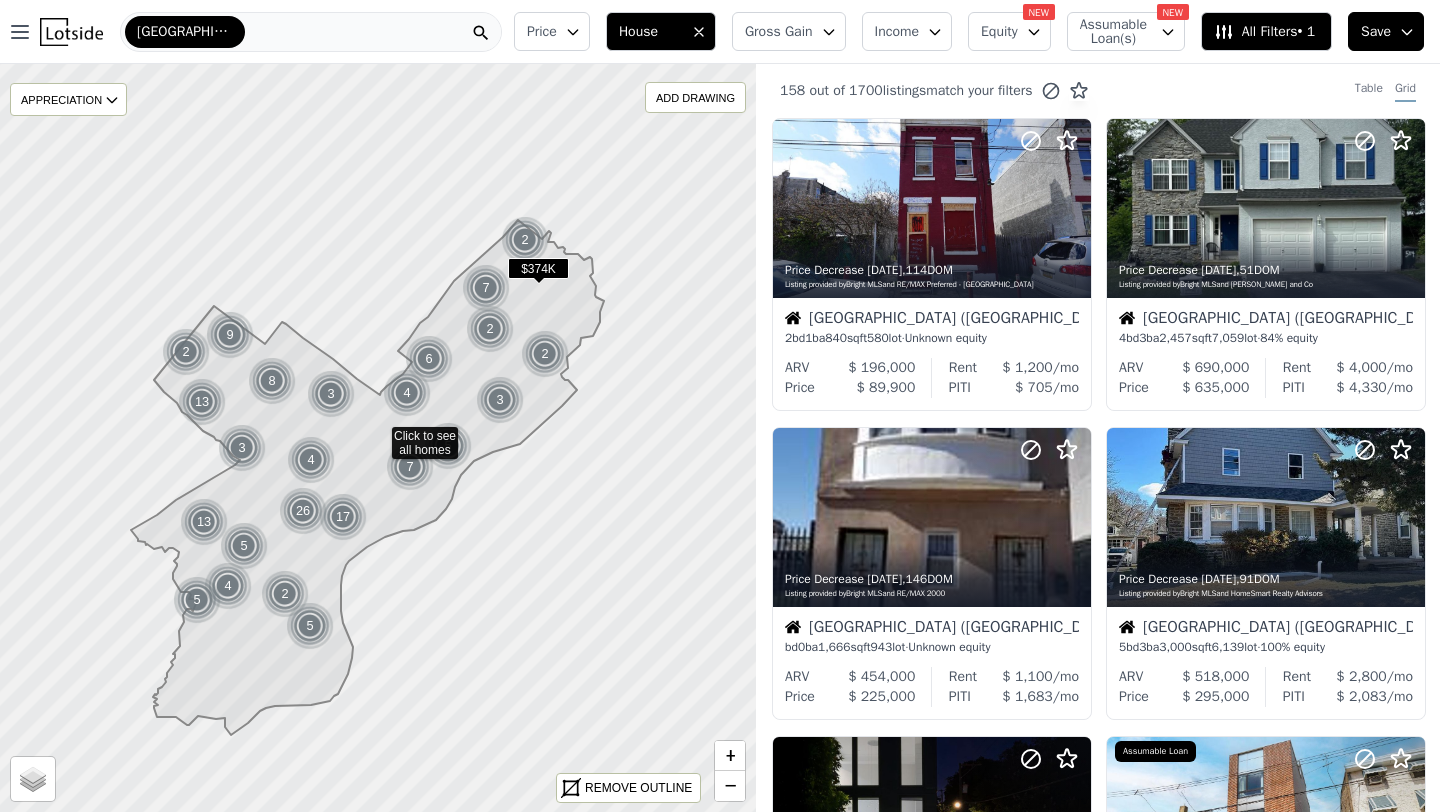 click on "Assumable Loan(s)" at bounding box center [1112, 32] 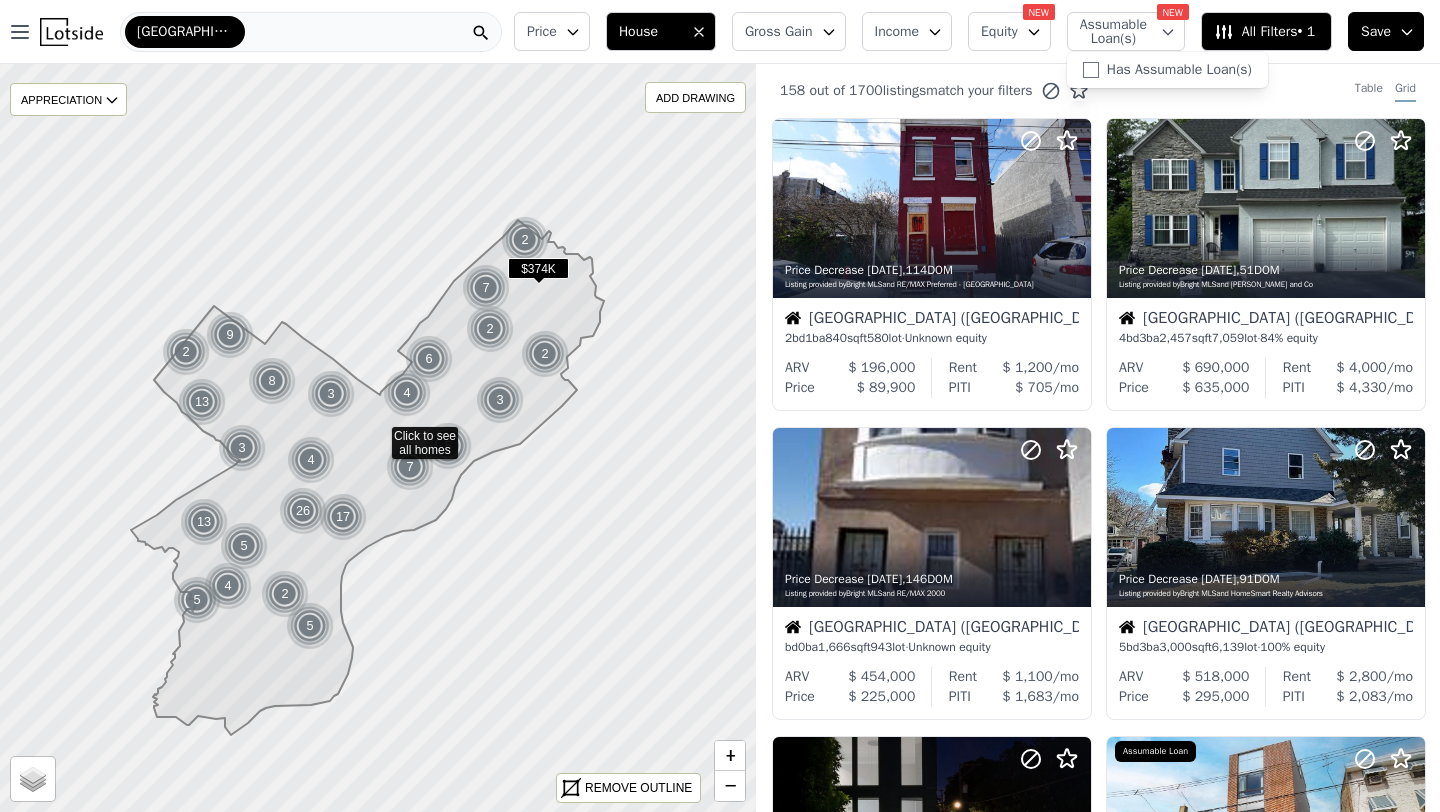 click on "Assumable Loan(s)" at bounding box center (1112, 32) 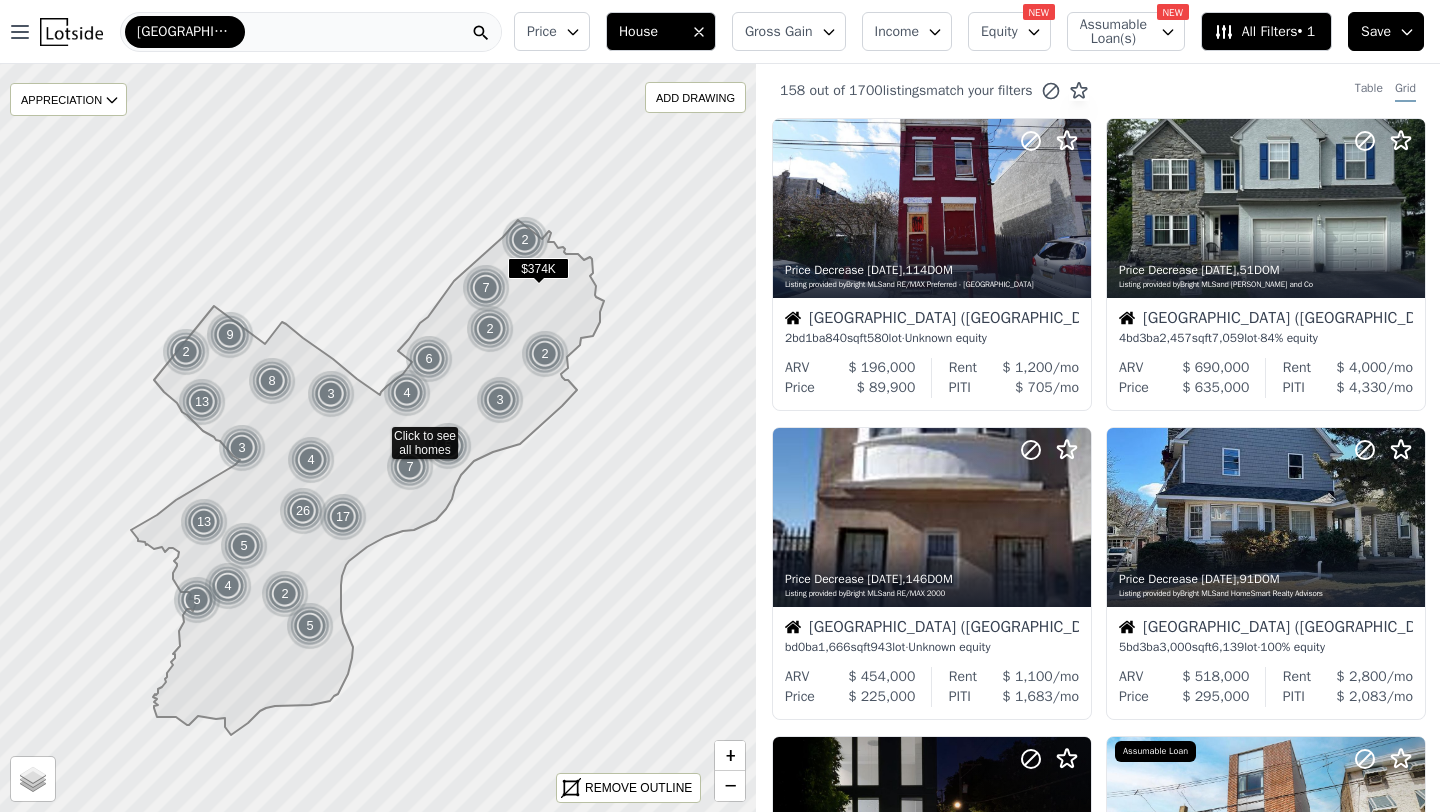 click on "Equity" at bounding box center (1009, 31) 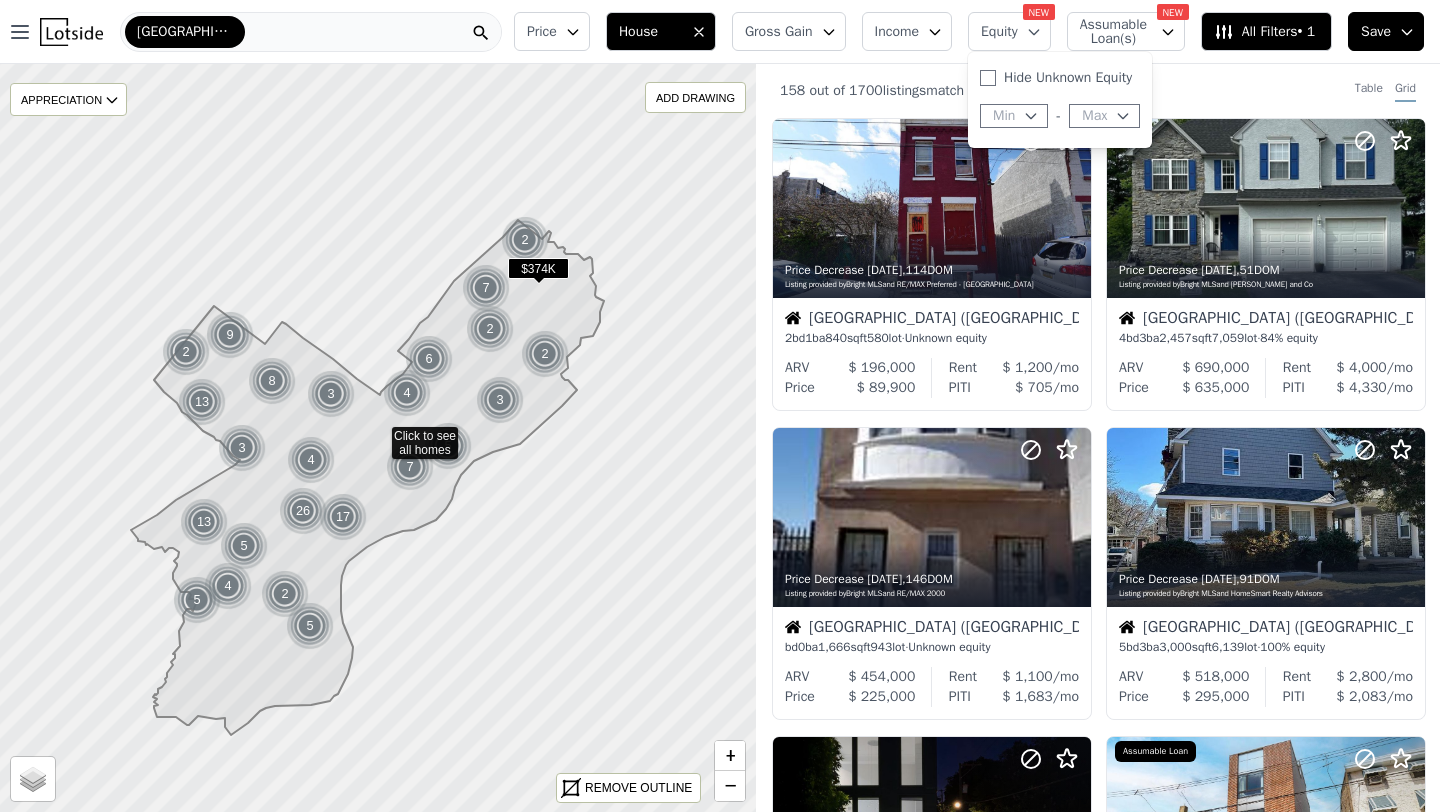 click on "Equity" at bounding box center (1009, 31) 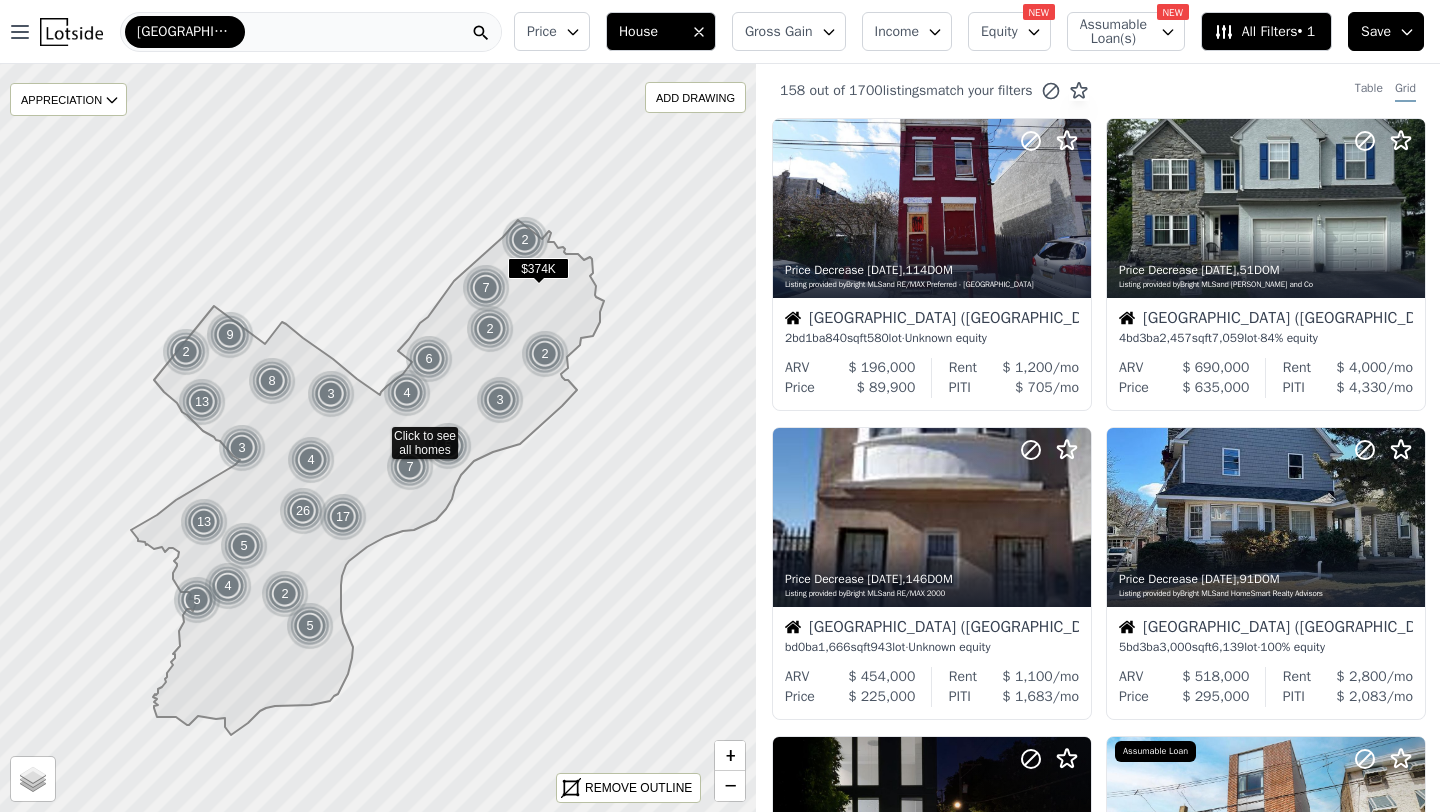 click 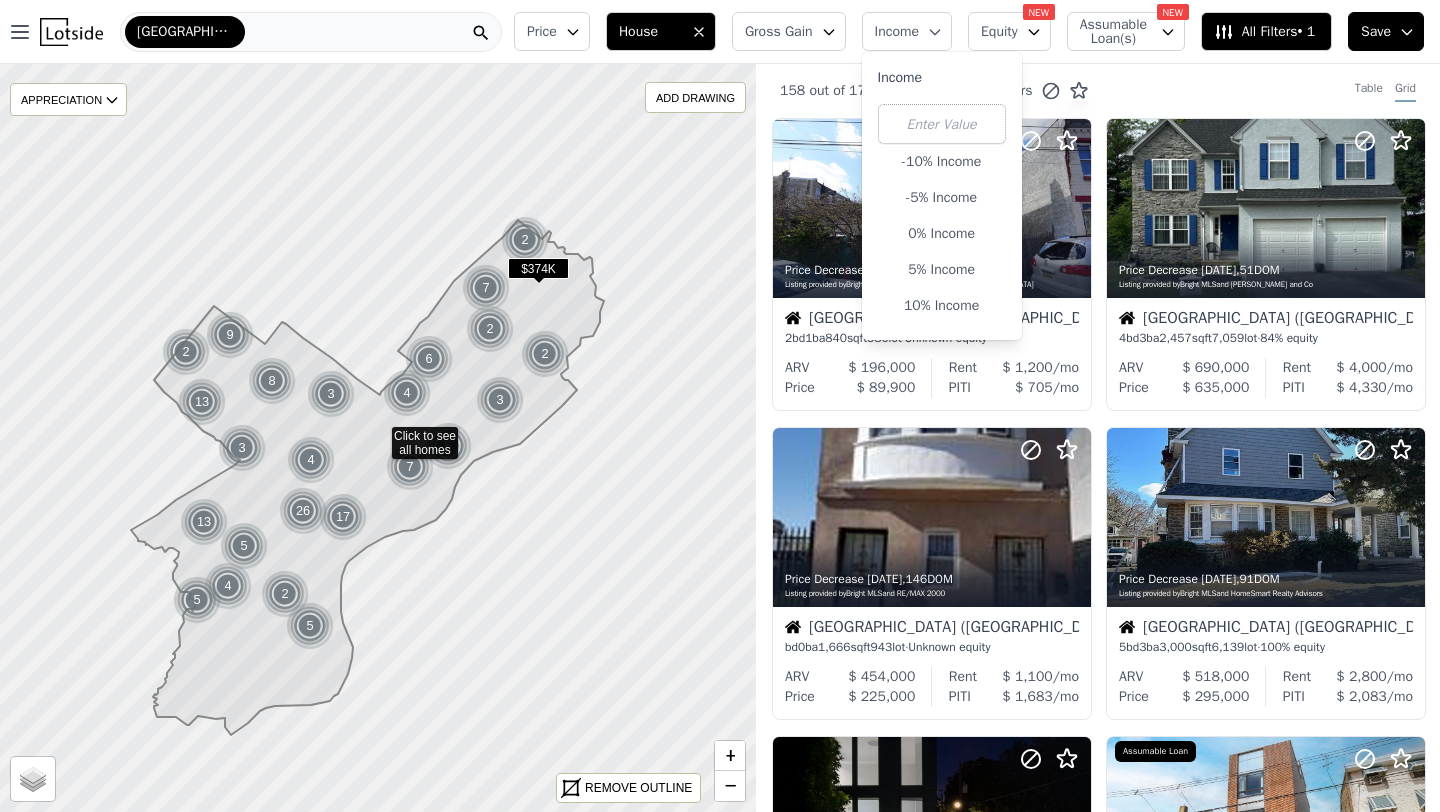 click 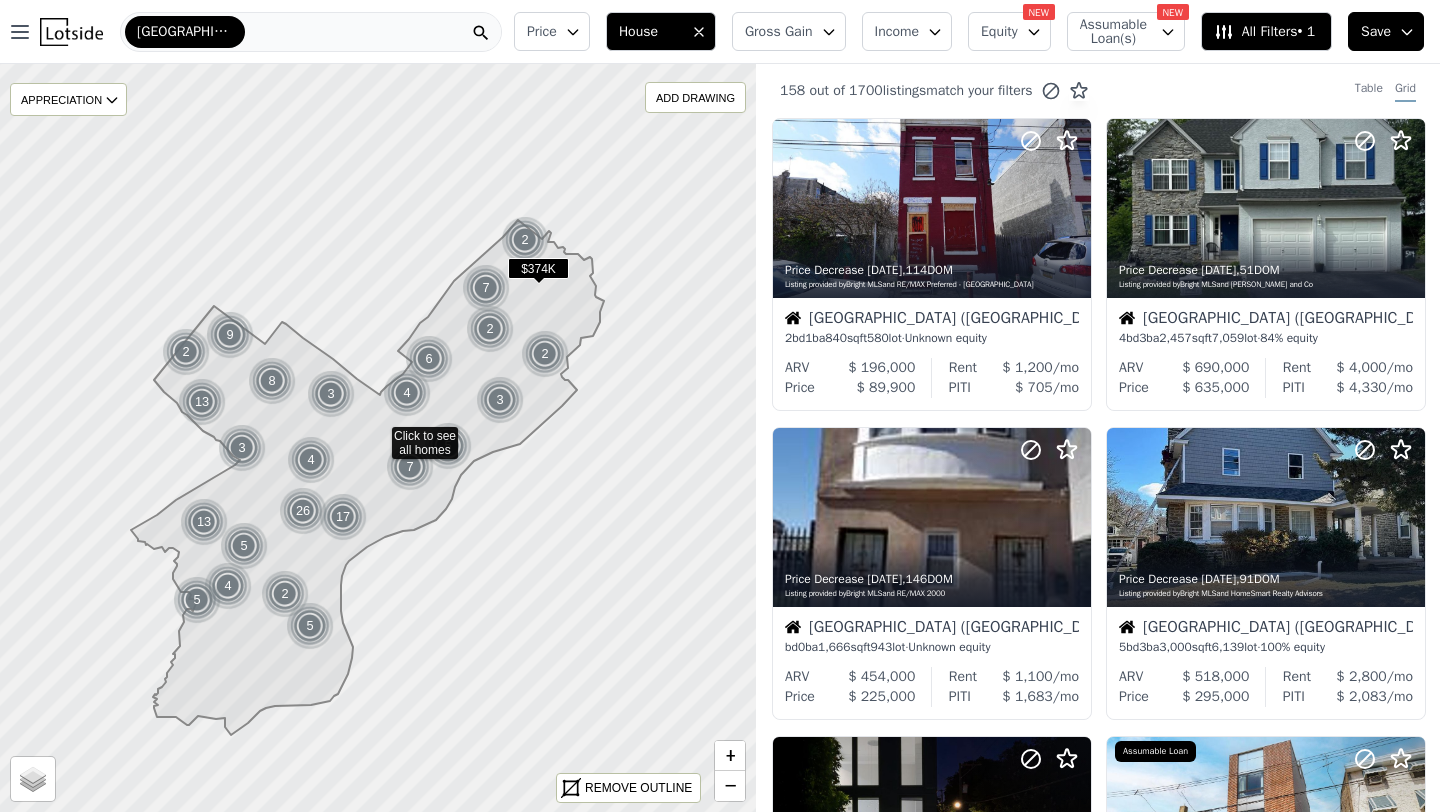 click 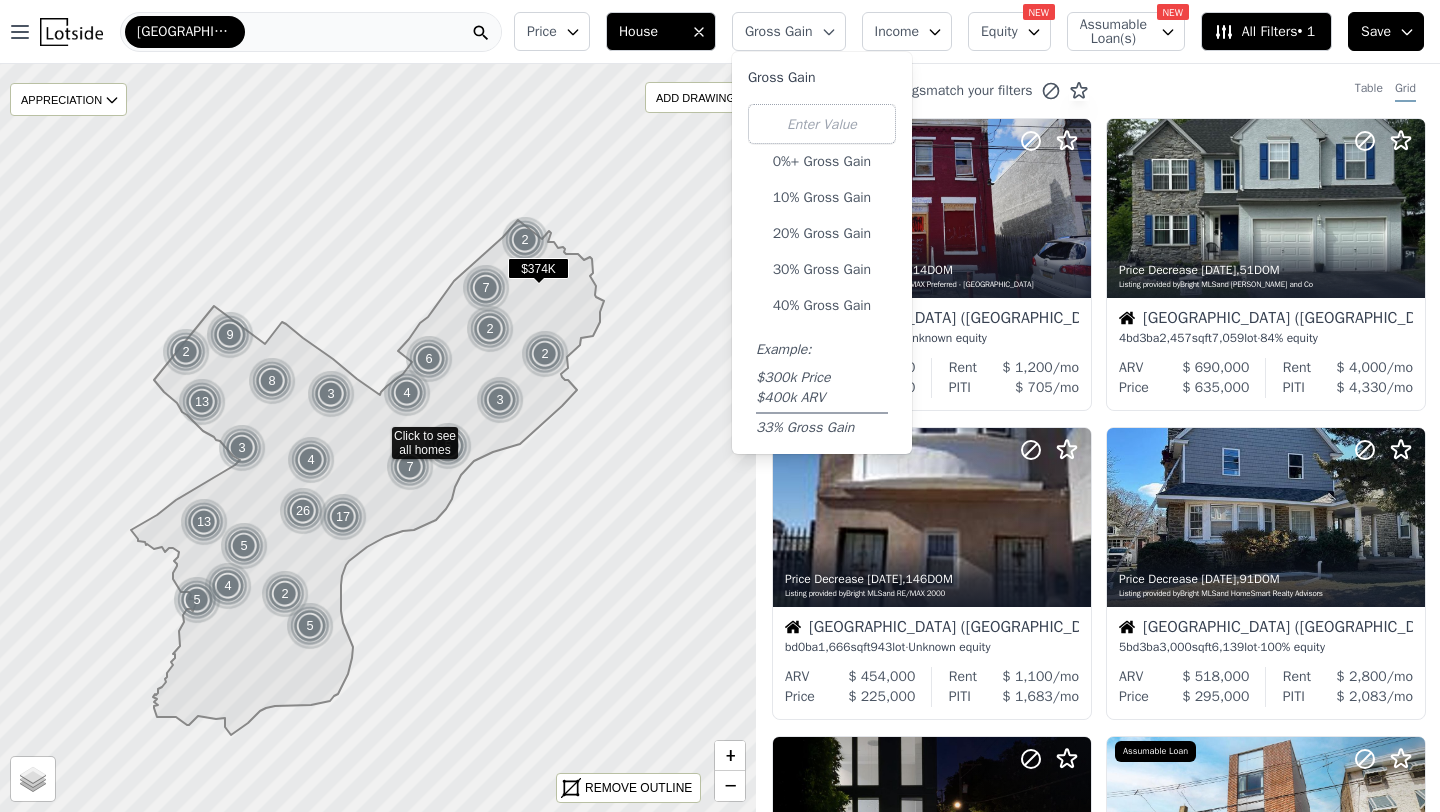 click 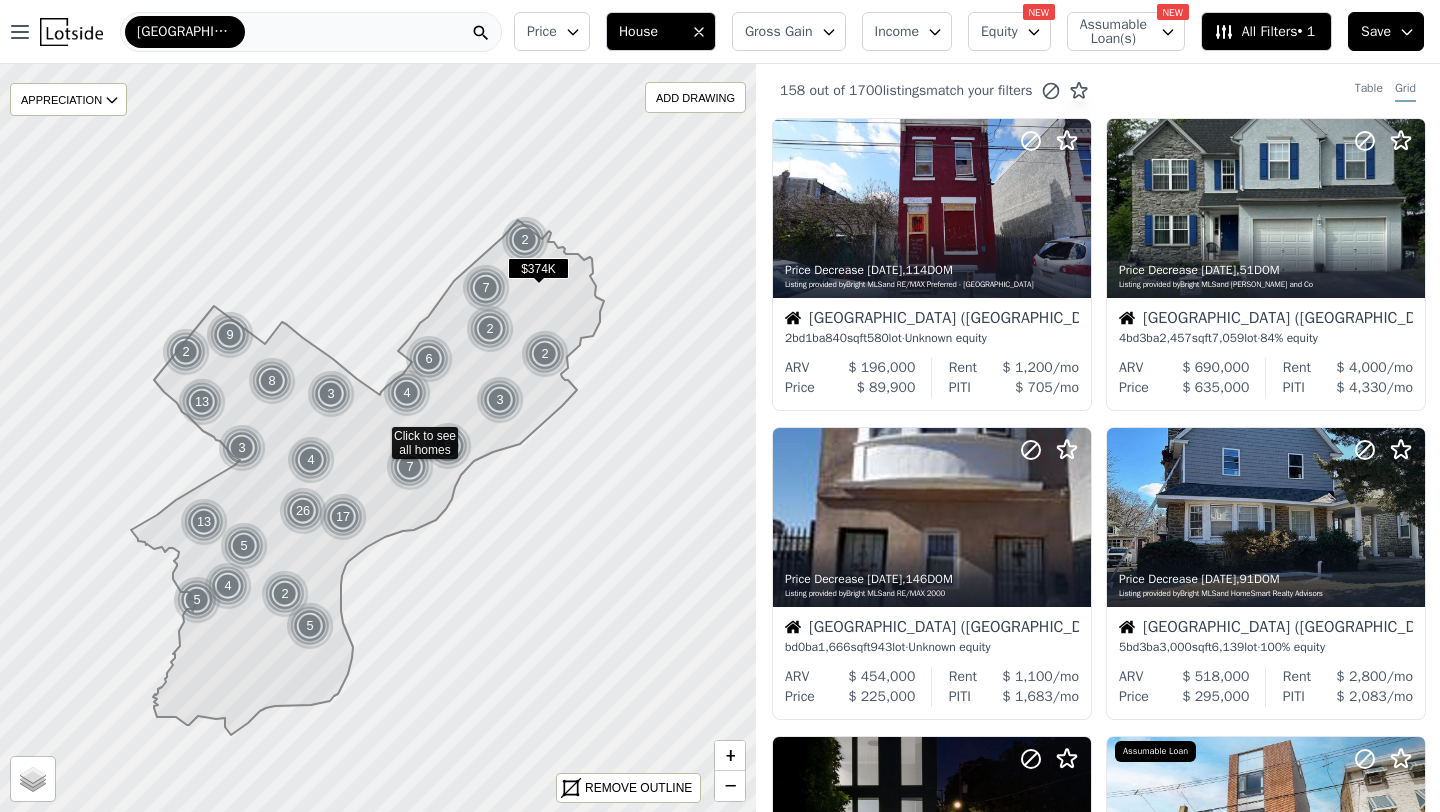 click on "Price" at bounding box center [552, 31] 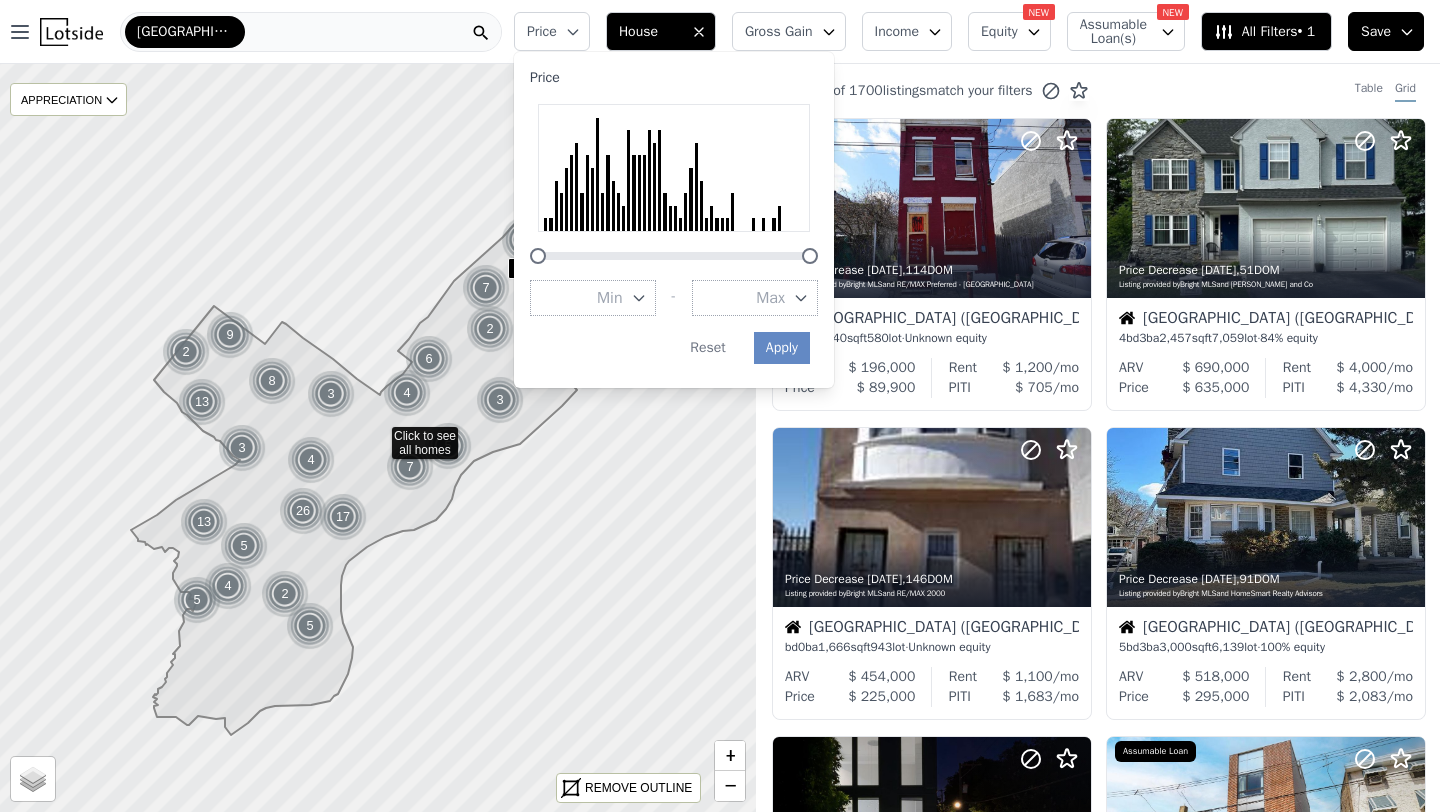 click on "Price" at bounding box center [552, 31] 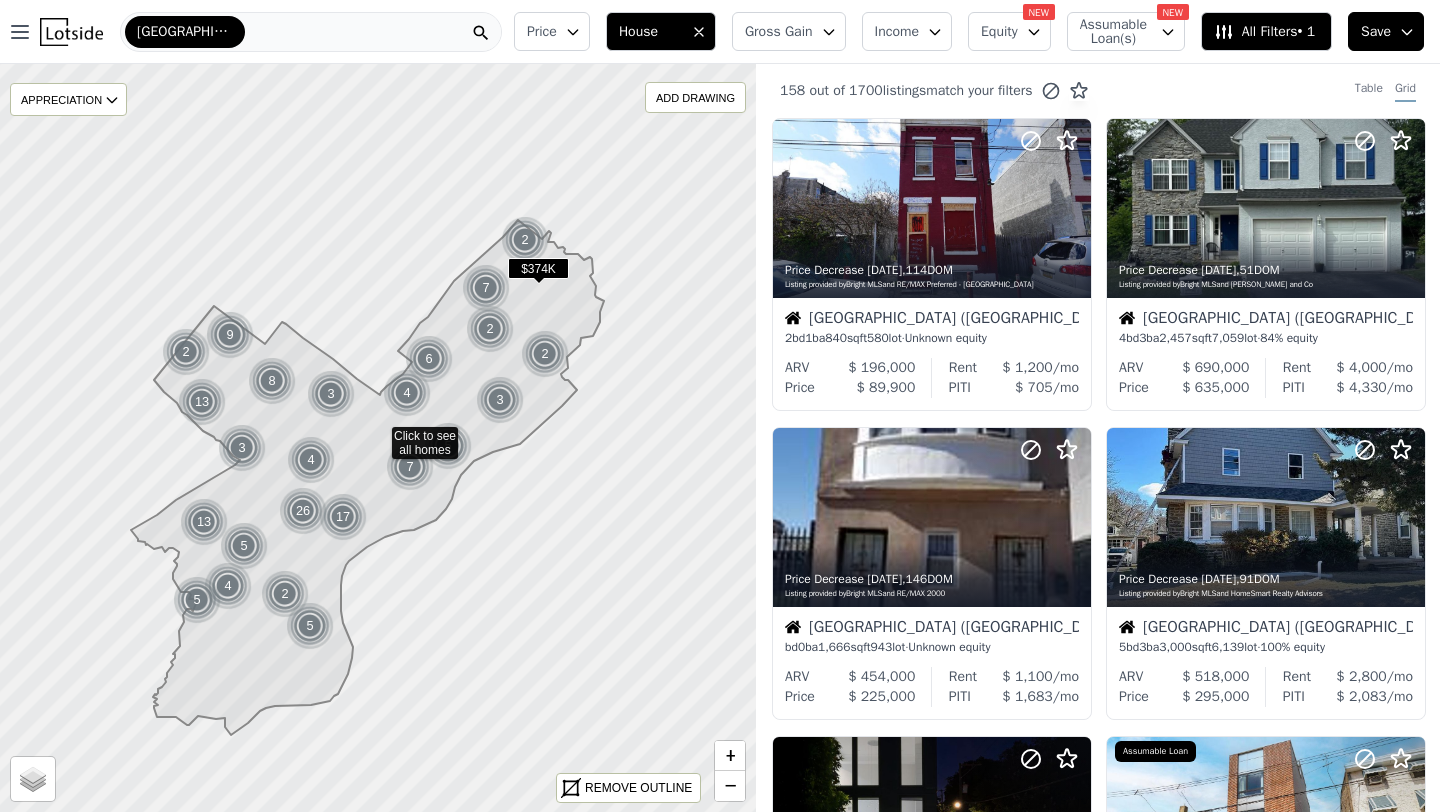 click on "Save" at bounding box center [1376, 32] 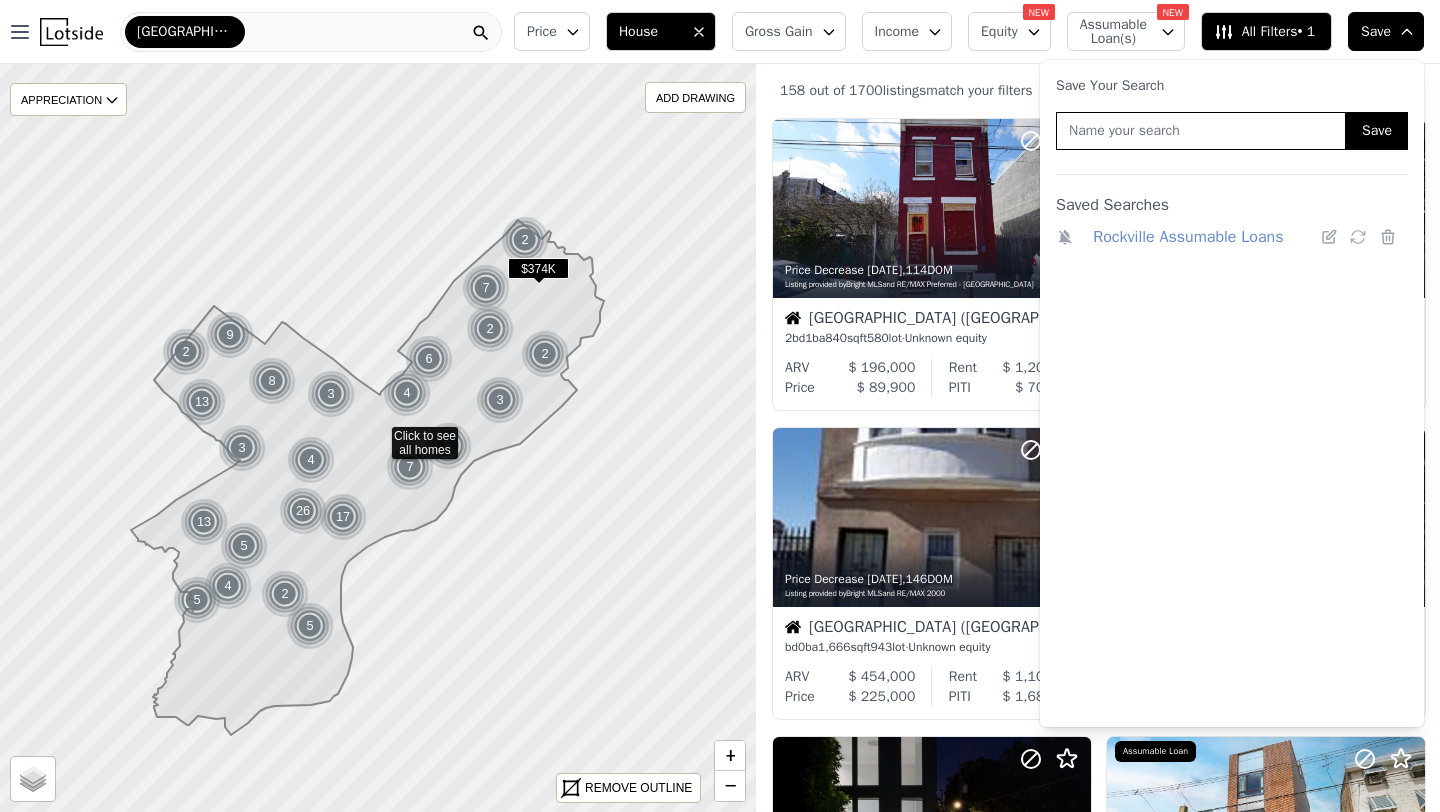 click on "Save" at bounding box center [1376, 32] 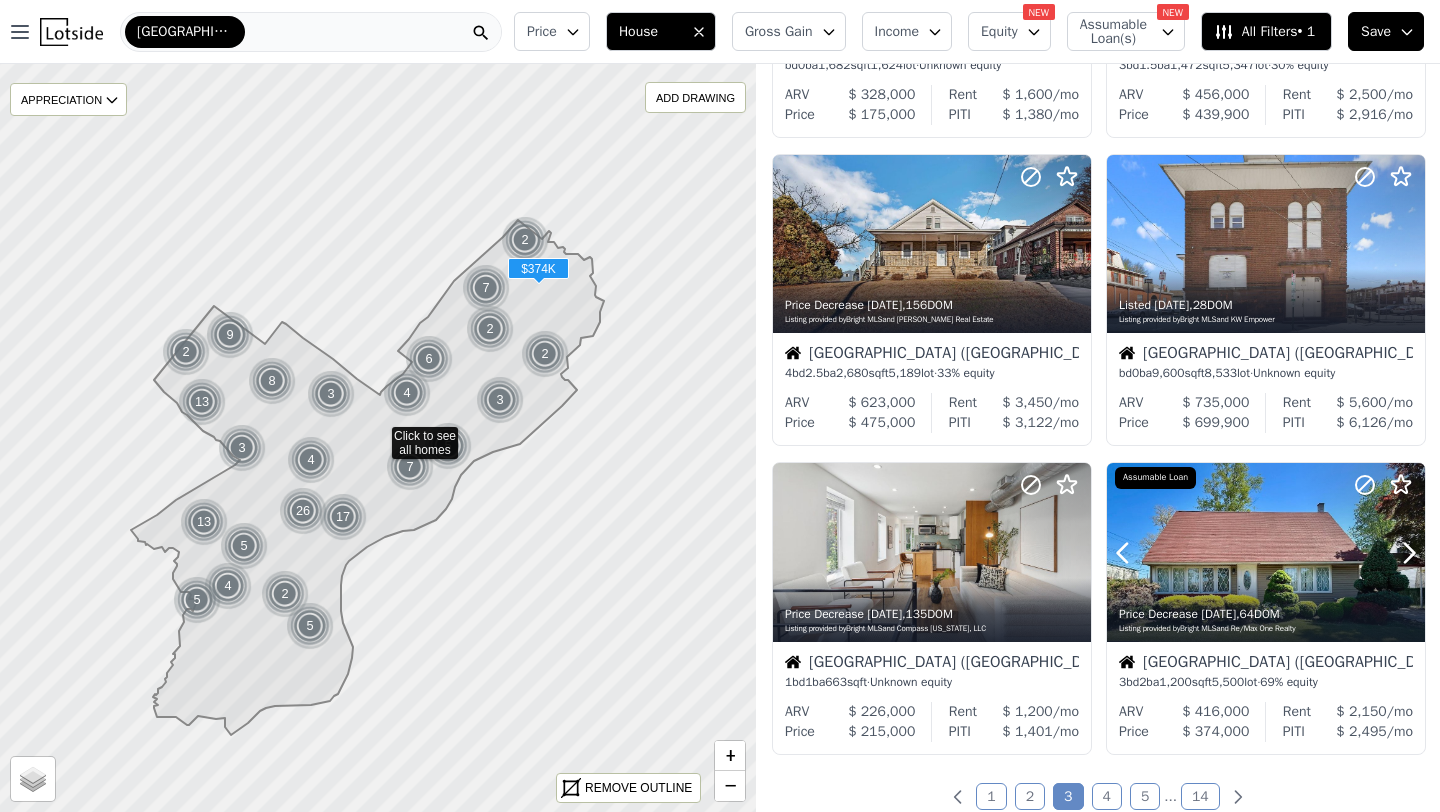 scroll, scrollTop: 1204, scrollLeft: 0, axis: vertical 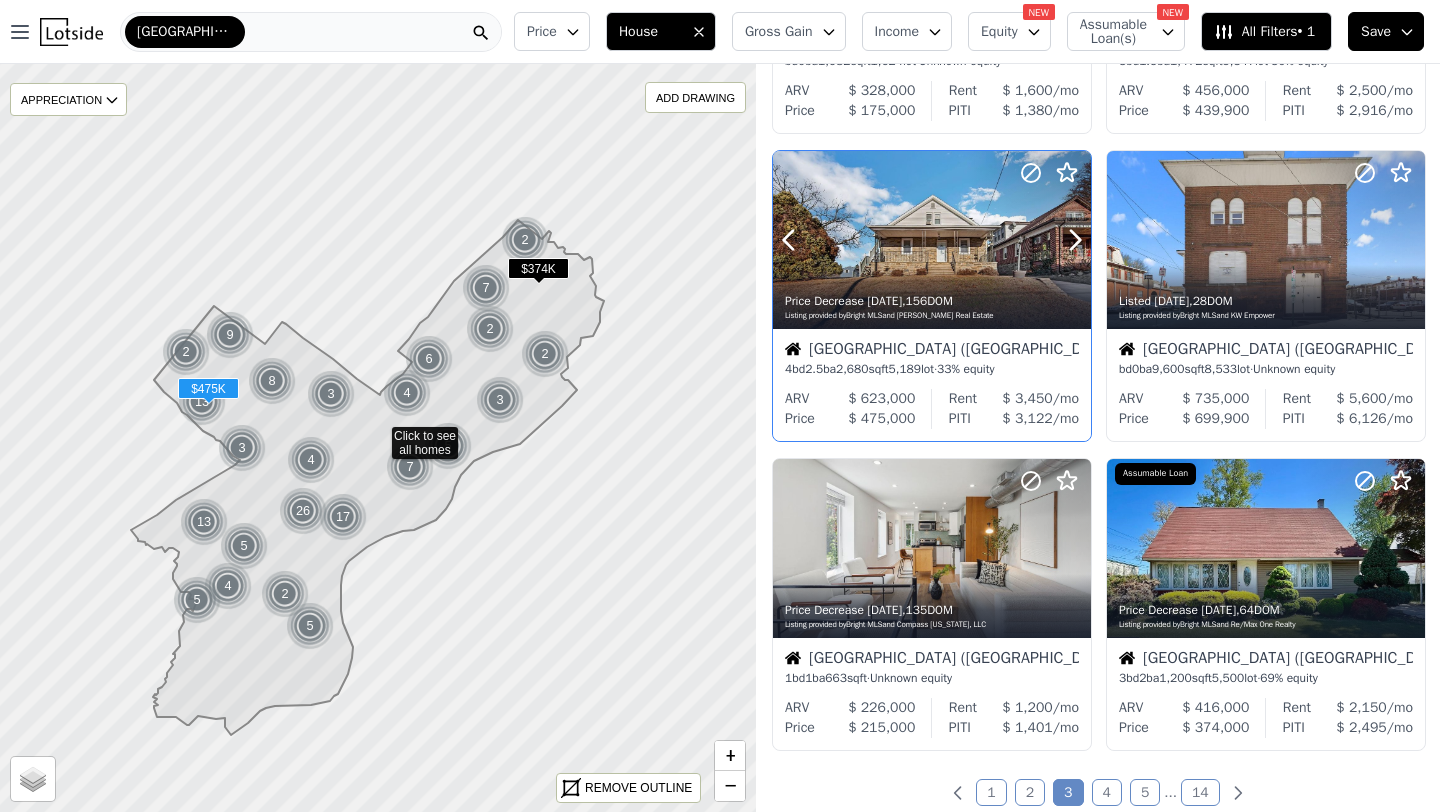 click at bounding box center (932, 283) 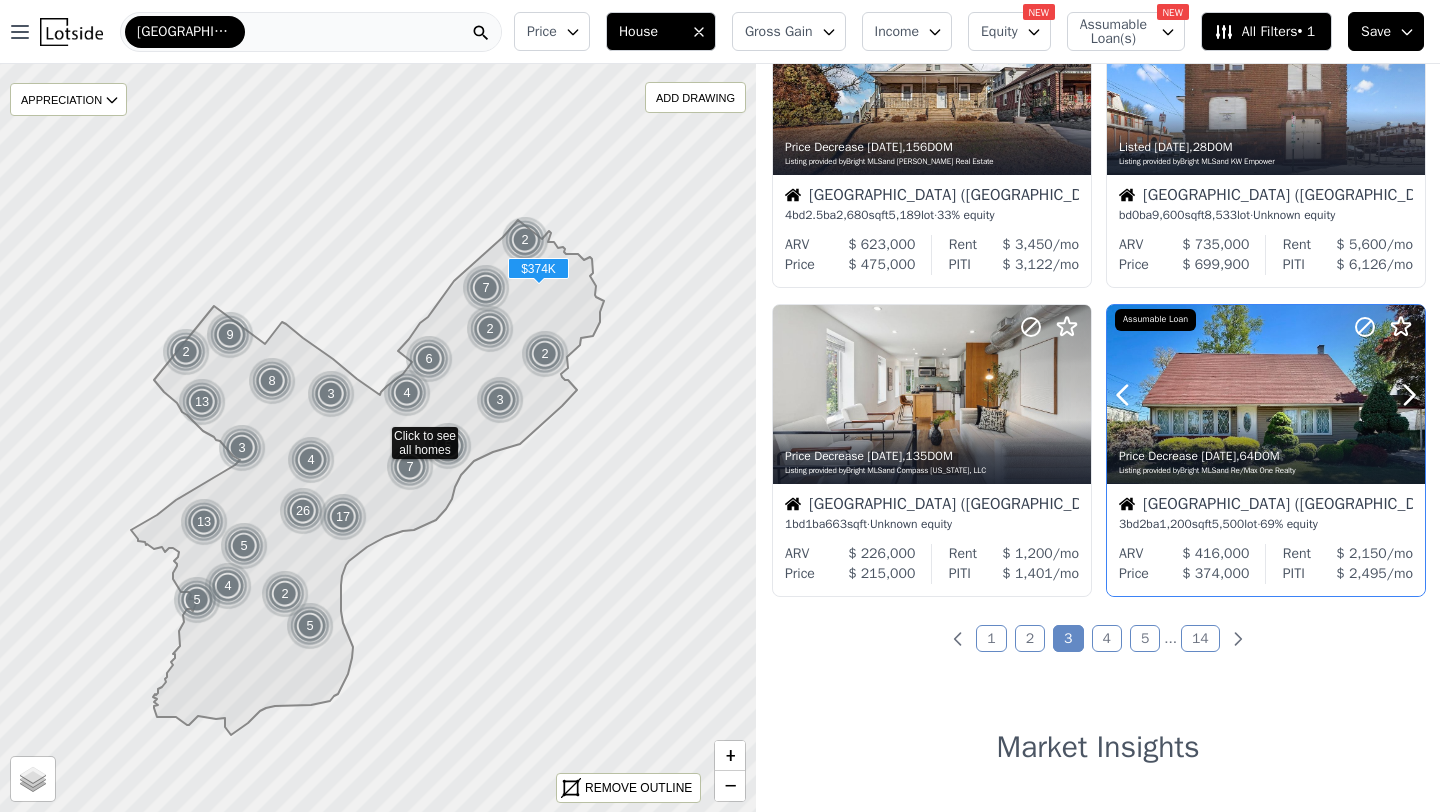 scroll, scrollTop: 1368, scrollLeft: 0, axis: vertical 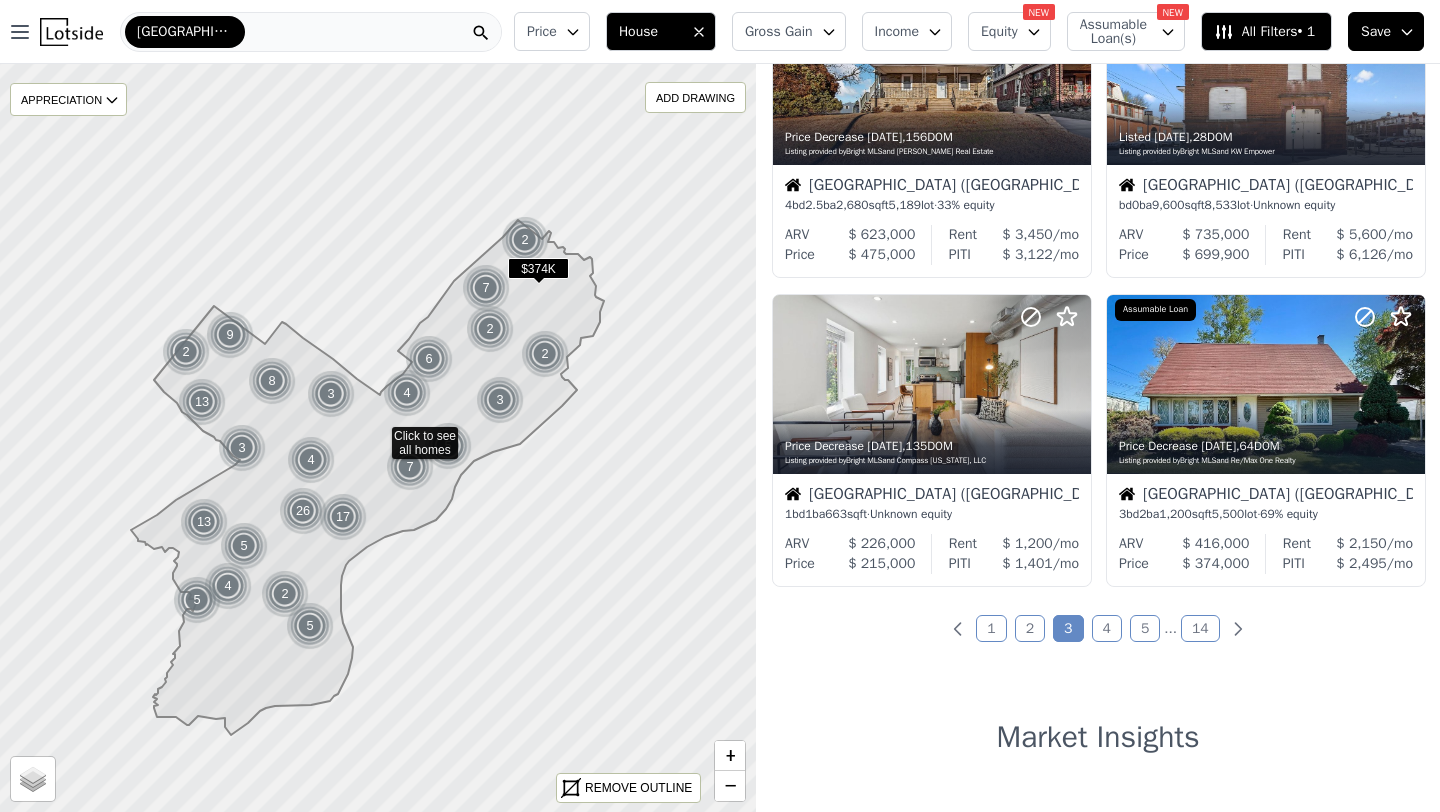click on "4" at bounding box center [1107, 628] 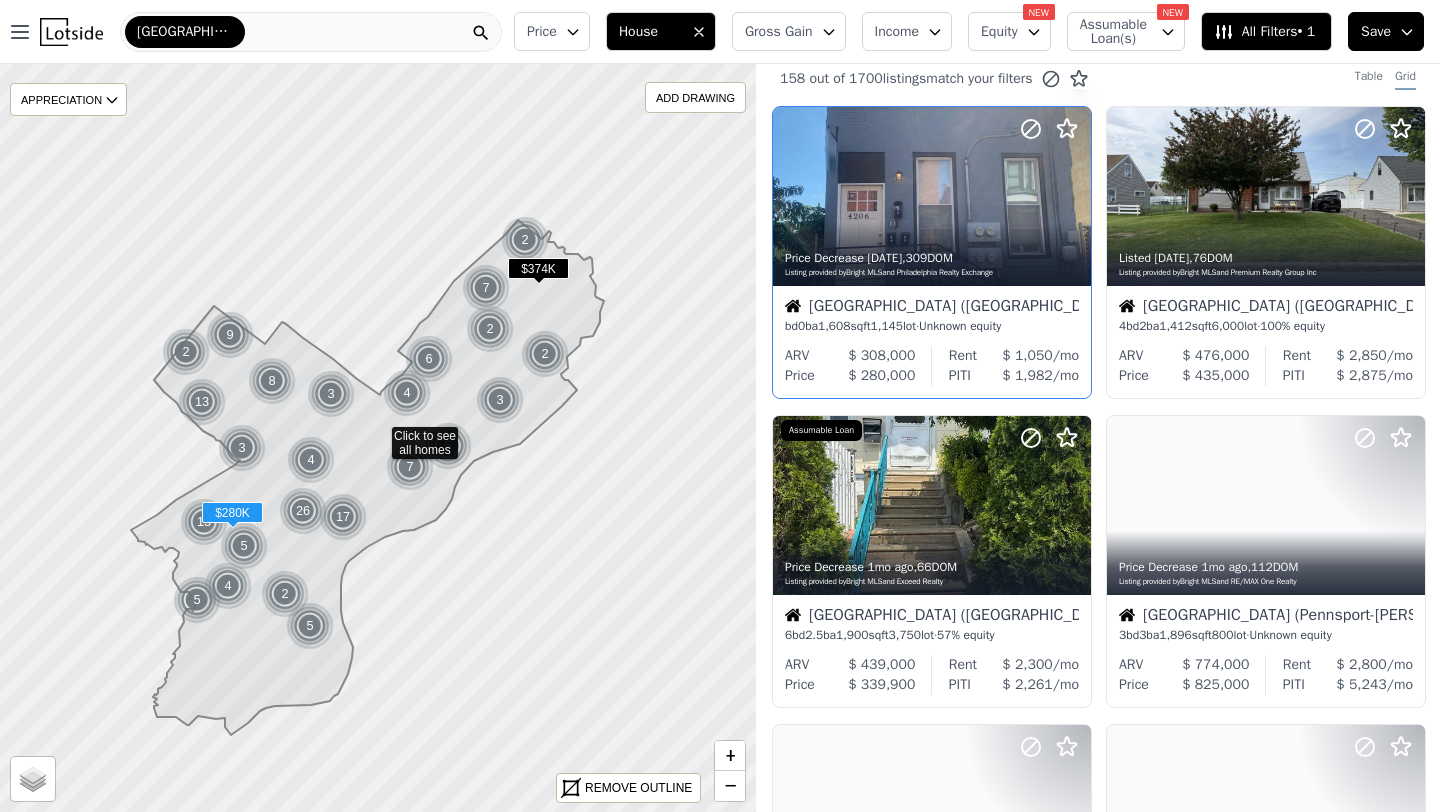 scroll, scrollTop: 0, scrollLeft: 0, axis: both 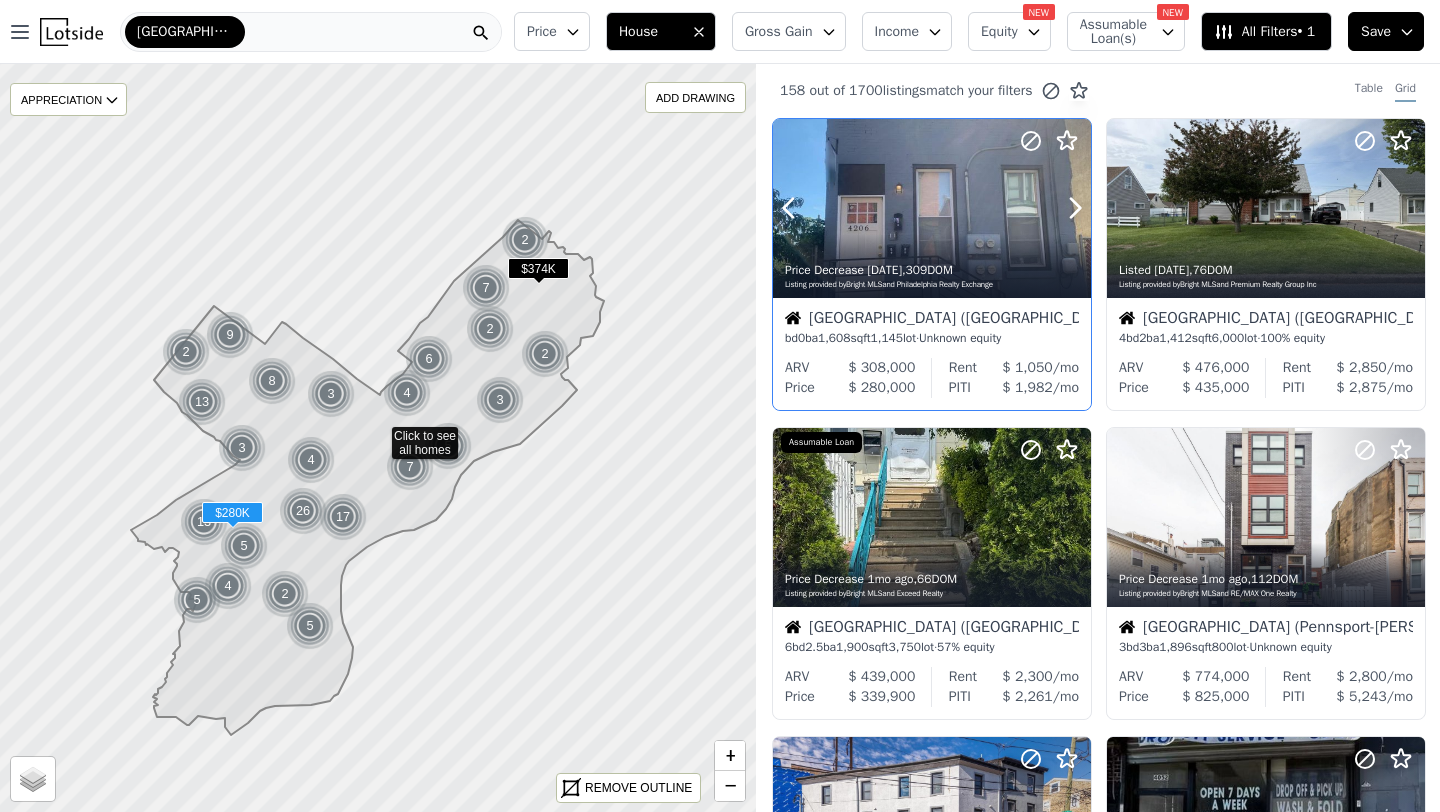 click at bounding box center (1027, 183) 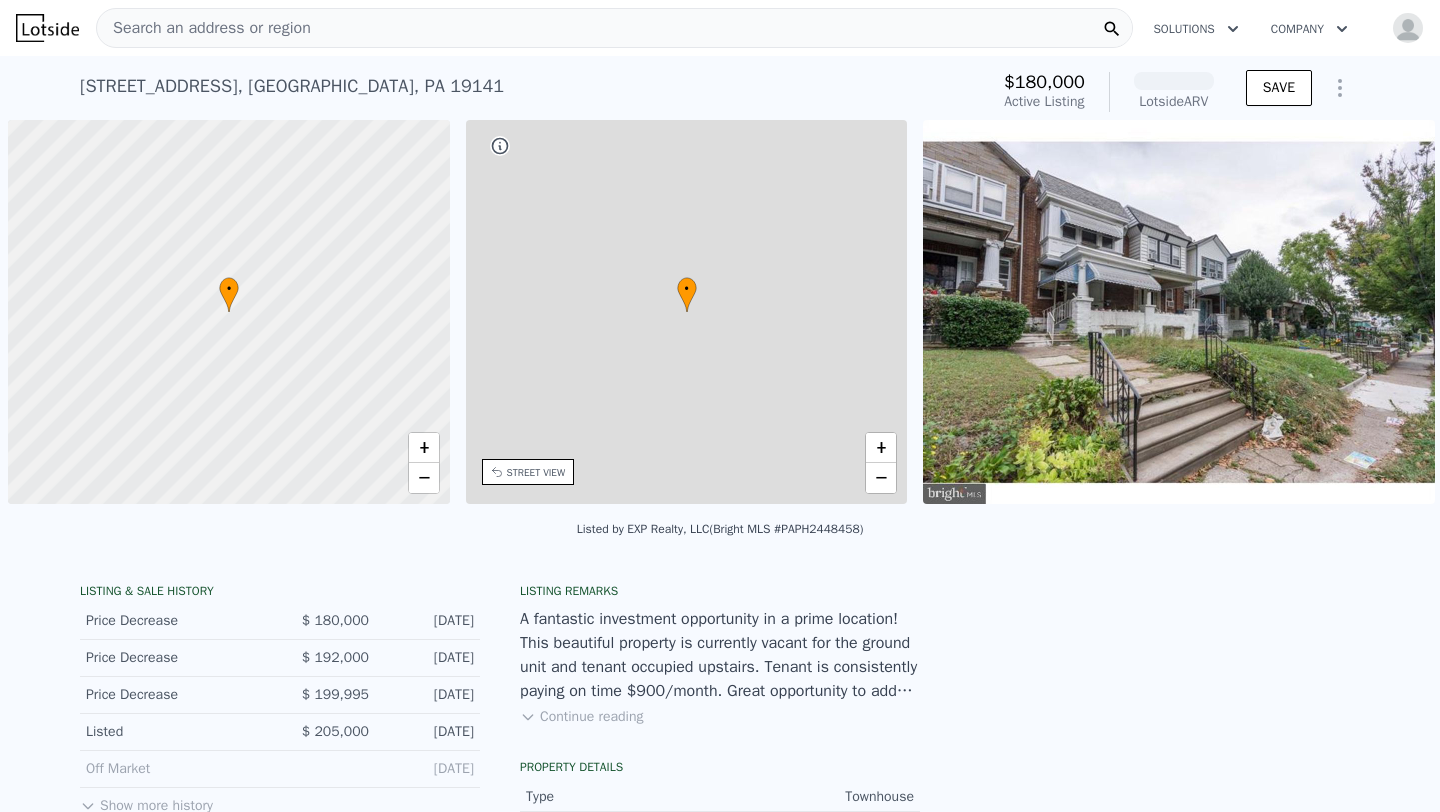 scroll, scrollTop: 0, scrollLeft: 0, axis: both 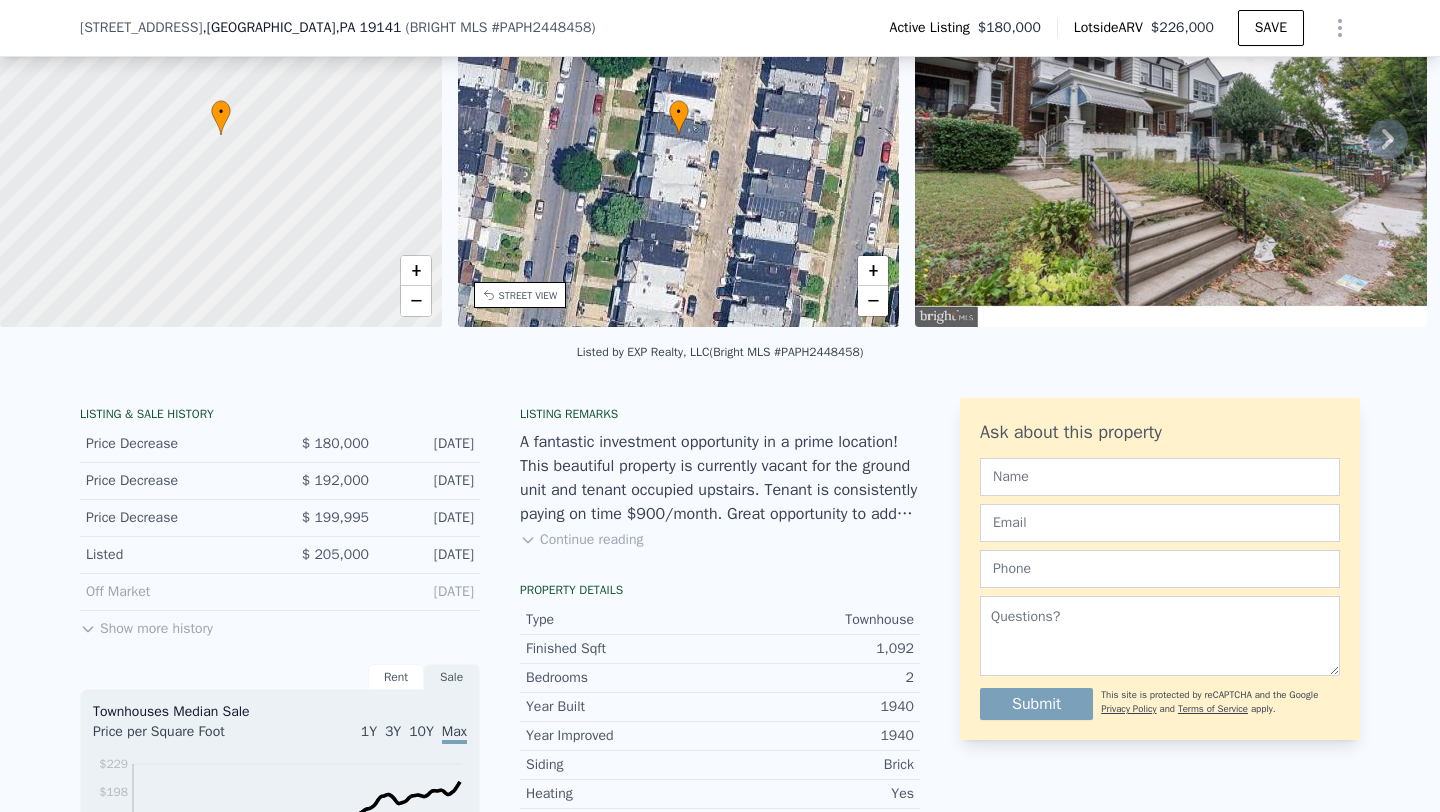 click 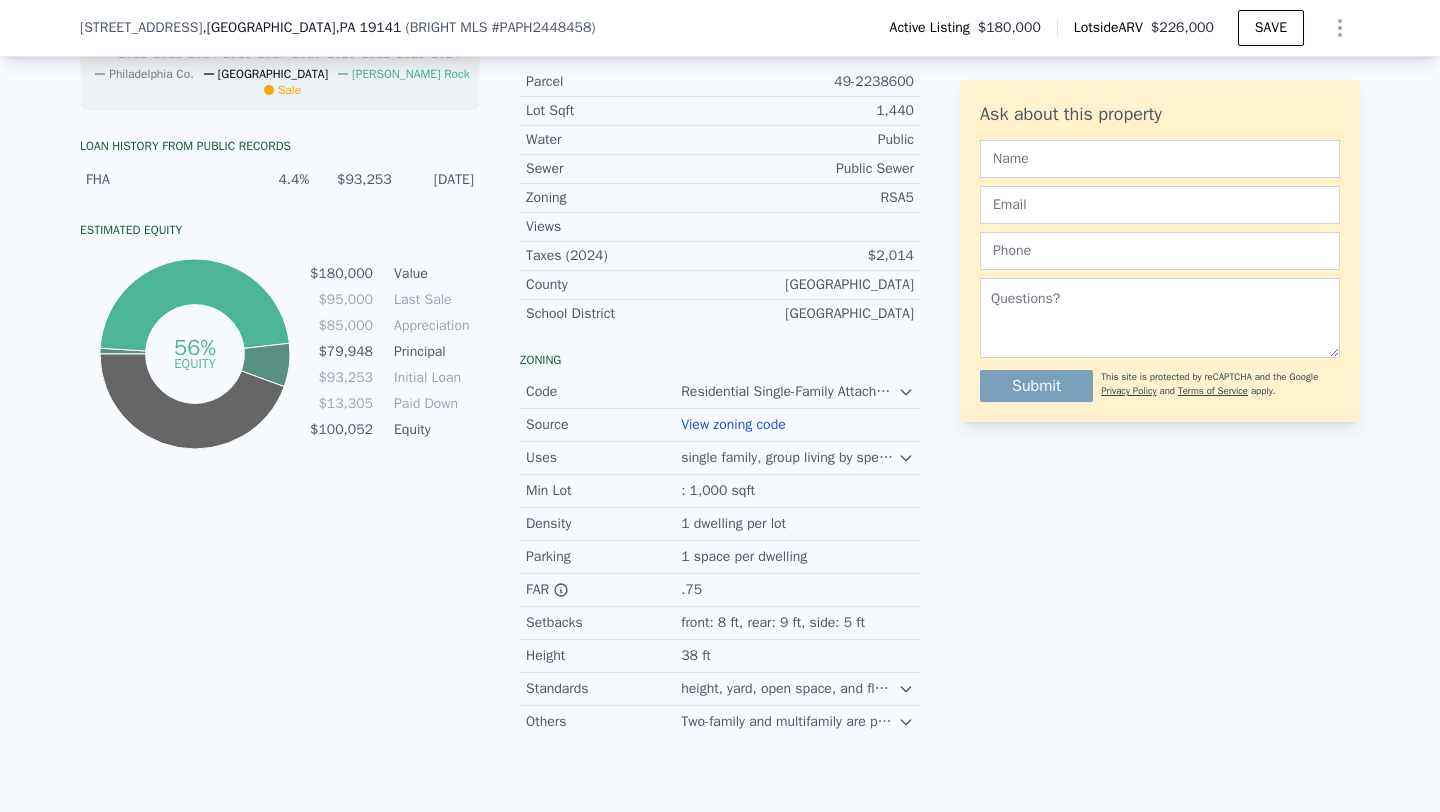 scroll, scrollTop: 1142, scrollLeft: 0, axis: vertical 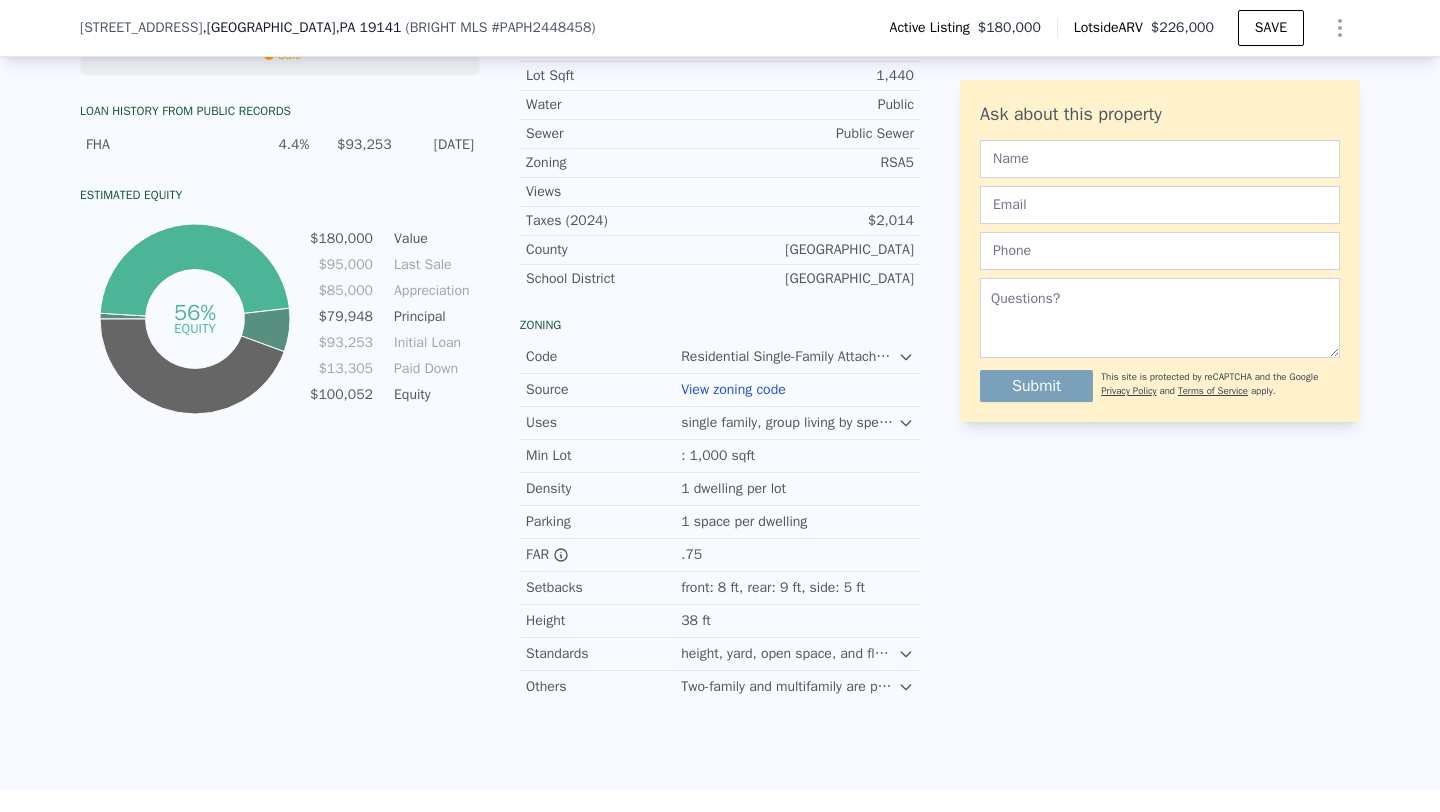click 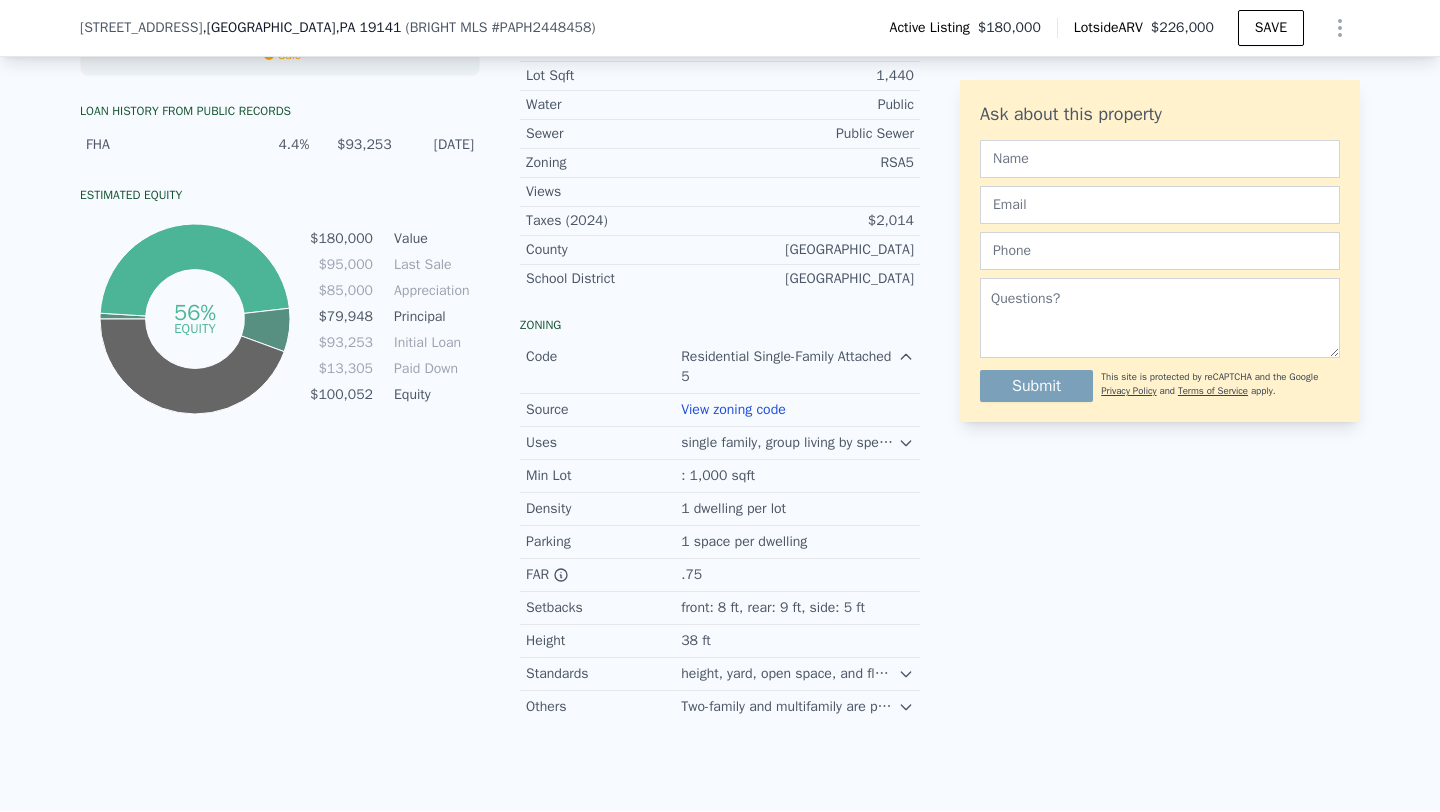 click on "single family, group living by special exception, passive recreation, family child care, religious assembly, safety services, transit station, community garden, market or community-supported farm." at bounding box center [789, 443] 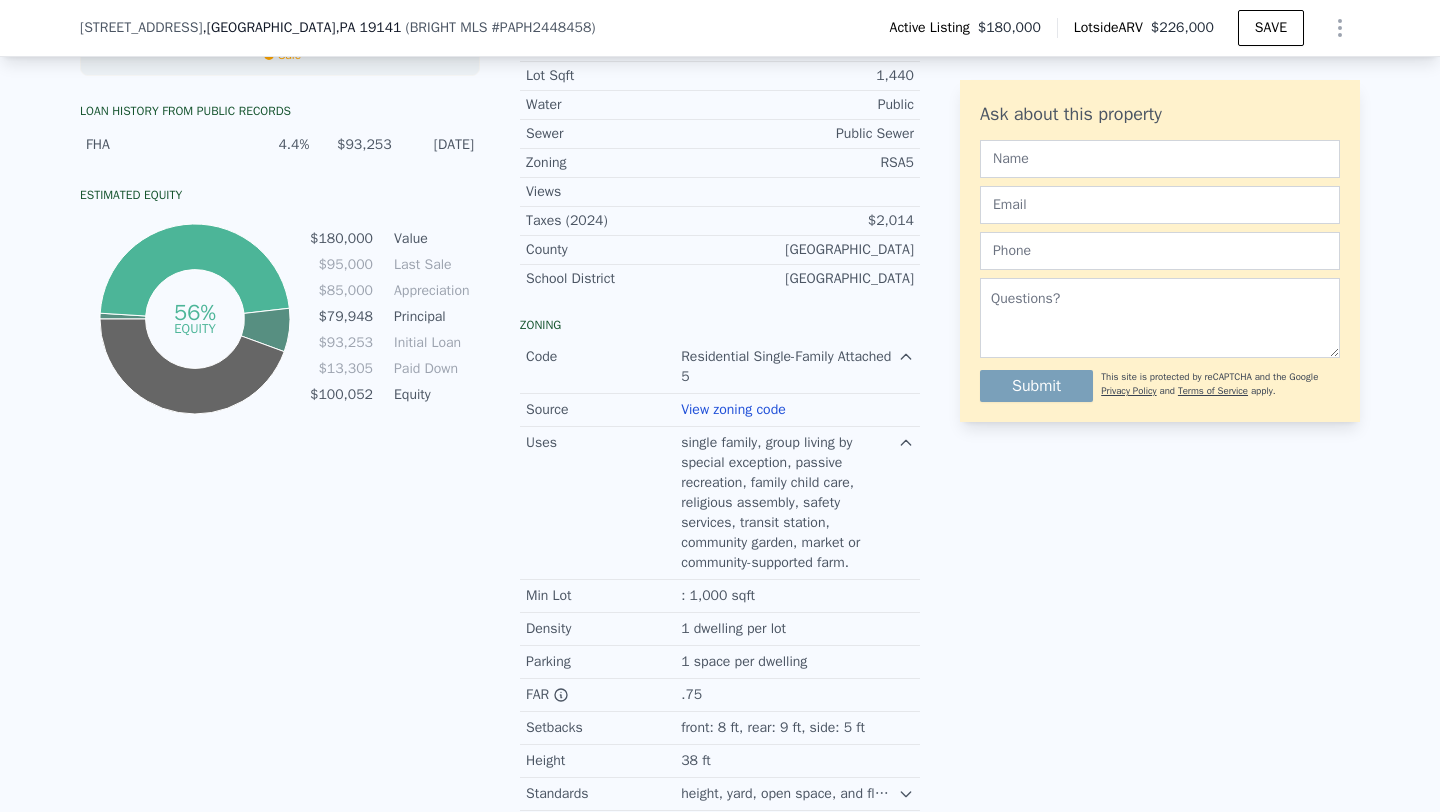 click 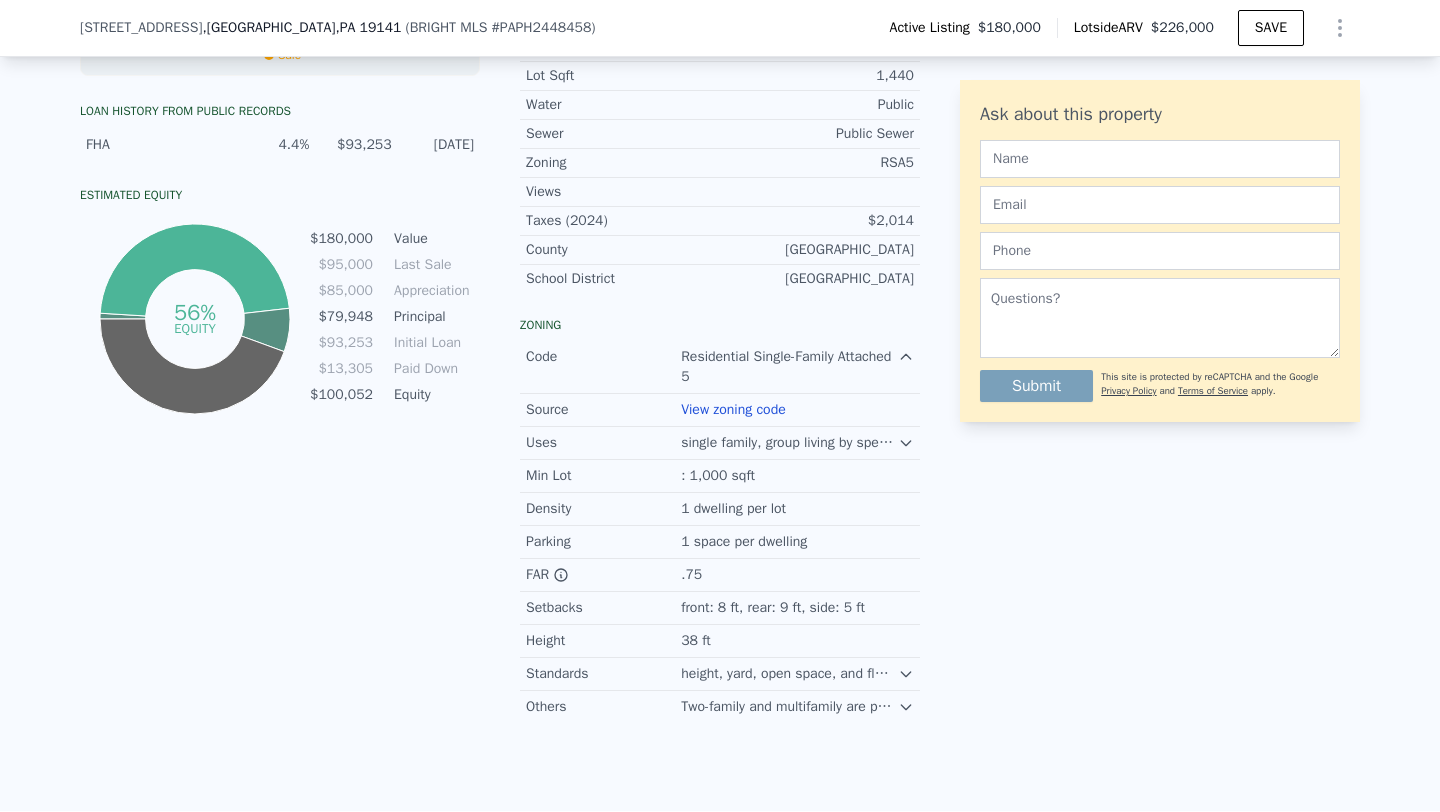 click on "View zoning code" at bounding box center (733, 409) 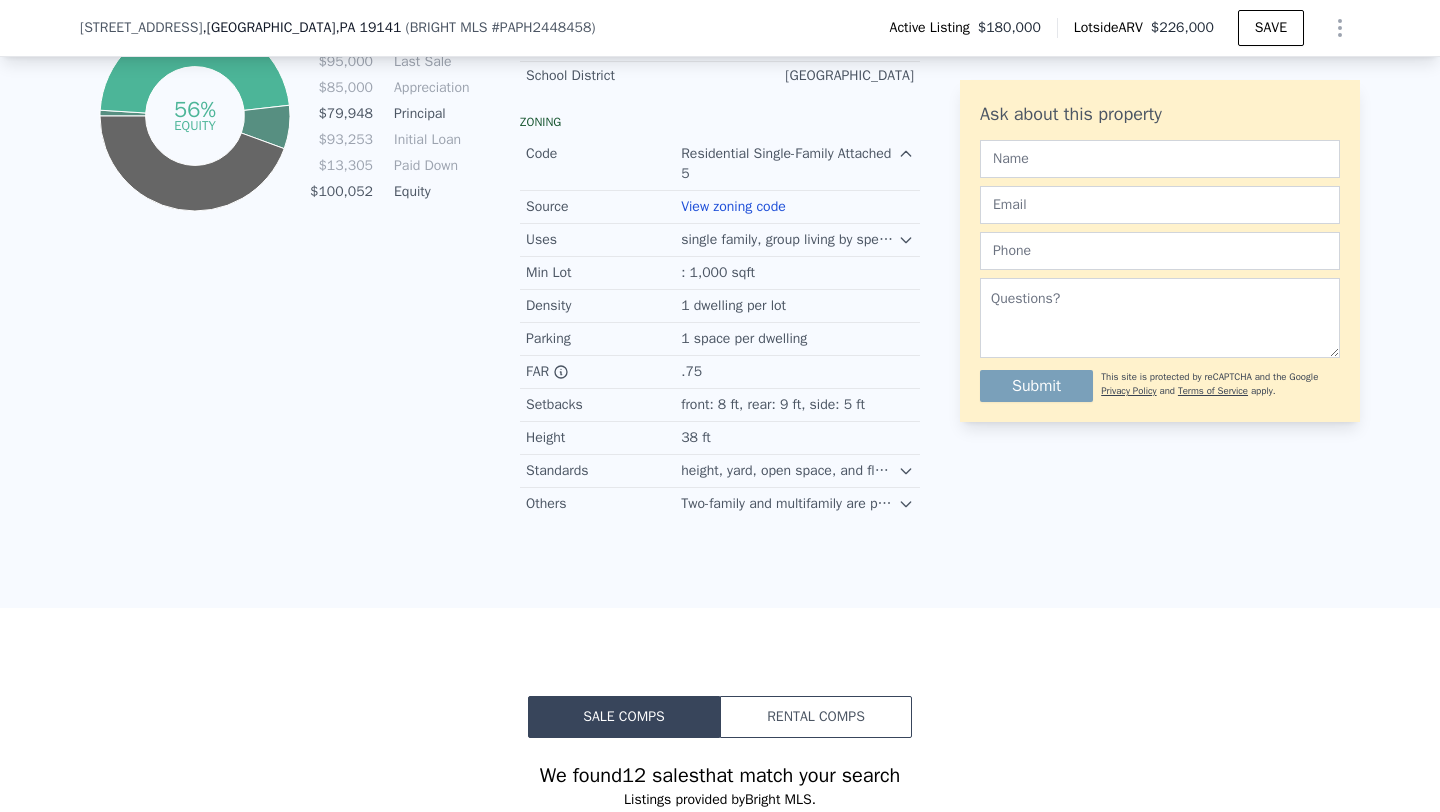 scroll, scrollTop: 1346, scrollLeft: 0, axis: vertical 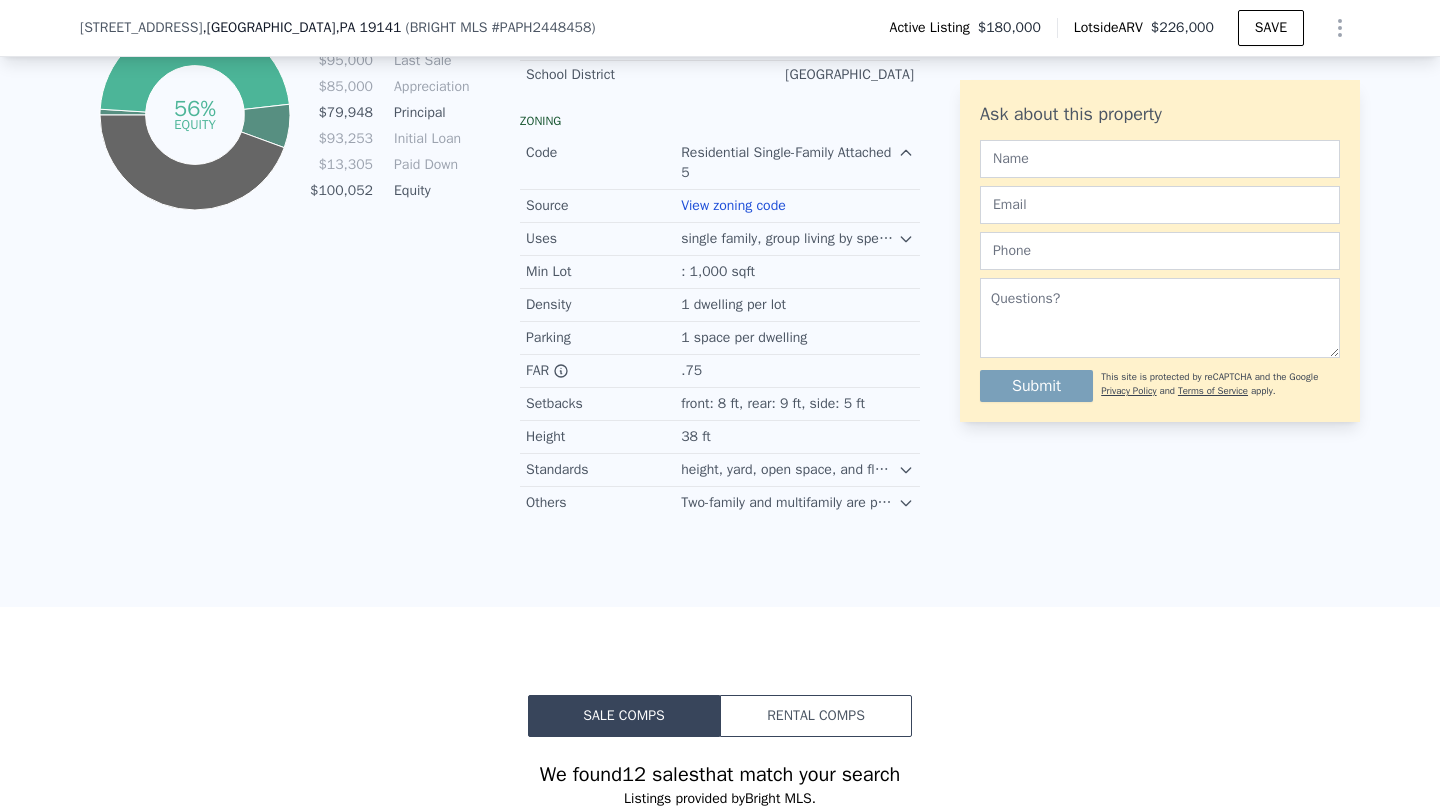 click 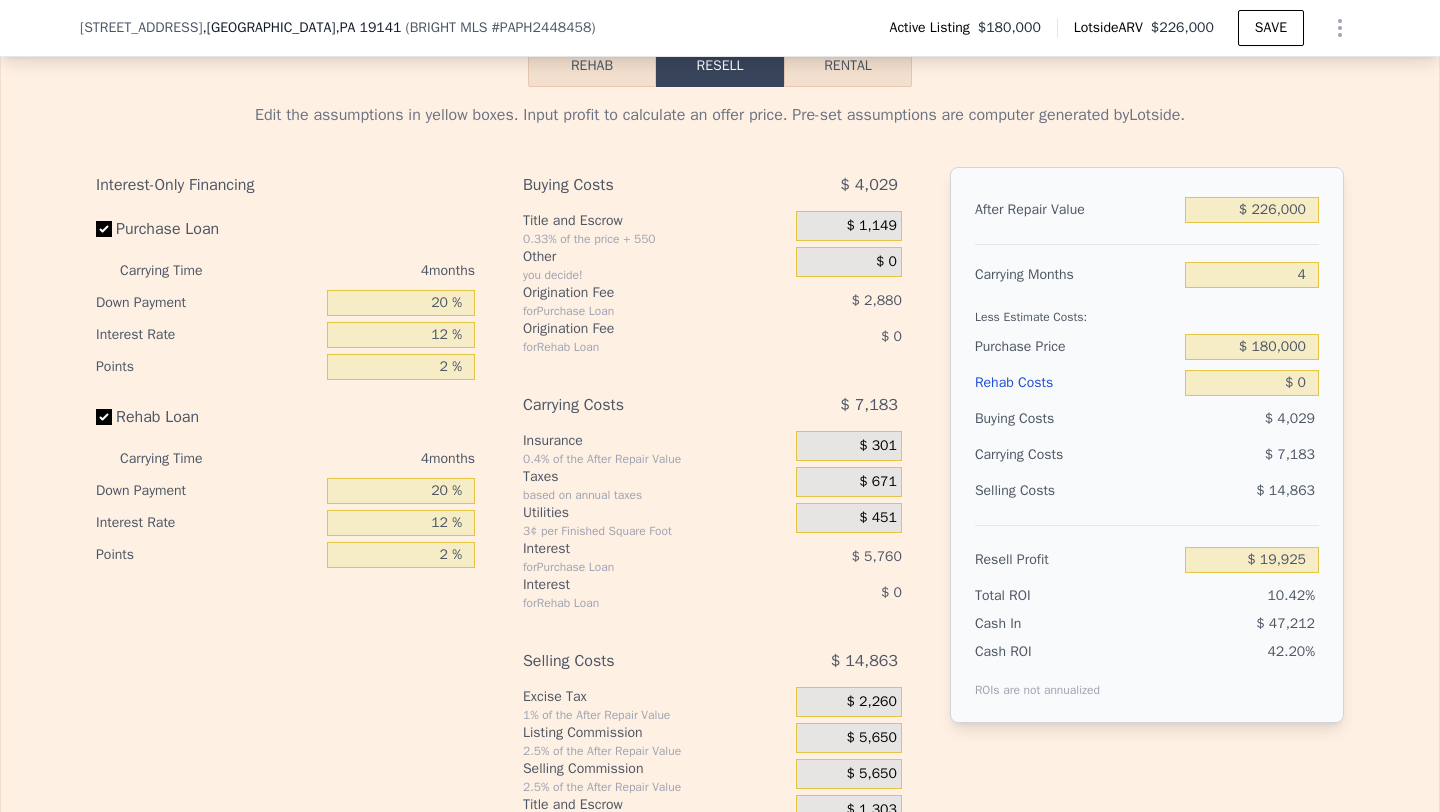 scroll, scrollTop: 3301, scrollLeft: 0, axis: vertical 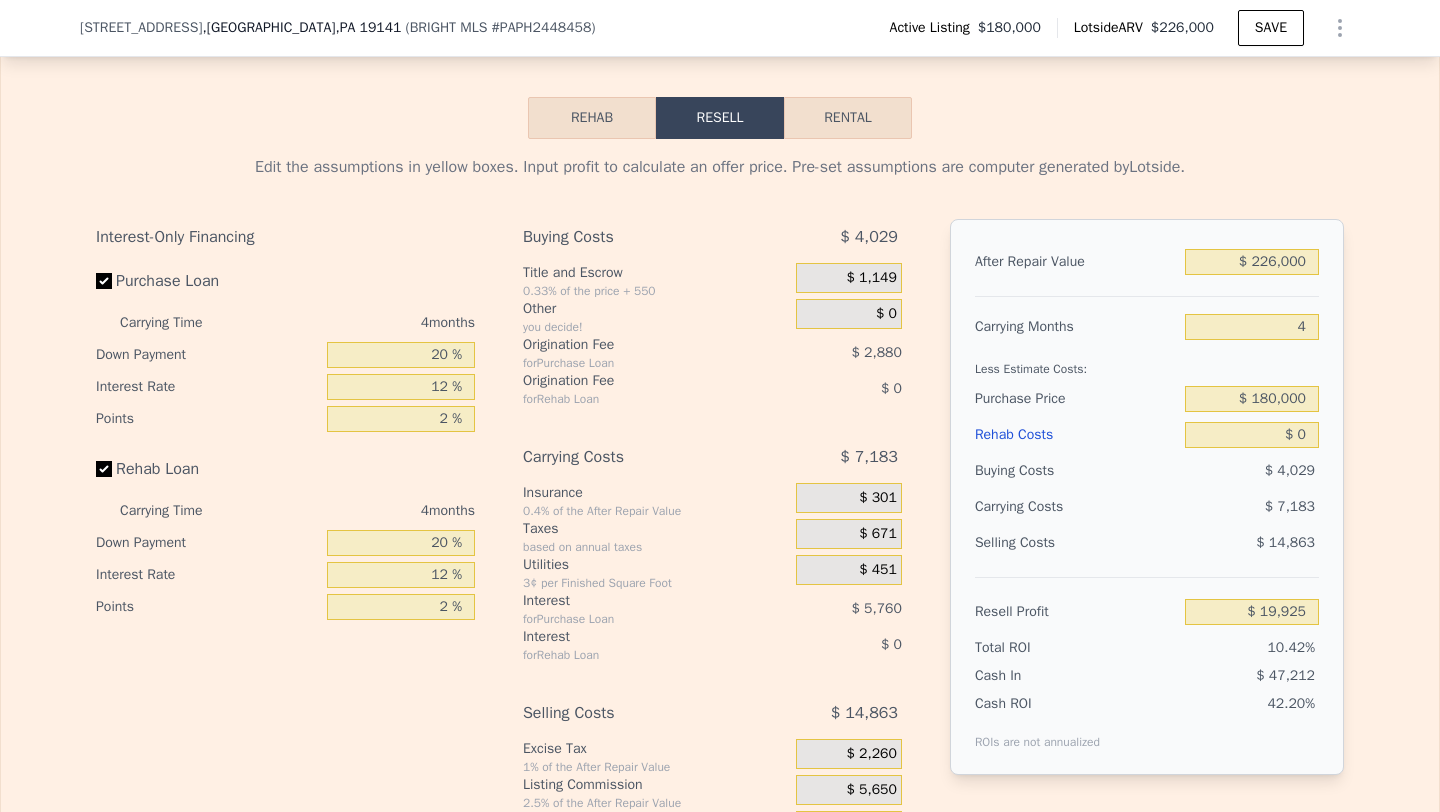 click on "Rental" at bounding box center [848, 118] 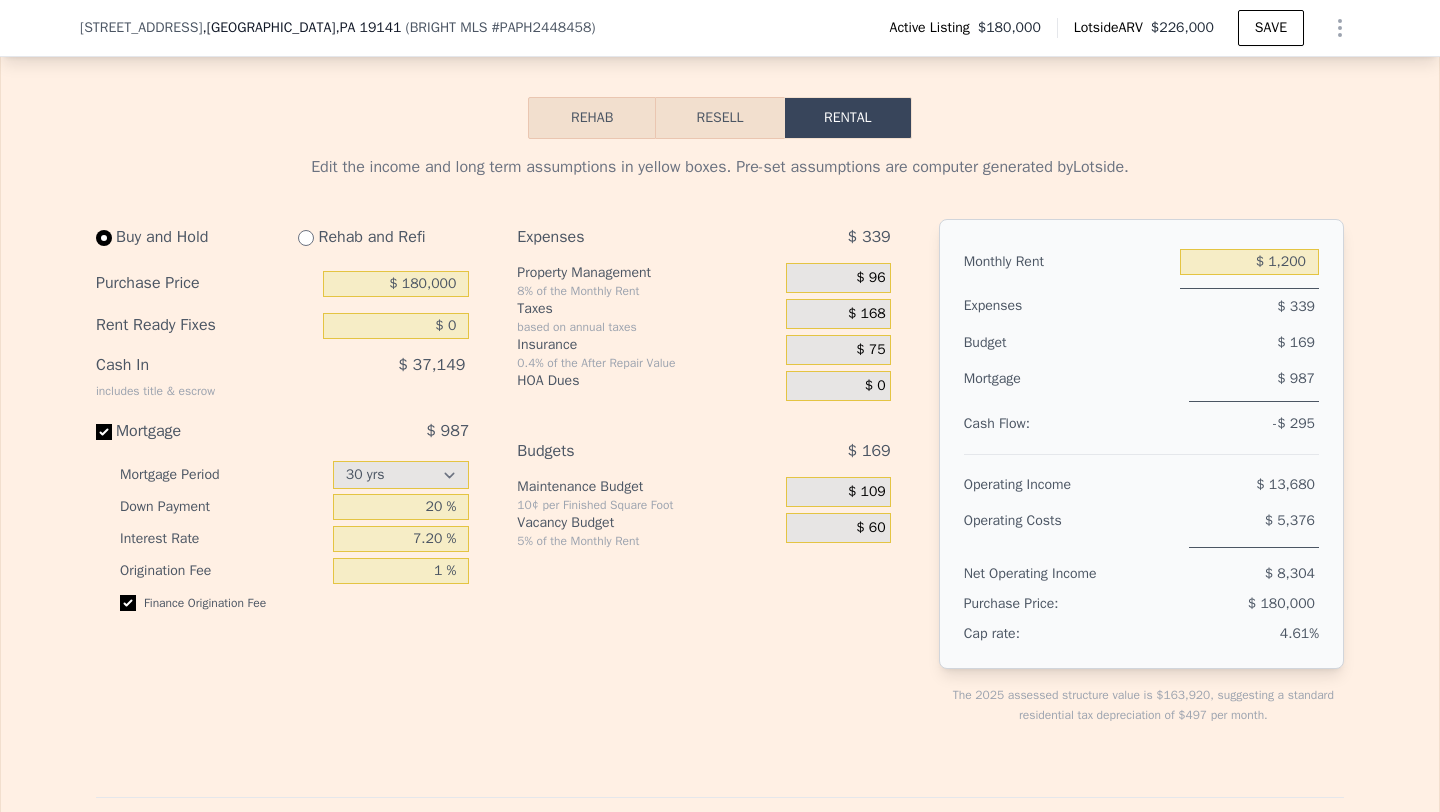 scroll, scrollTop: 3273, scrollLeft: 0, axis: vertical 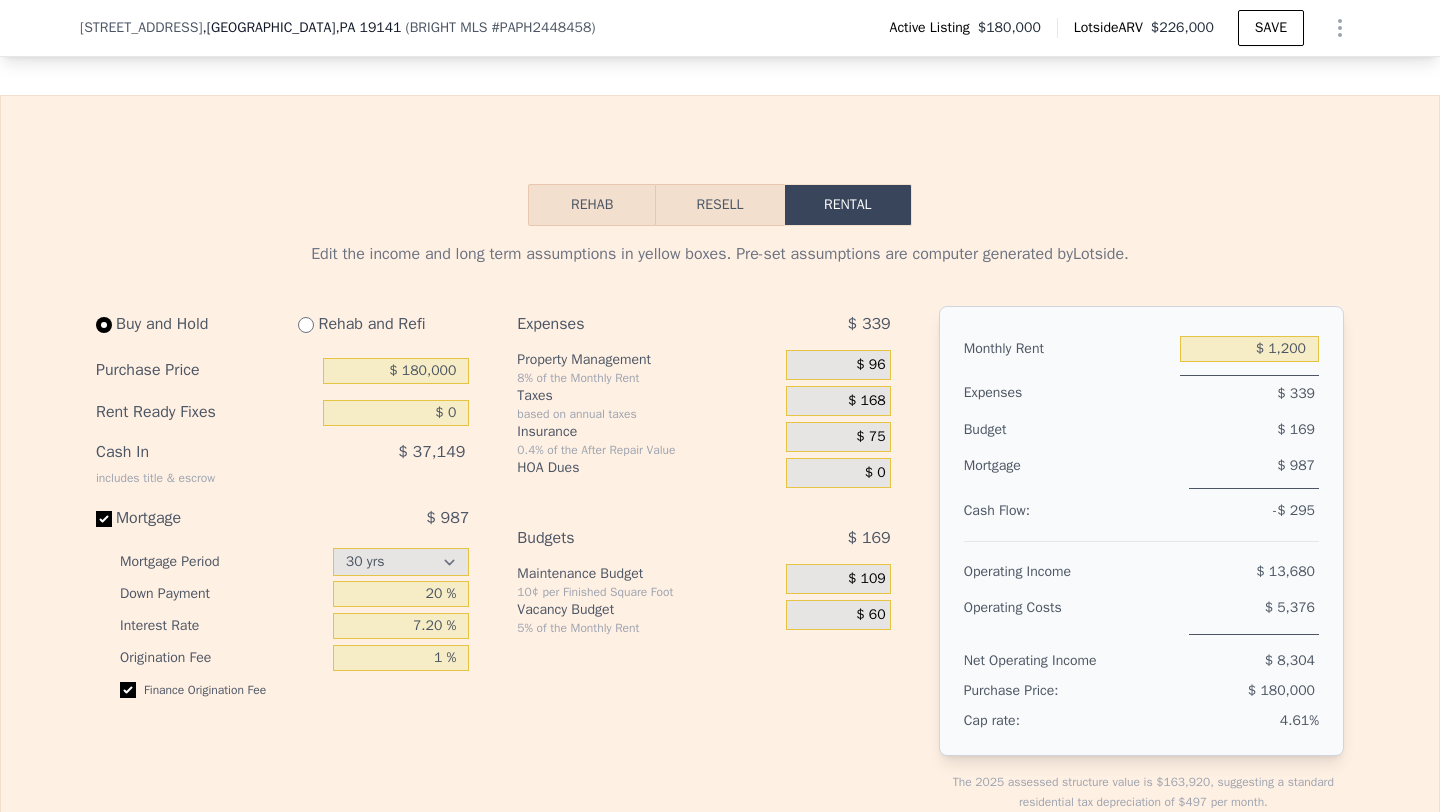 click on "Rehab" at bounding box center [592, 205] 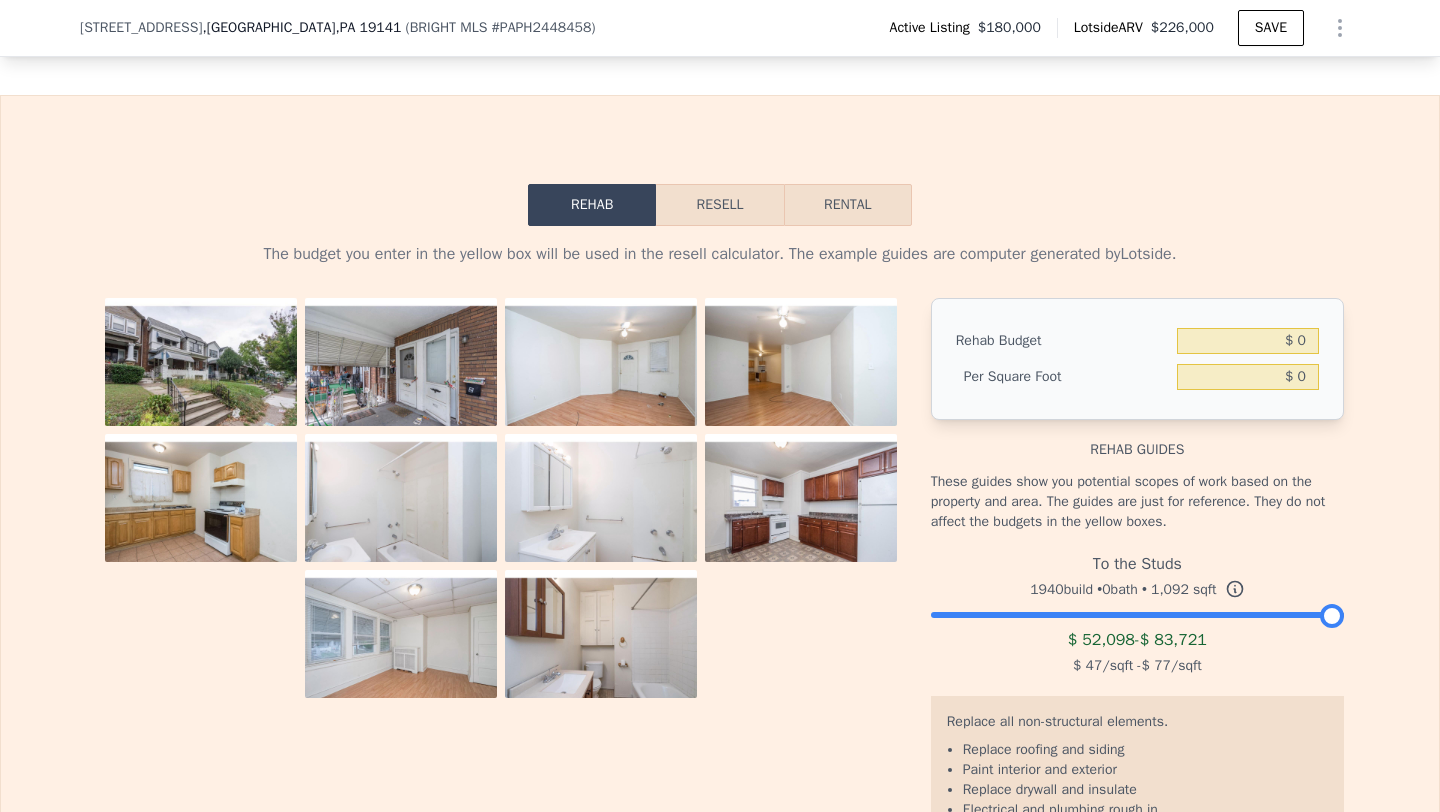 scroll, scrollTop: 3223, scrollLeft: 0, axis: vertical 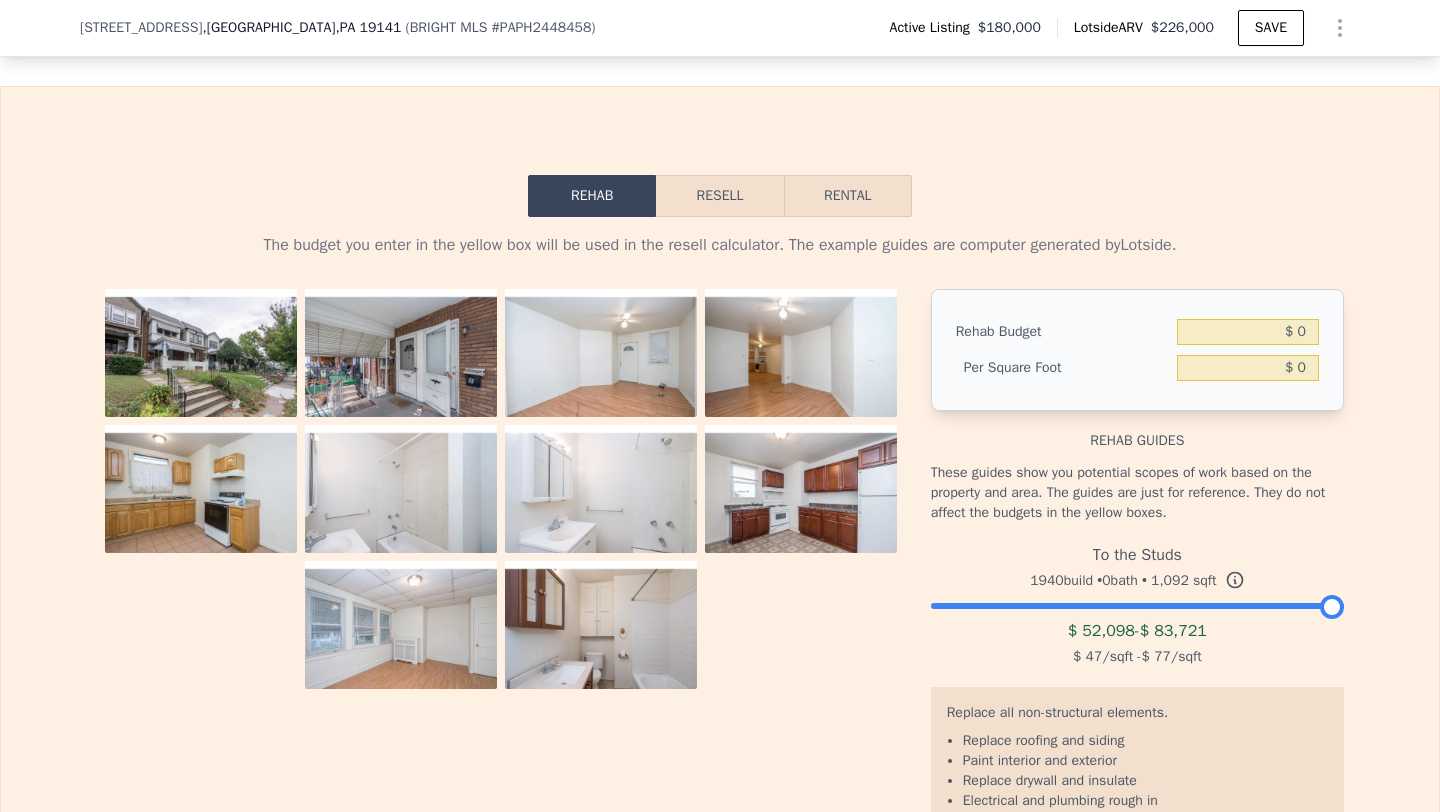 click at bounding box center (401, 361) 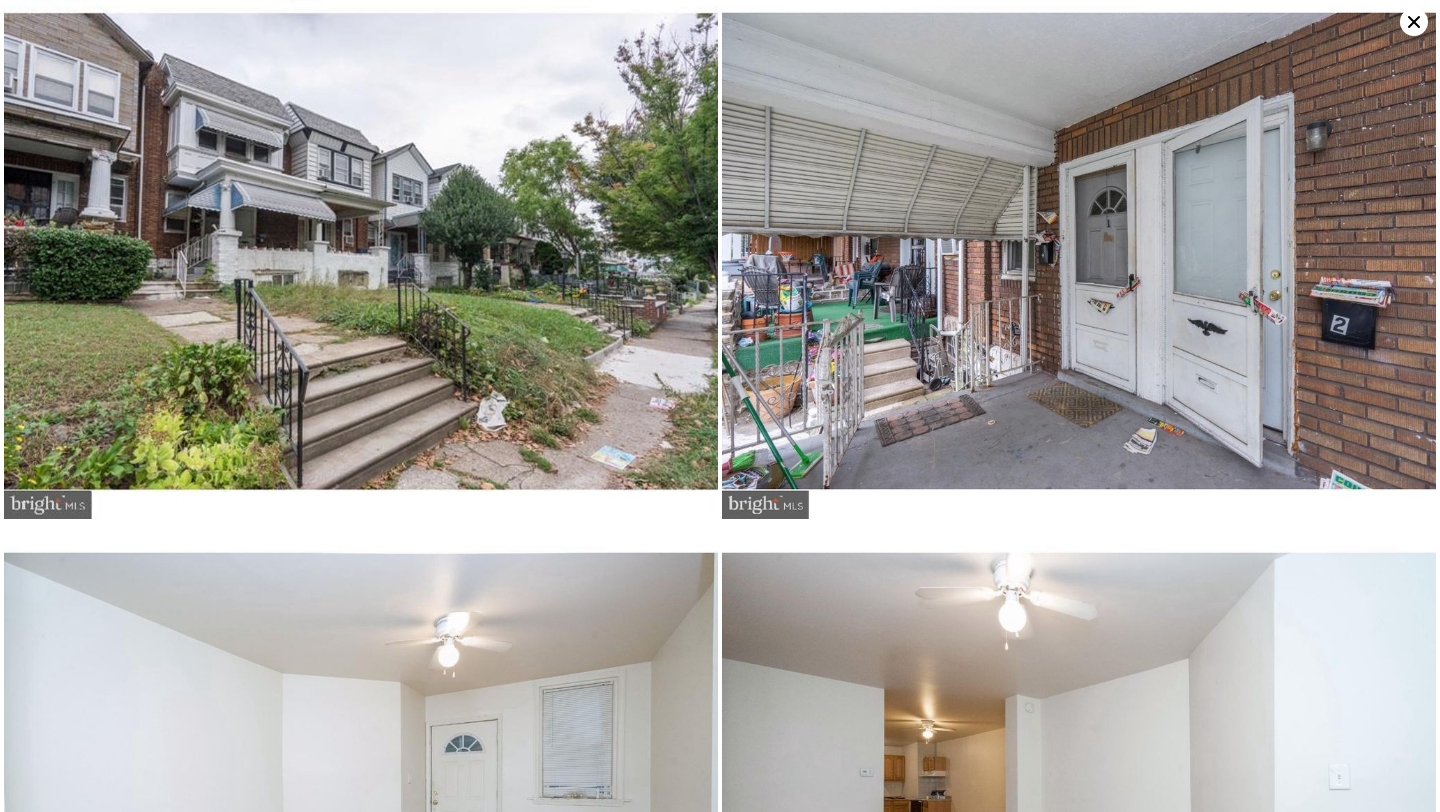 scroll, scrollTop: 0, scrollLeft: 0, axis: both 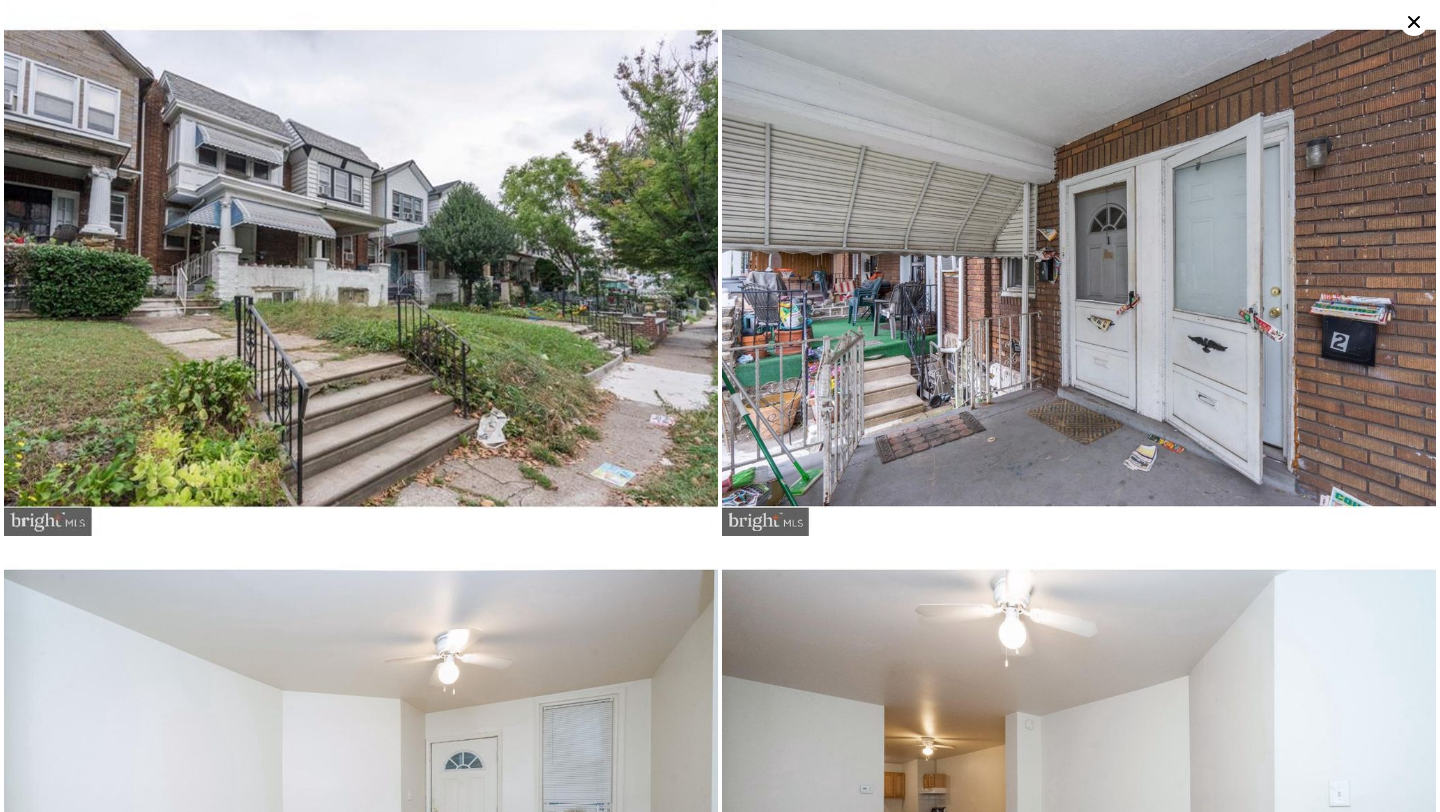 click 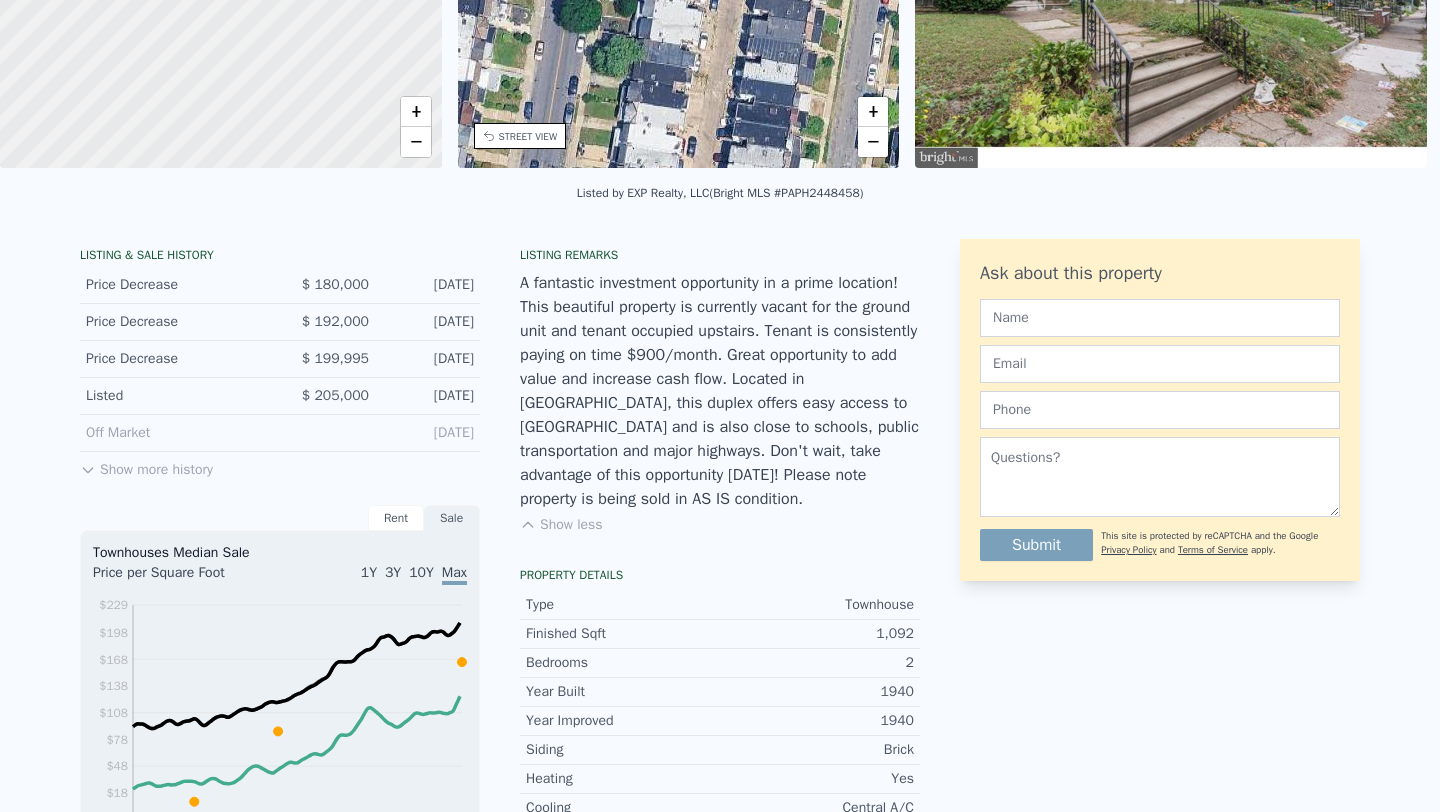 scroll, scrollTop: 0, scrollLeft: 0, axis: both 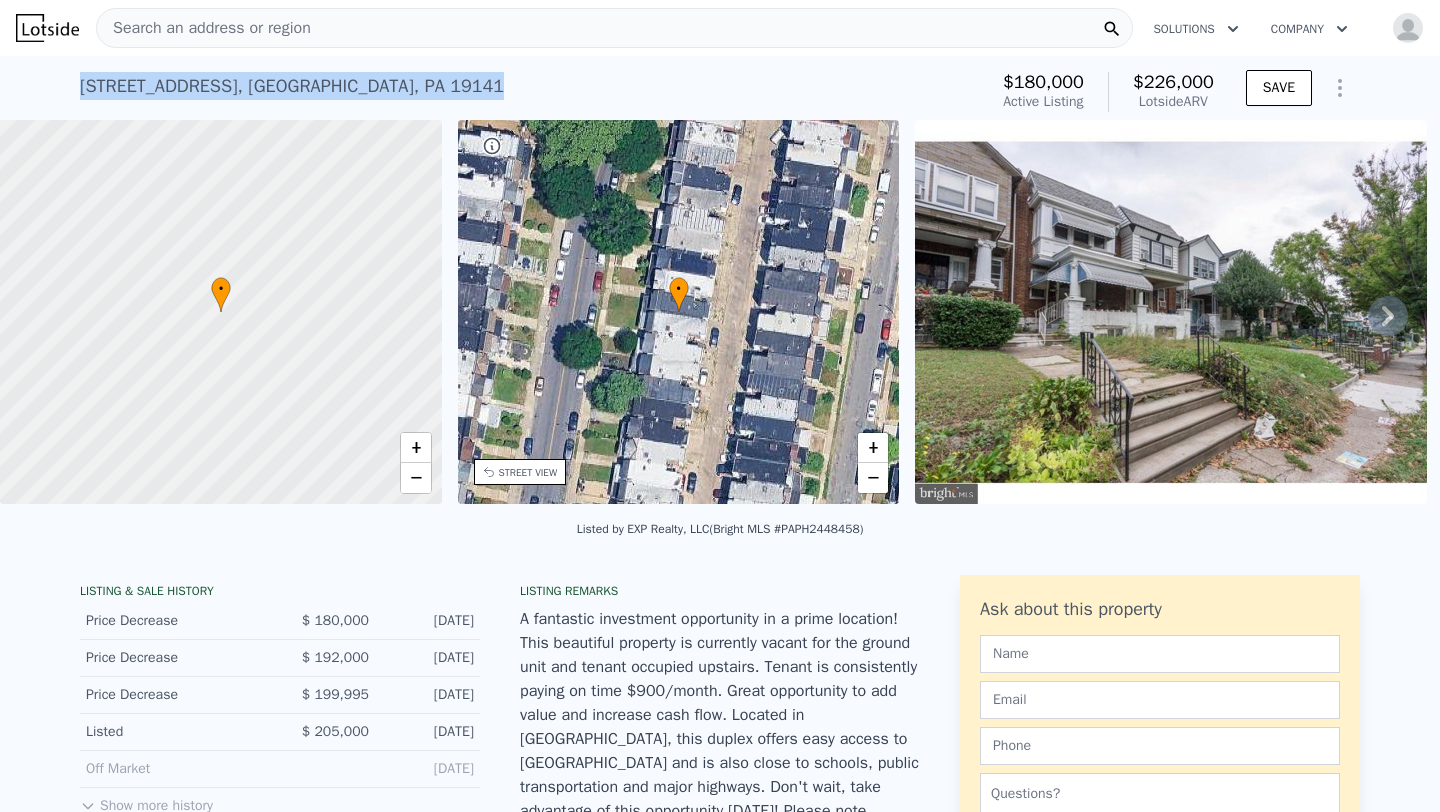 drag, startPoint x: 74, startPoint y: 86, endPoint x: 403, endPoint y: 104, distance: 329.49203 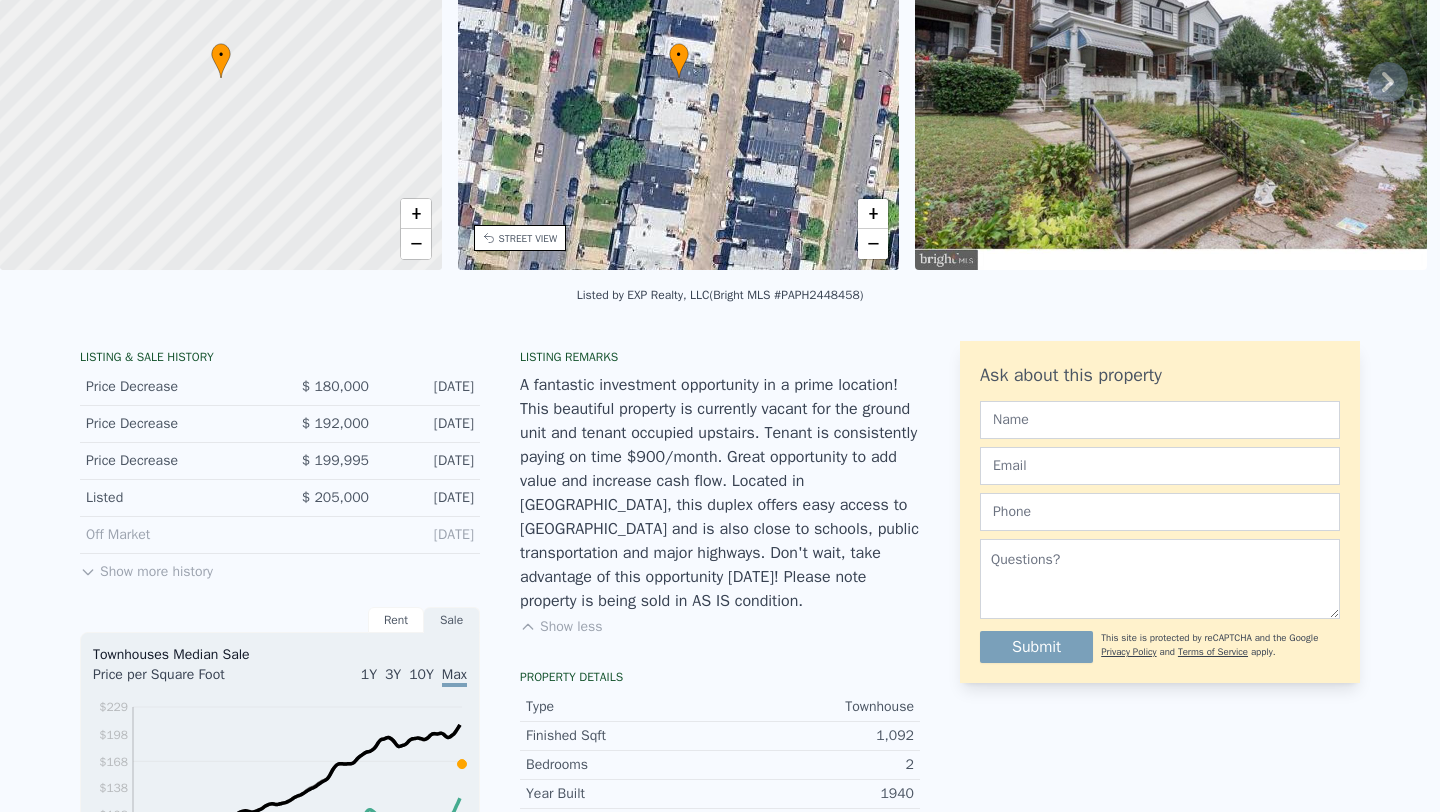 scroll, scrollTop: 0, scrollLeft: 0, axis: both 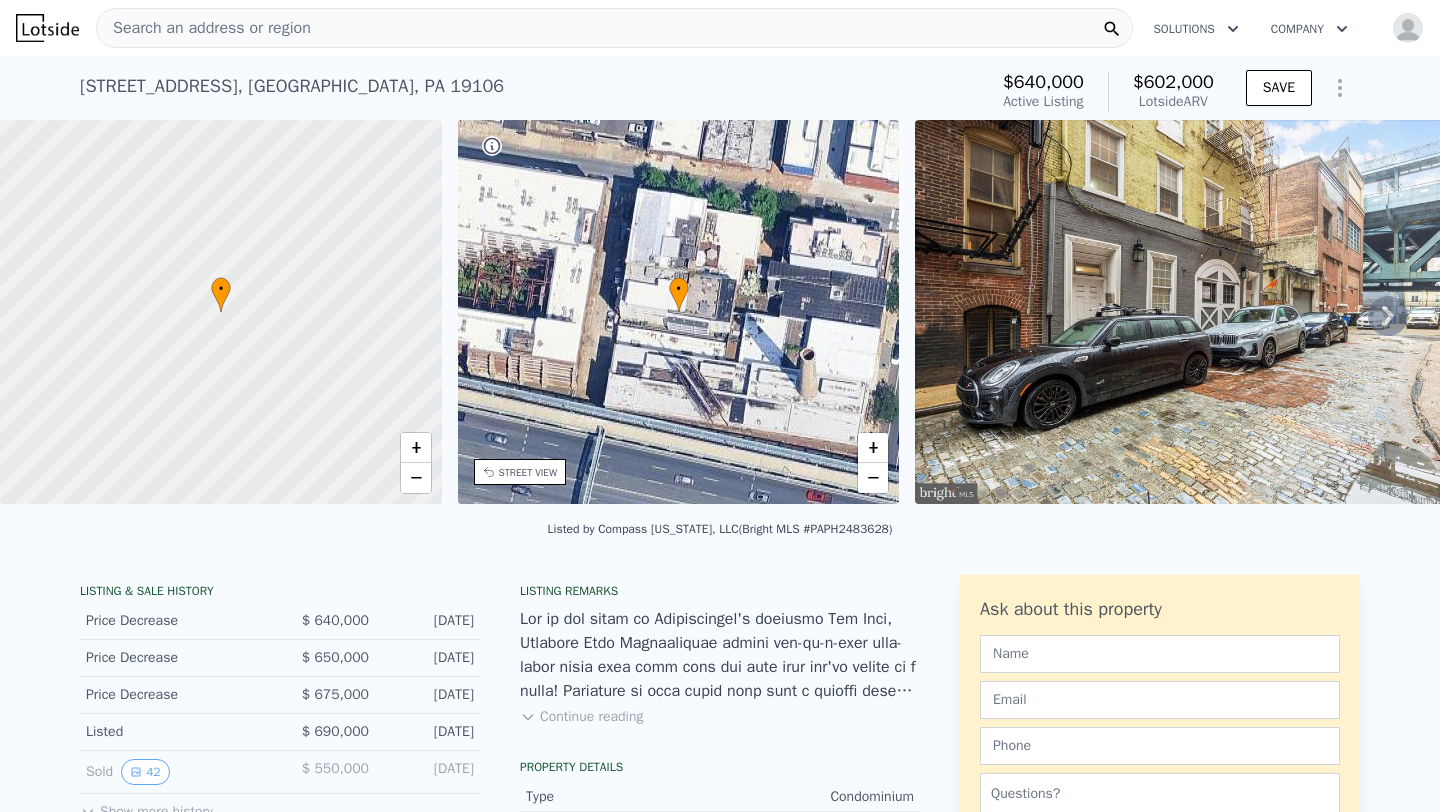 click 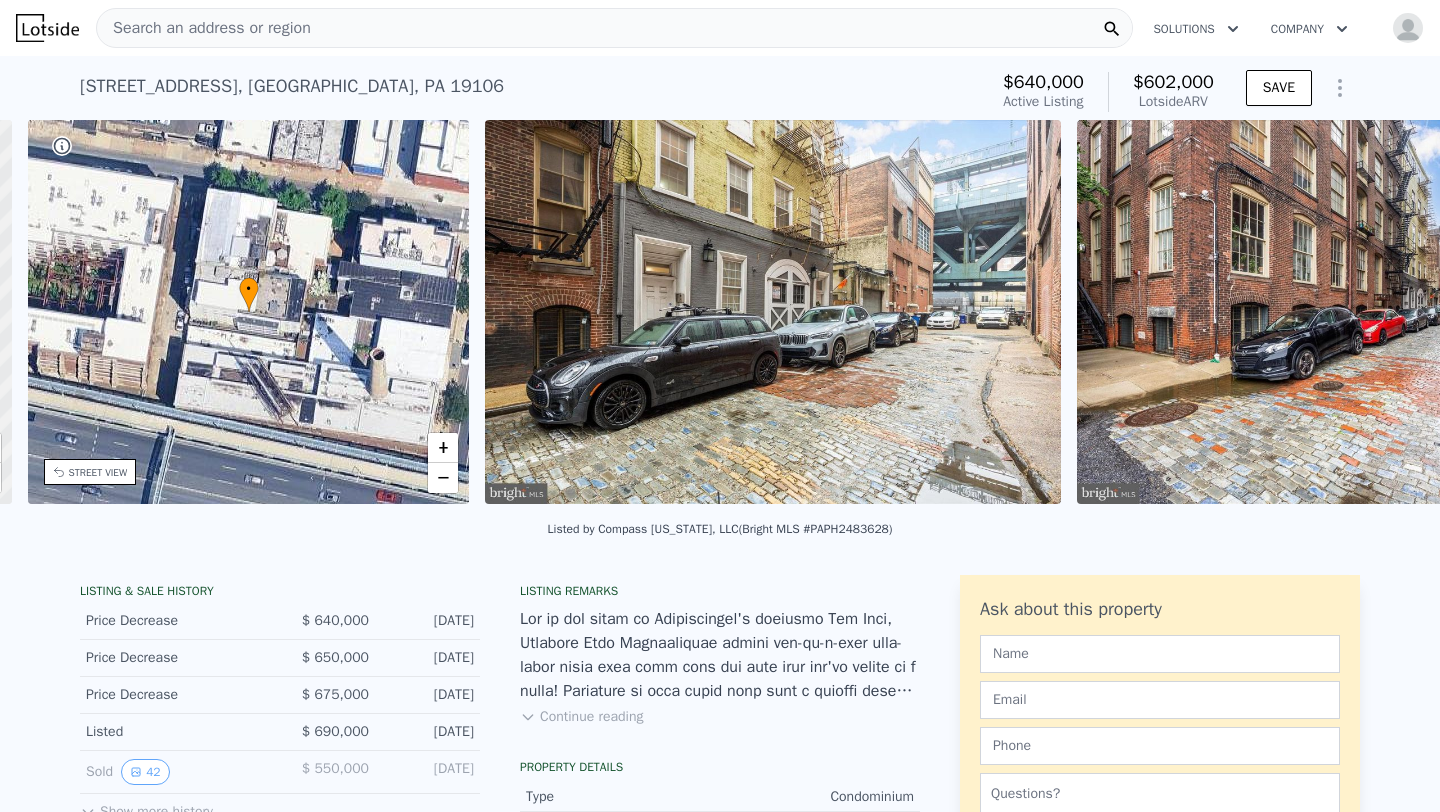 scroll, scrollTop: 0, scrollLeft: 465, axis: horizontal 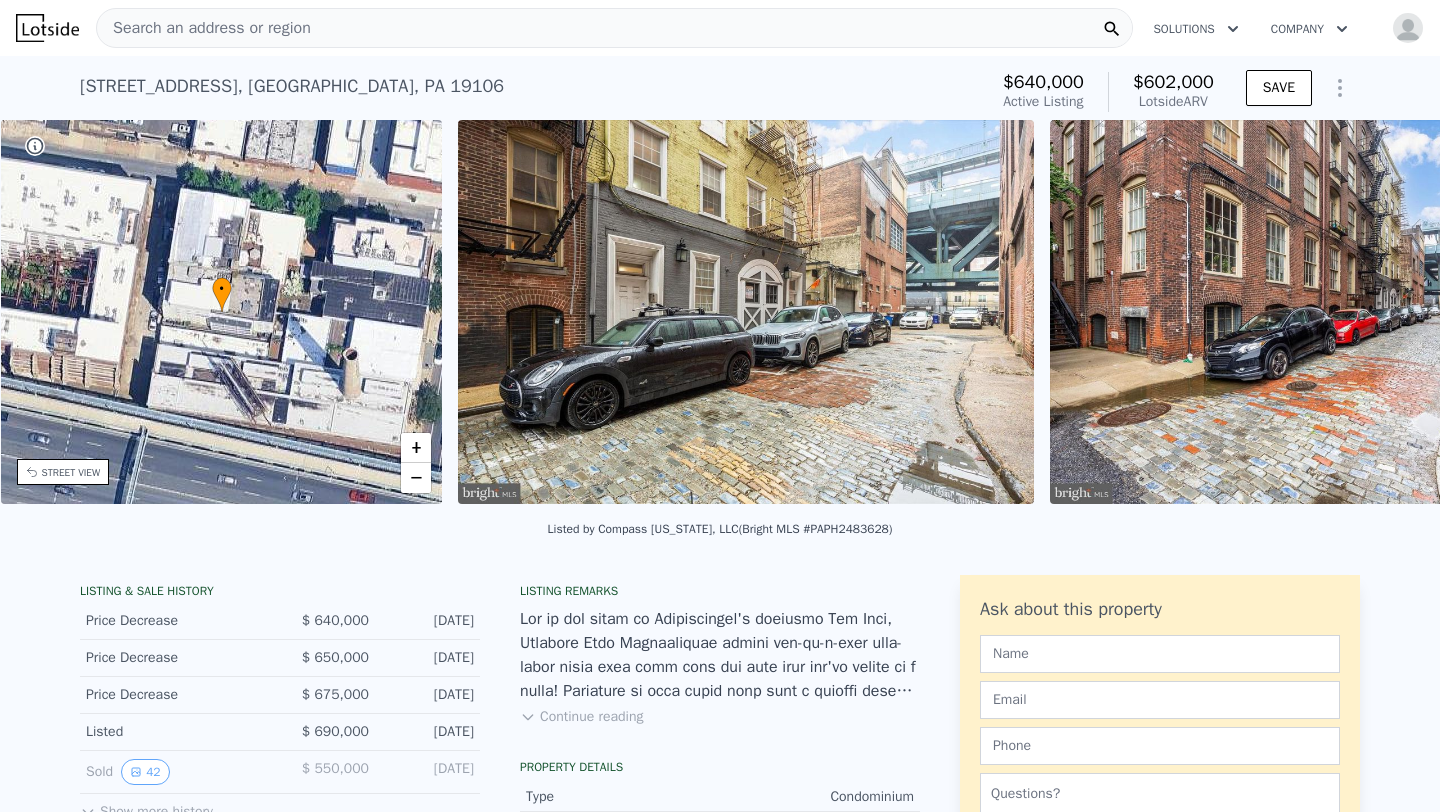 click on "•
+ −
•
+ − STREET VIEW Loading...   SATELLITE VIEW" at bounding box center (720, 315) 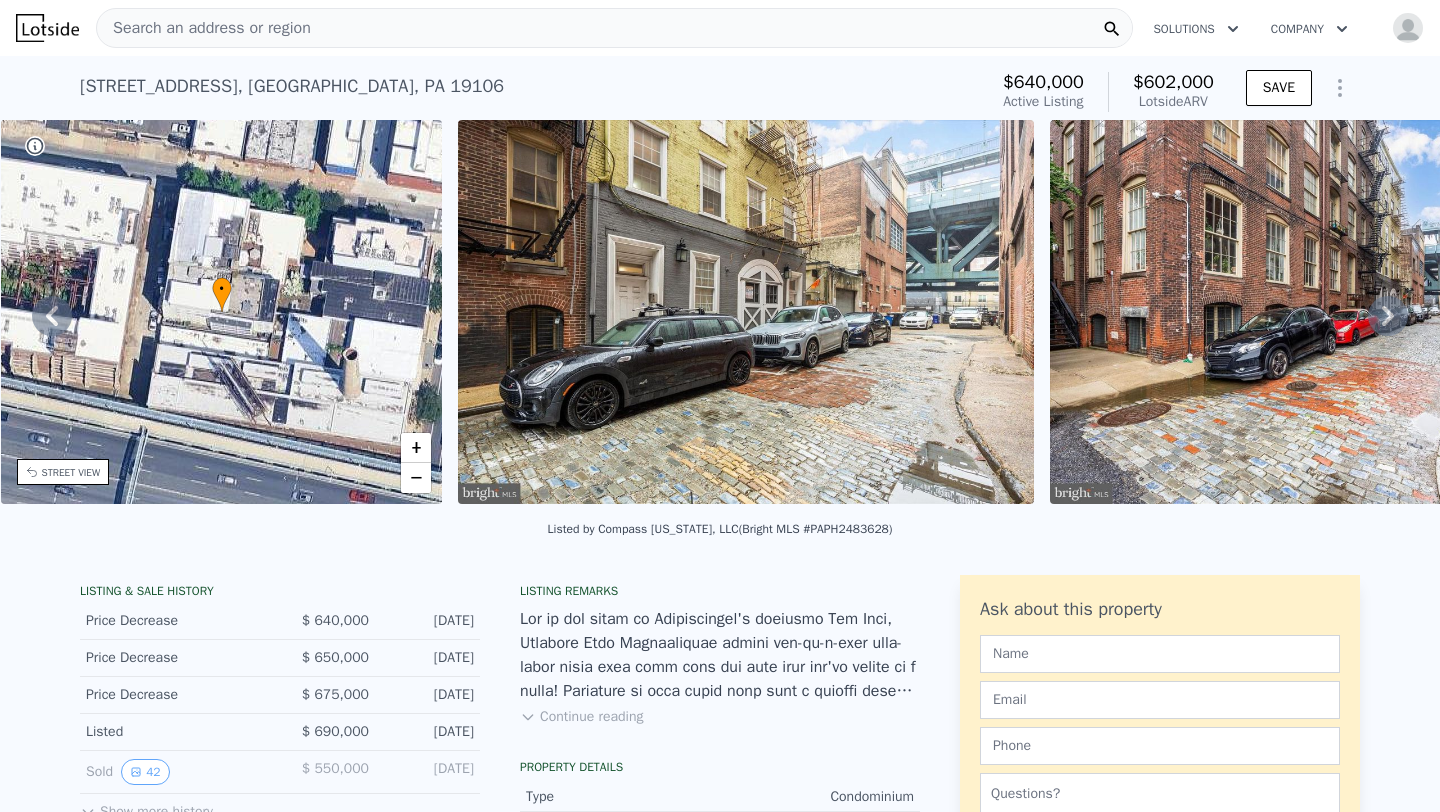 click 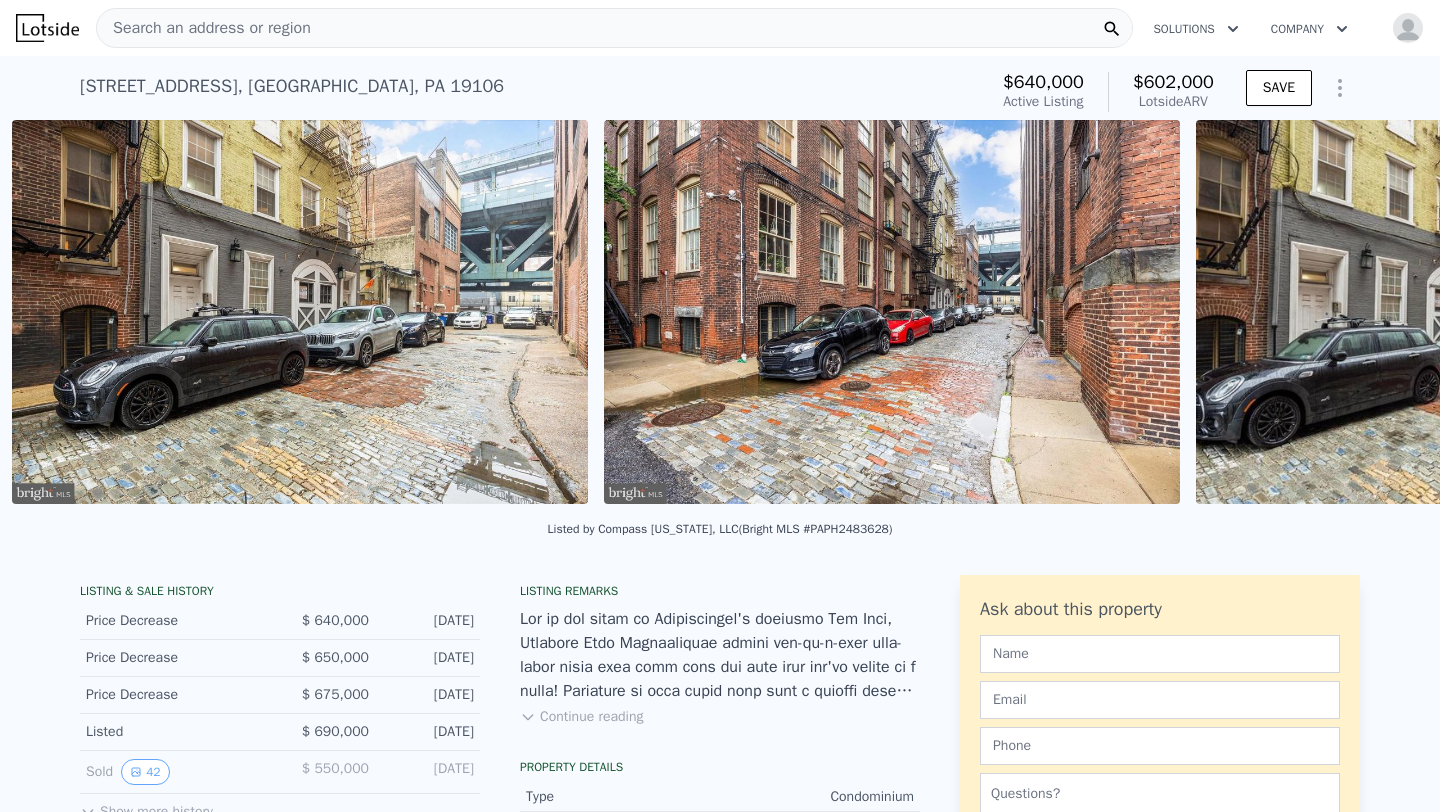scroll, scrollTop: 0, scrollLeft: 915, axis: horizontal 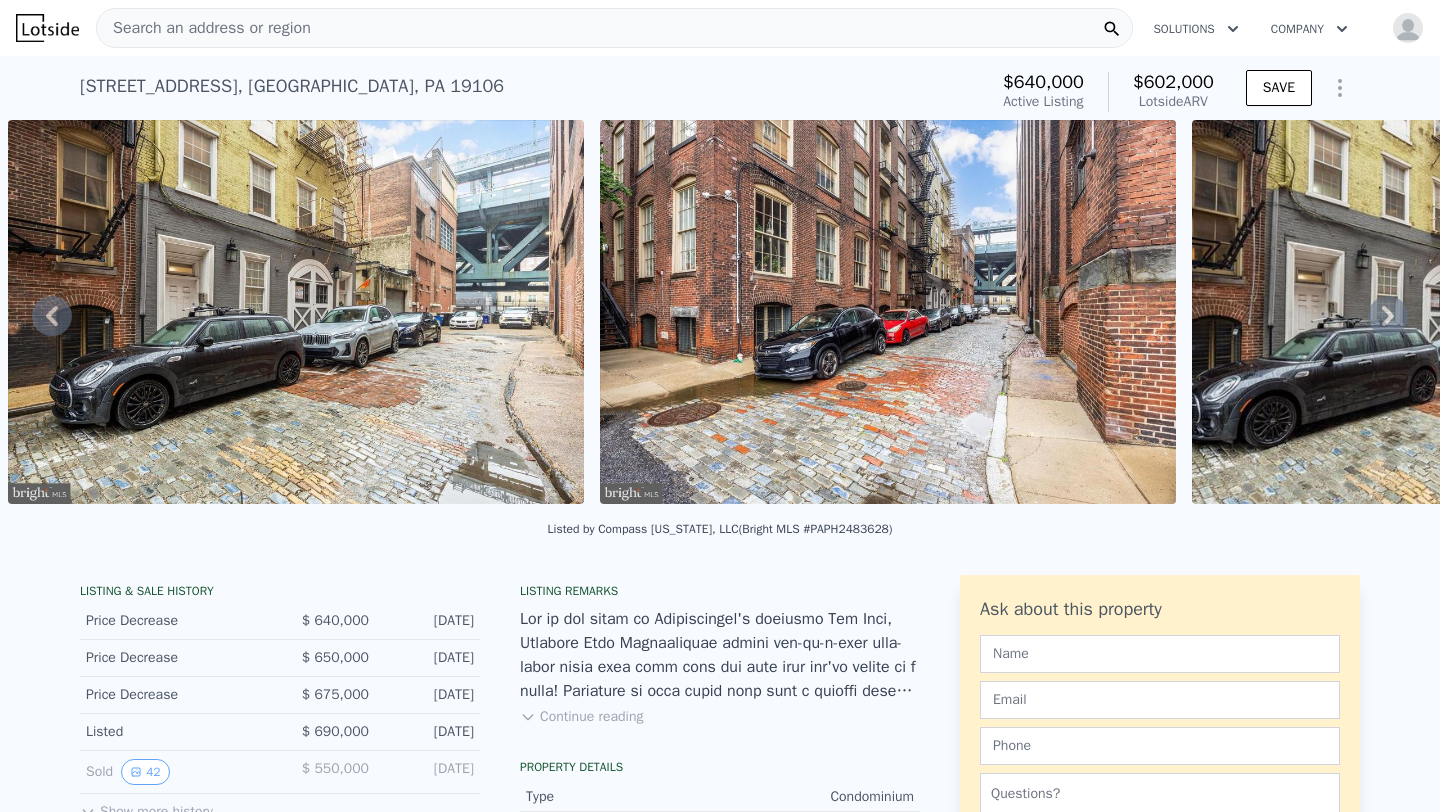 click 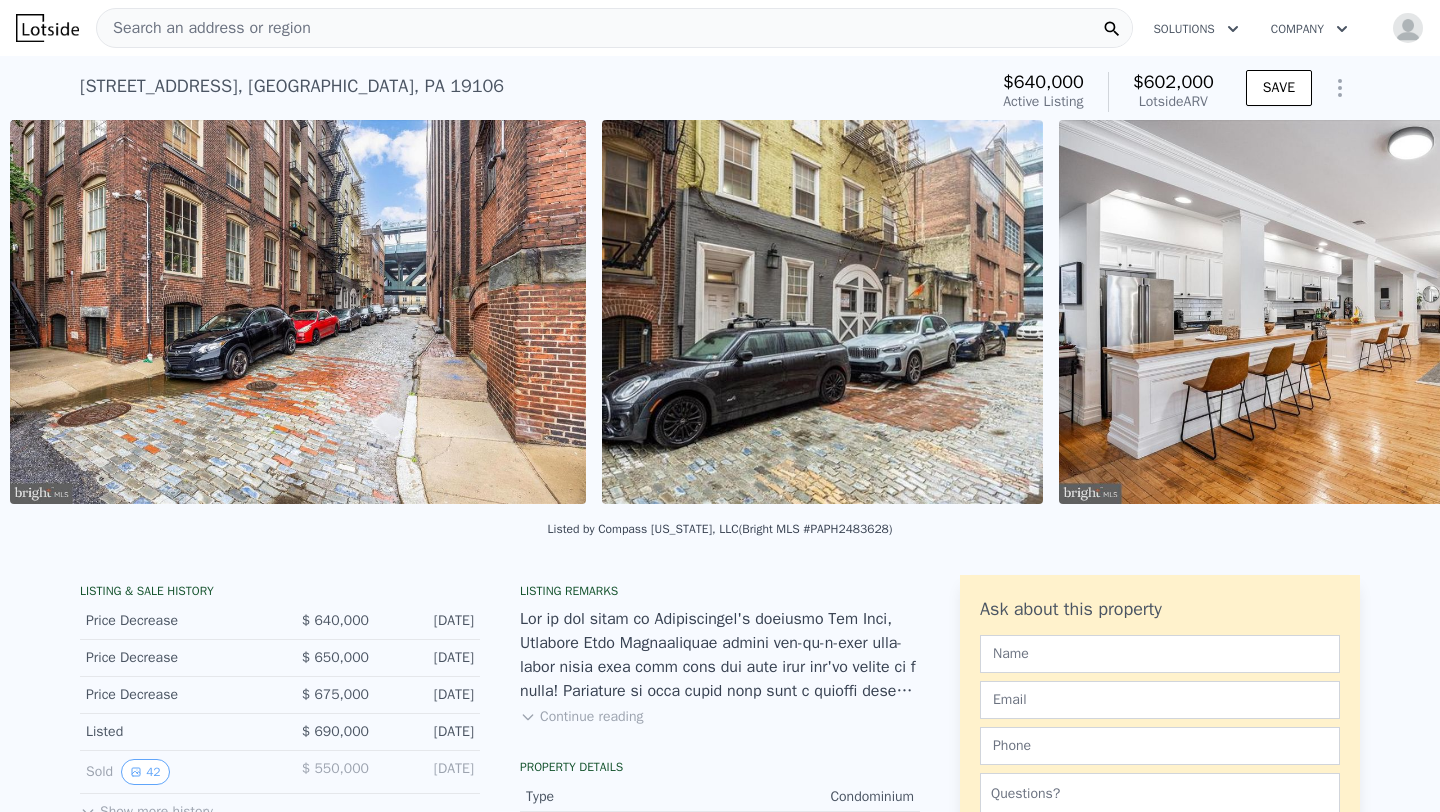 scroll, scrollTop: 0, scrollLeft: 1507, axis: horizontal 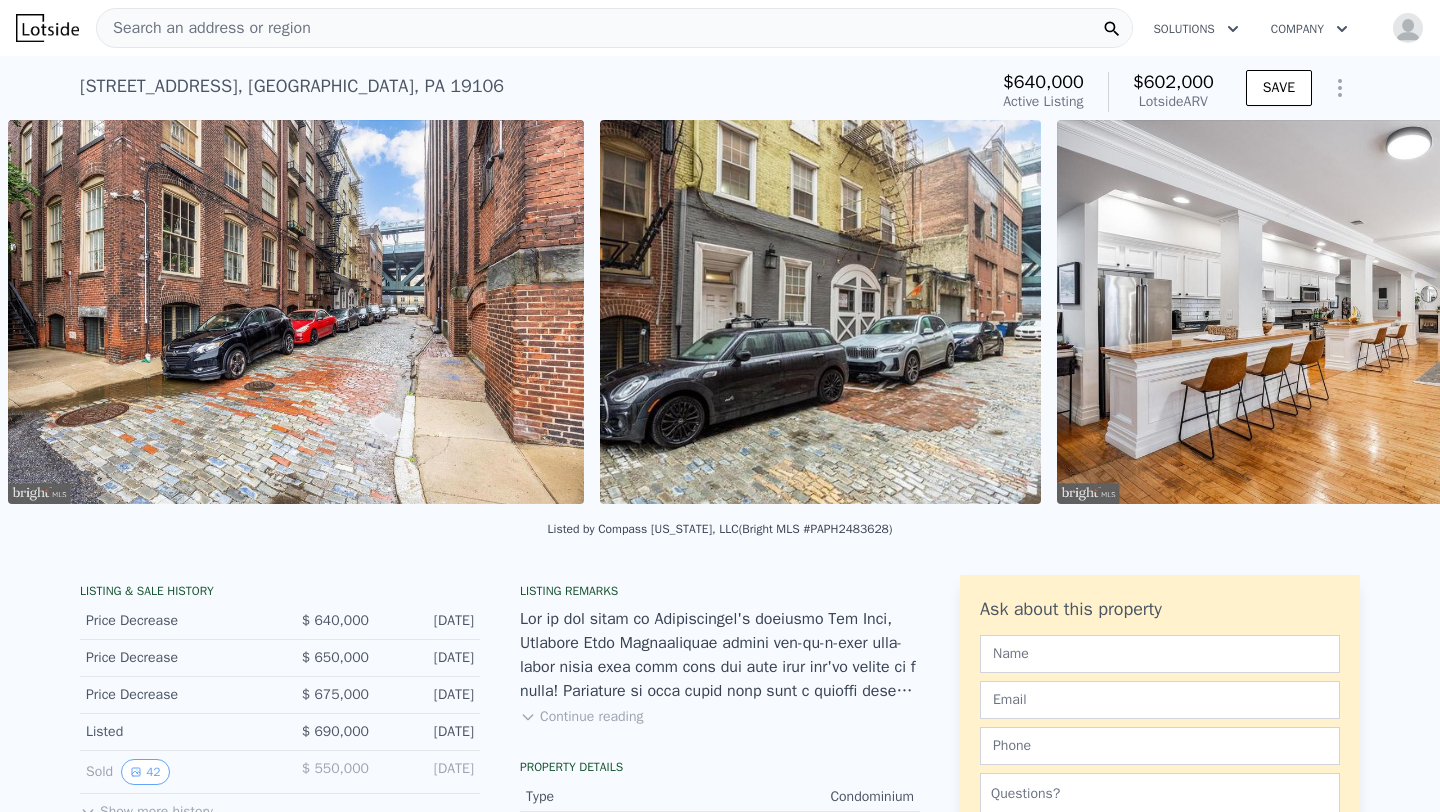 click at bounding box center [1345, 312] 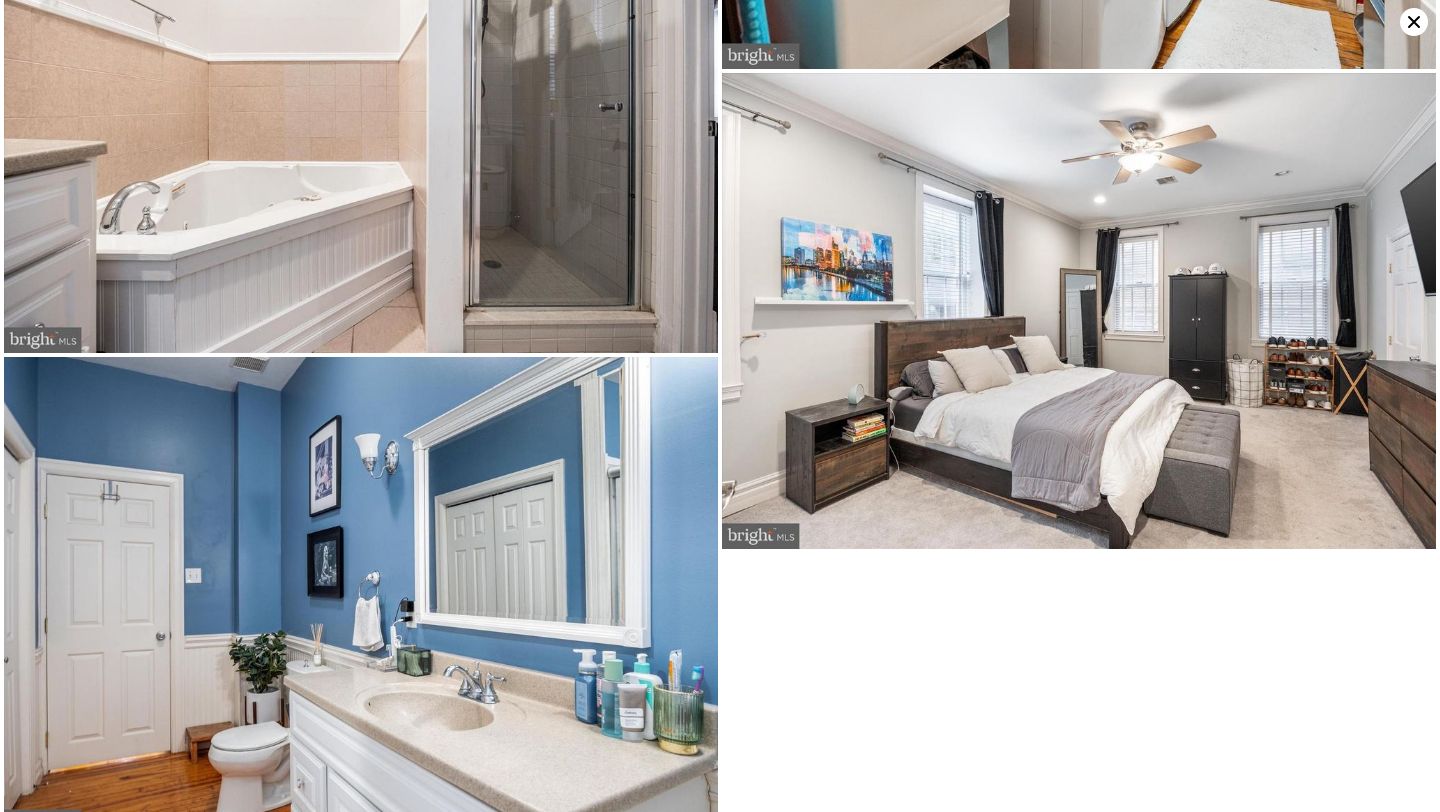 scroll, scrollTop: 7452, scrollLeft: 0, axis: vertical 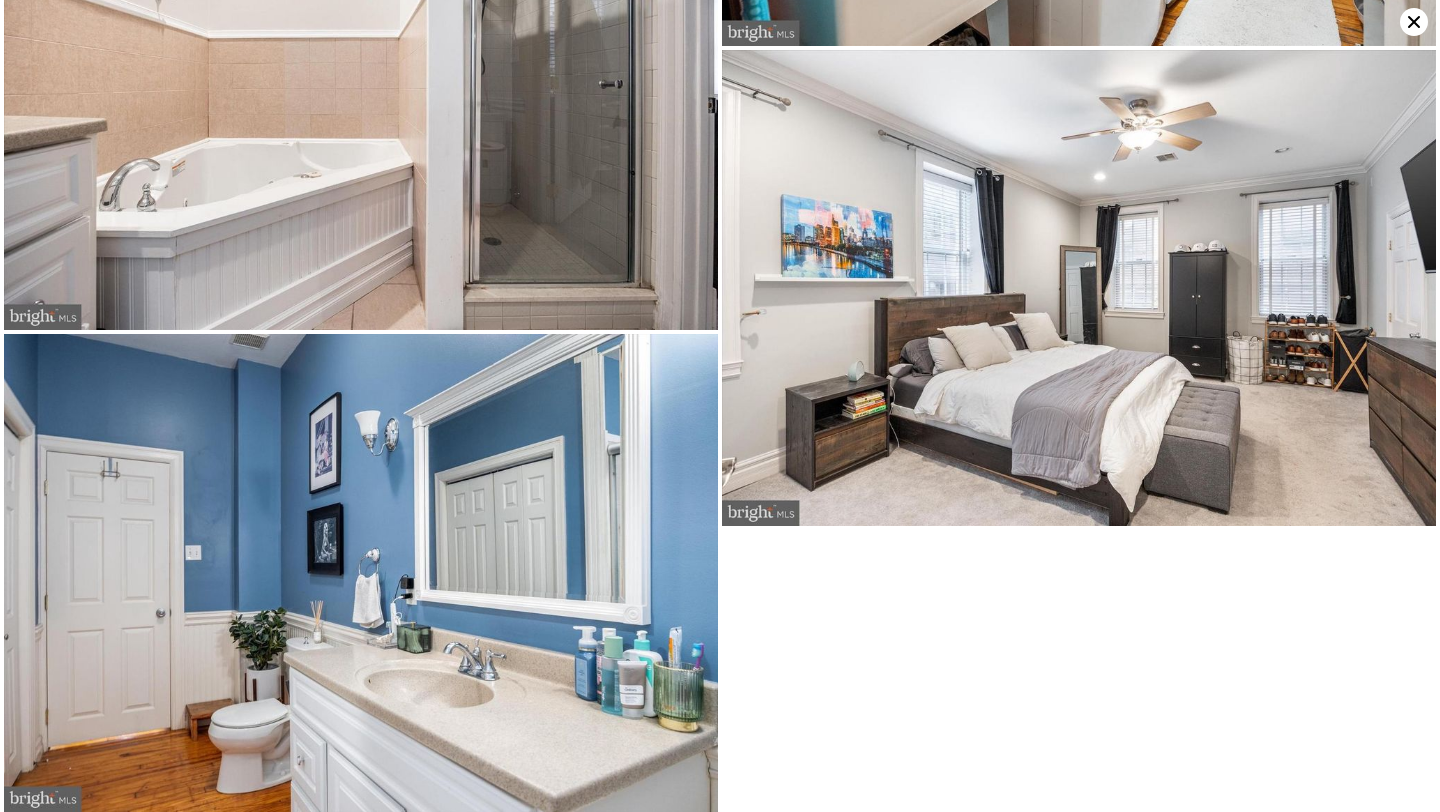 drag, startPoint x: 1413, startPoint y: 18, endPoint x: 677, endPoint y: 442, distance: 849.3951 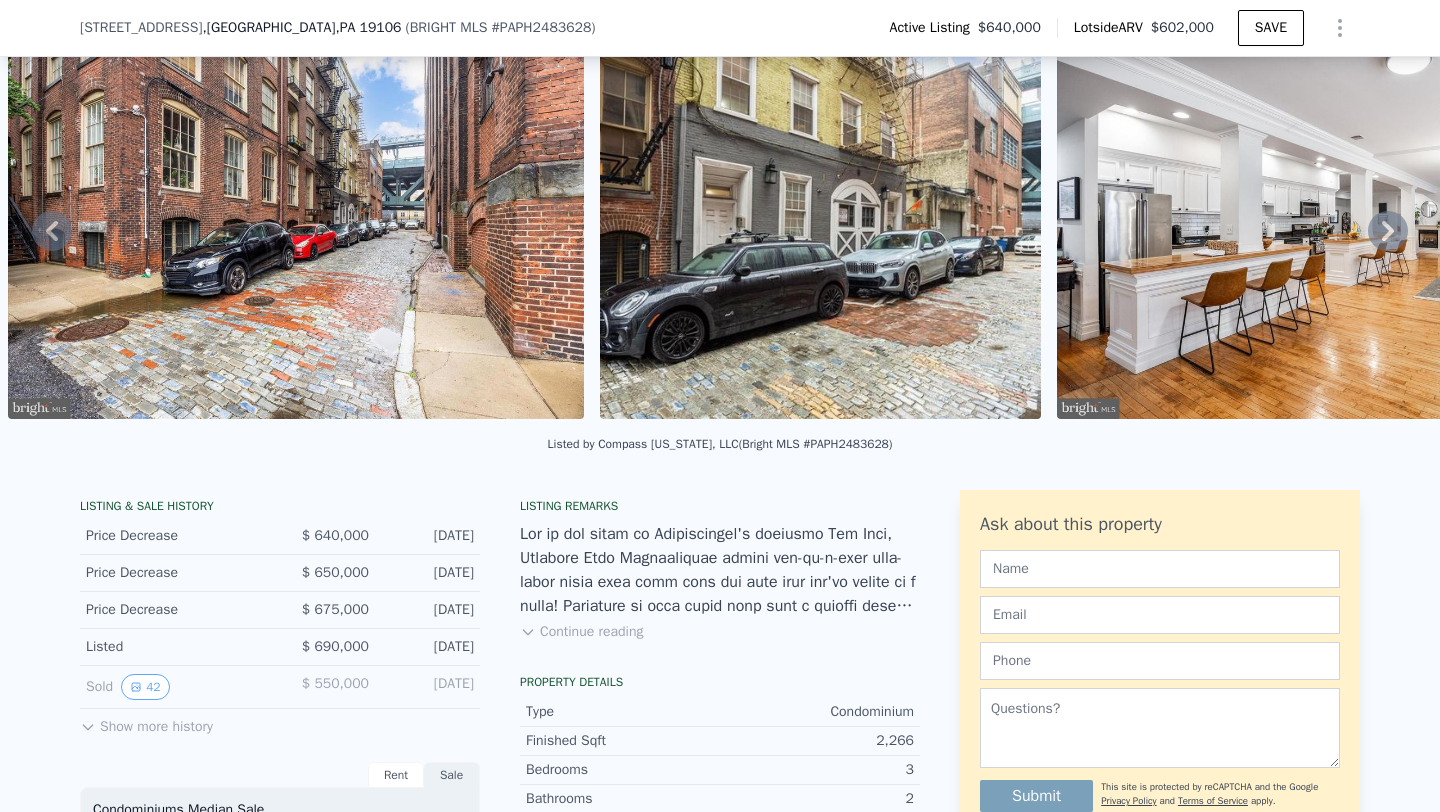 scroll, scrollTop: 168, scrollLeft: 0, axis: vertical 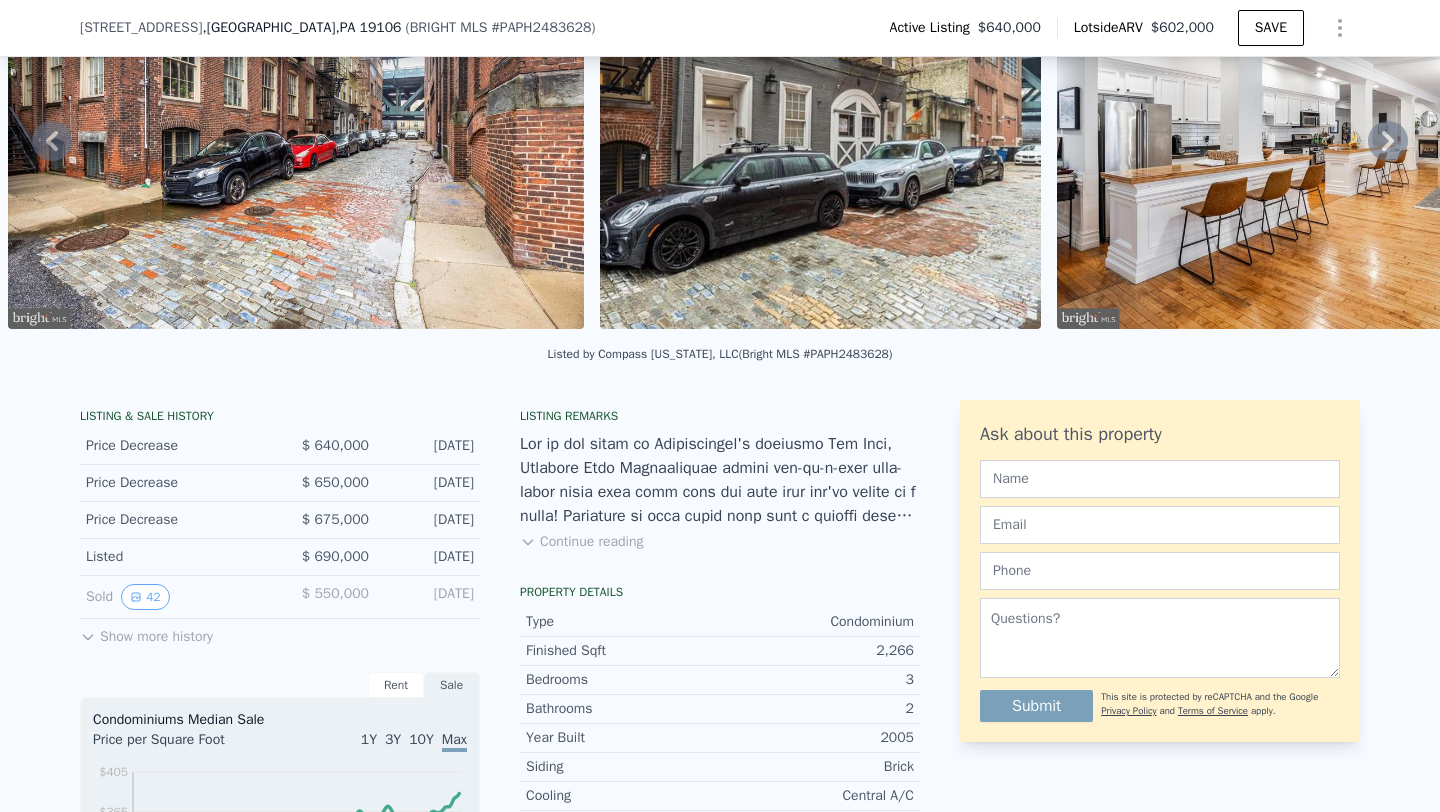 click 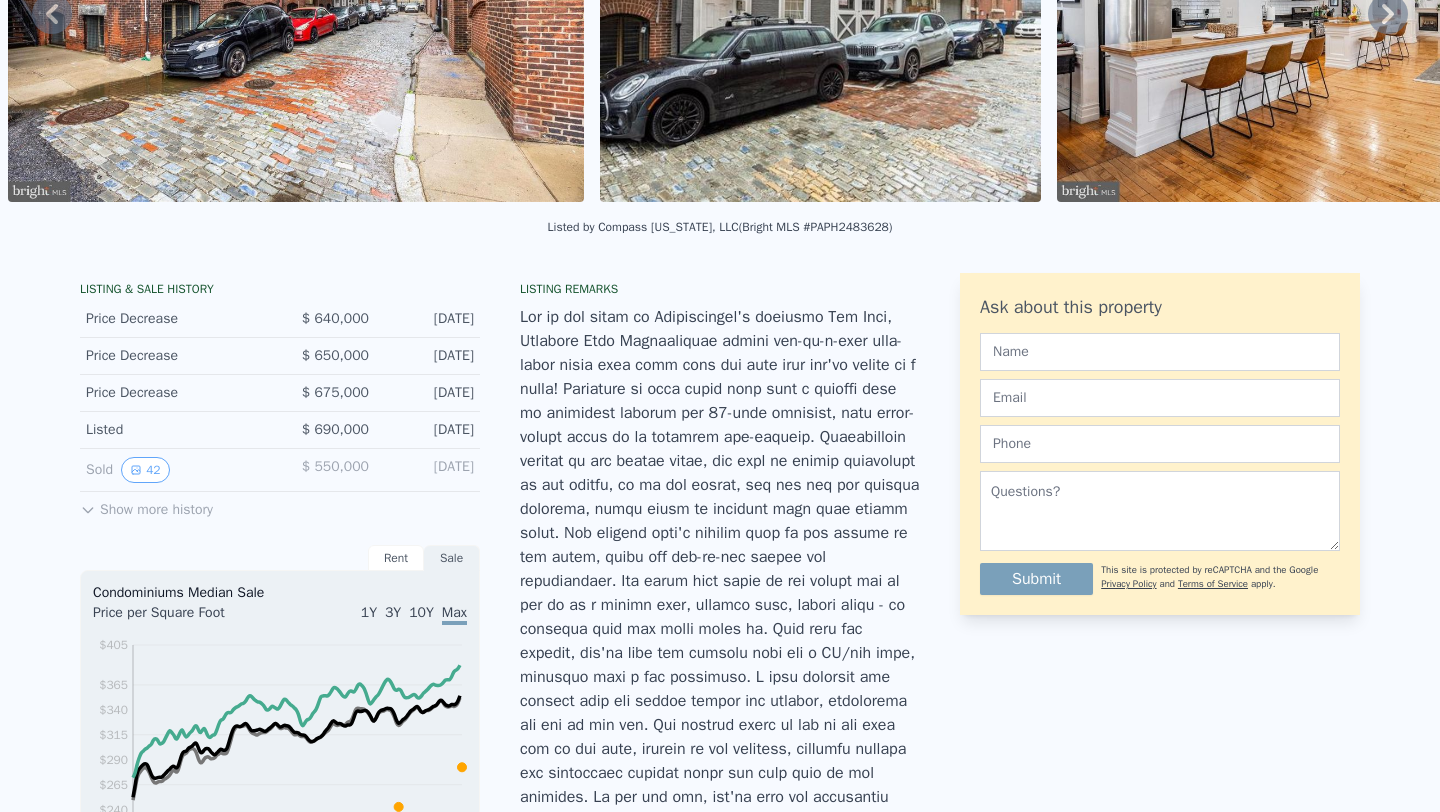 scroll, scrollTop: 0, scrollLeft: 0, axis: both 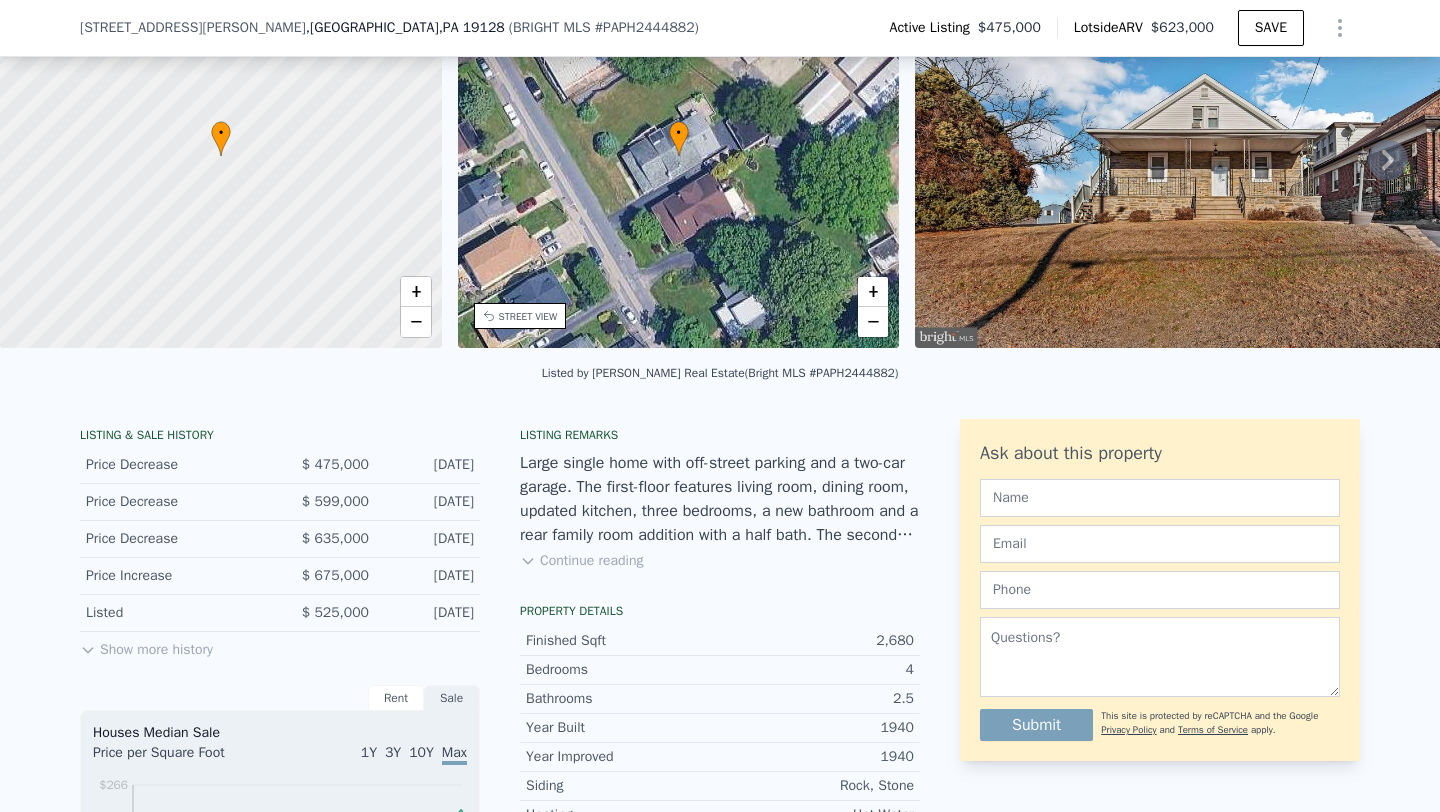 click on "Continue reading" at bounding box center (581, 561) 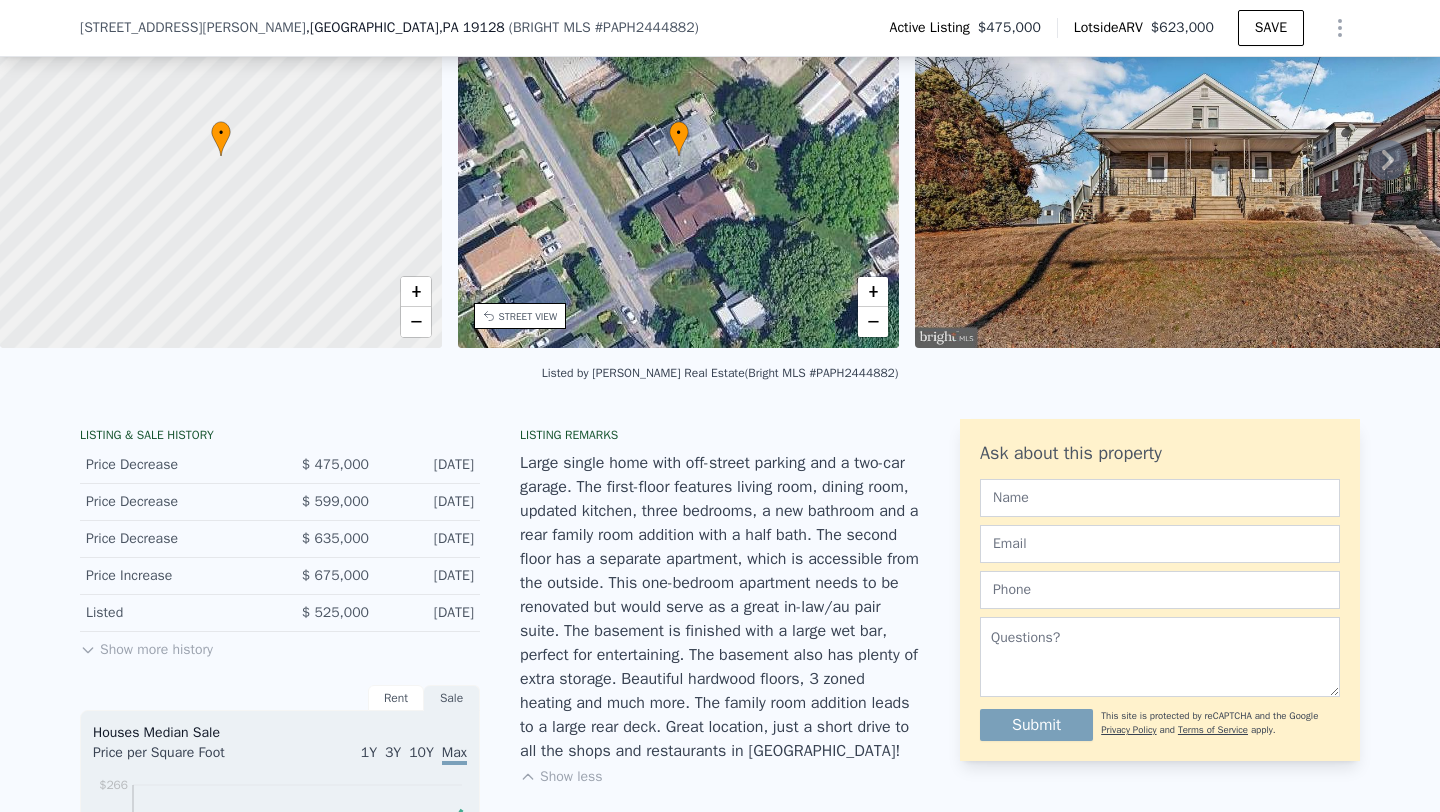 click 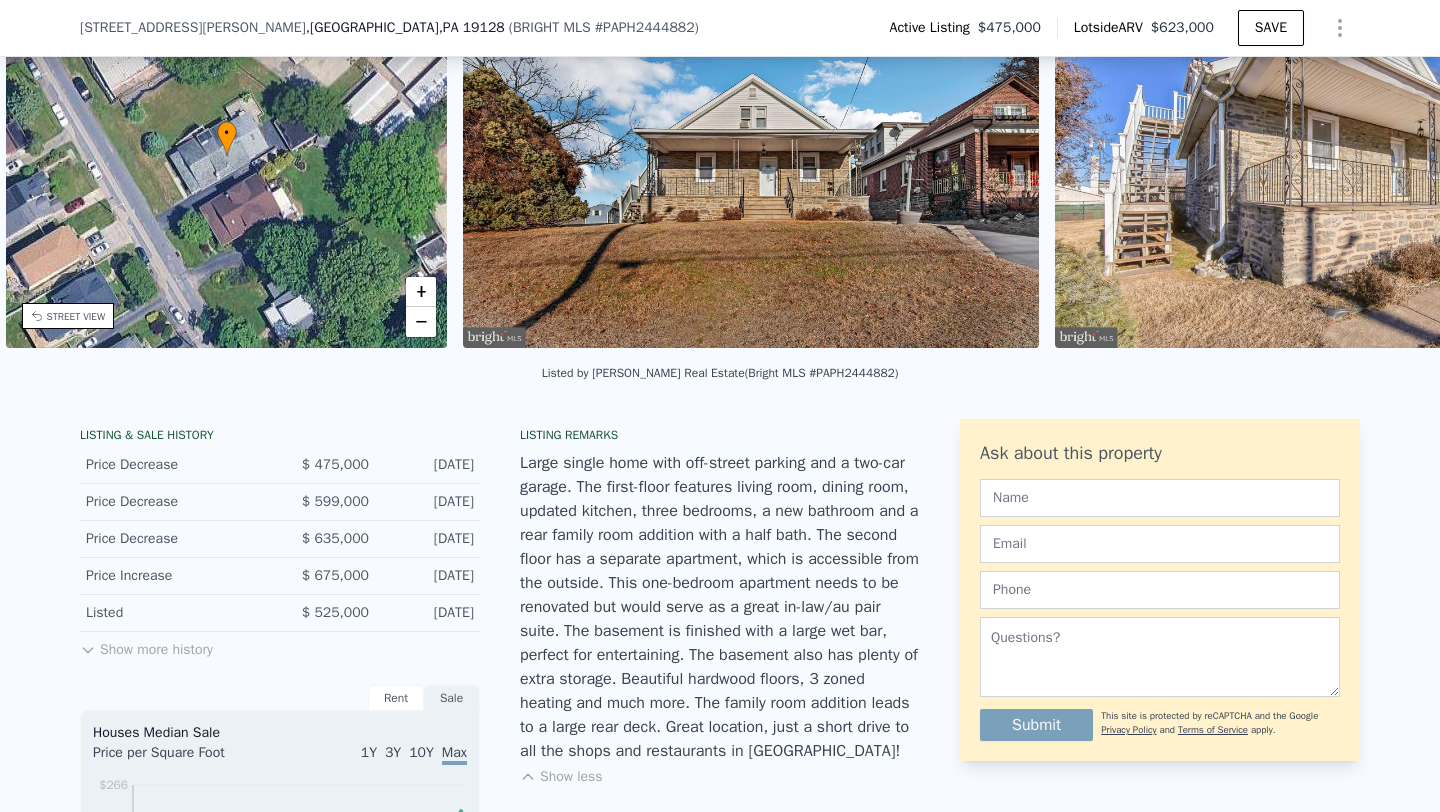 scroll, scrollTop: 0, scrollLeft: 465, axis: horizontal 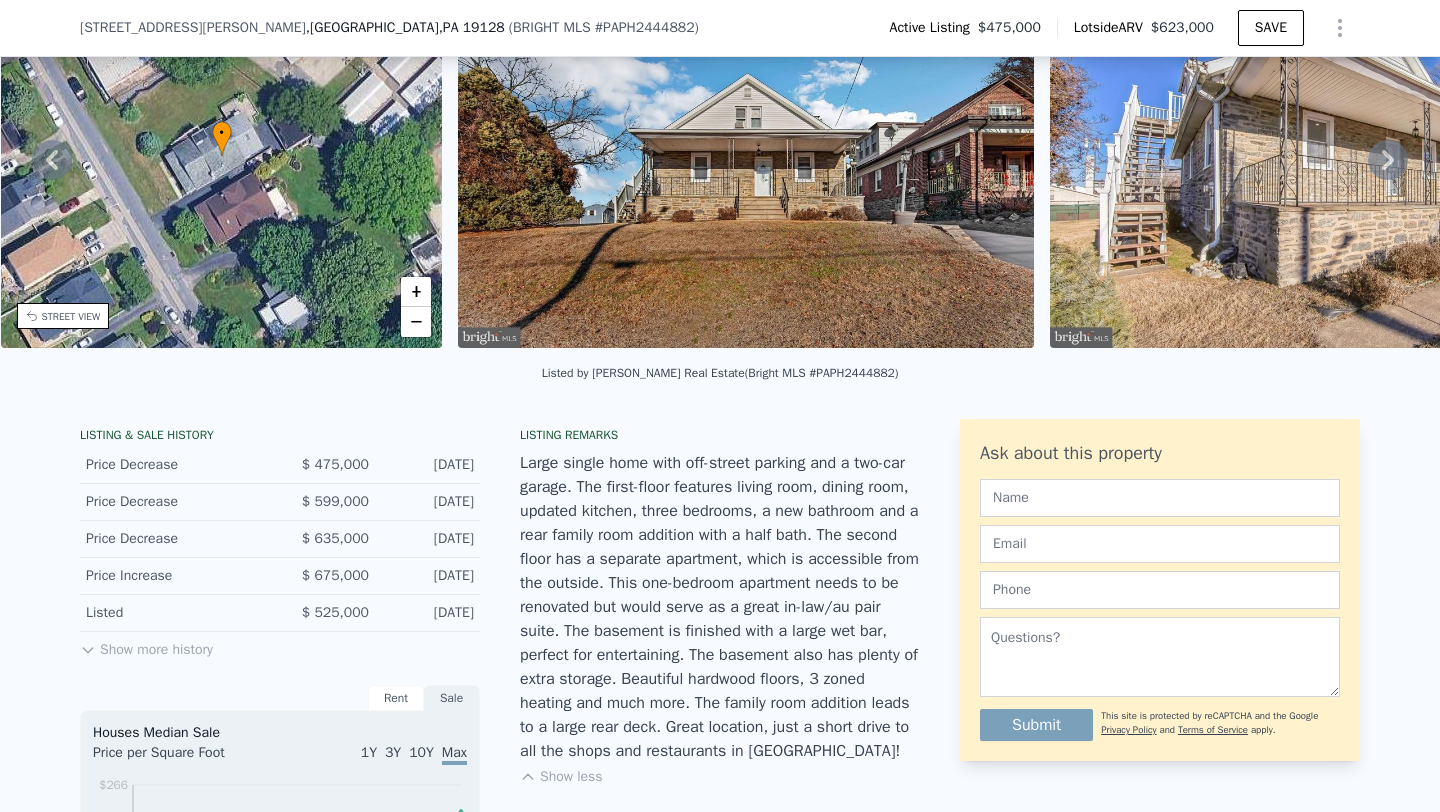 click 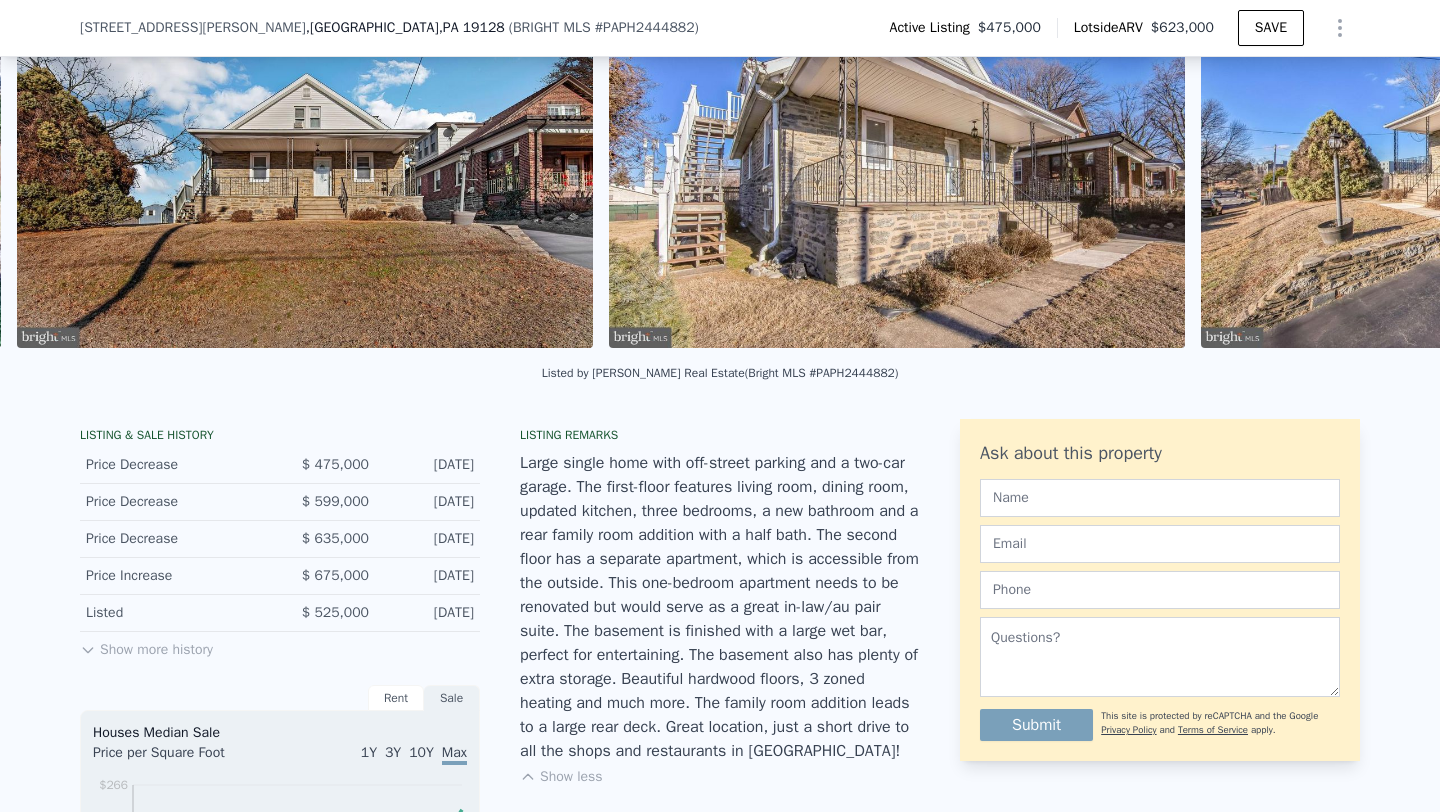 scroll, scrollTop: 0, scrollLeft: 915, axis: horizontal 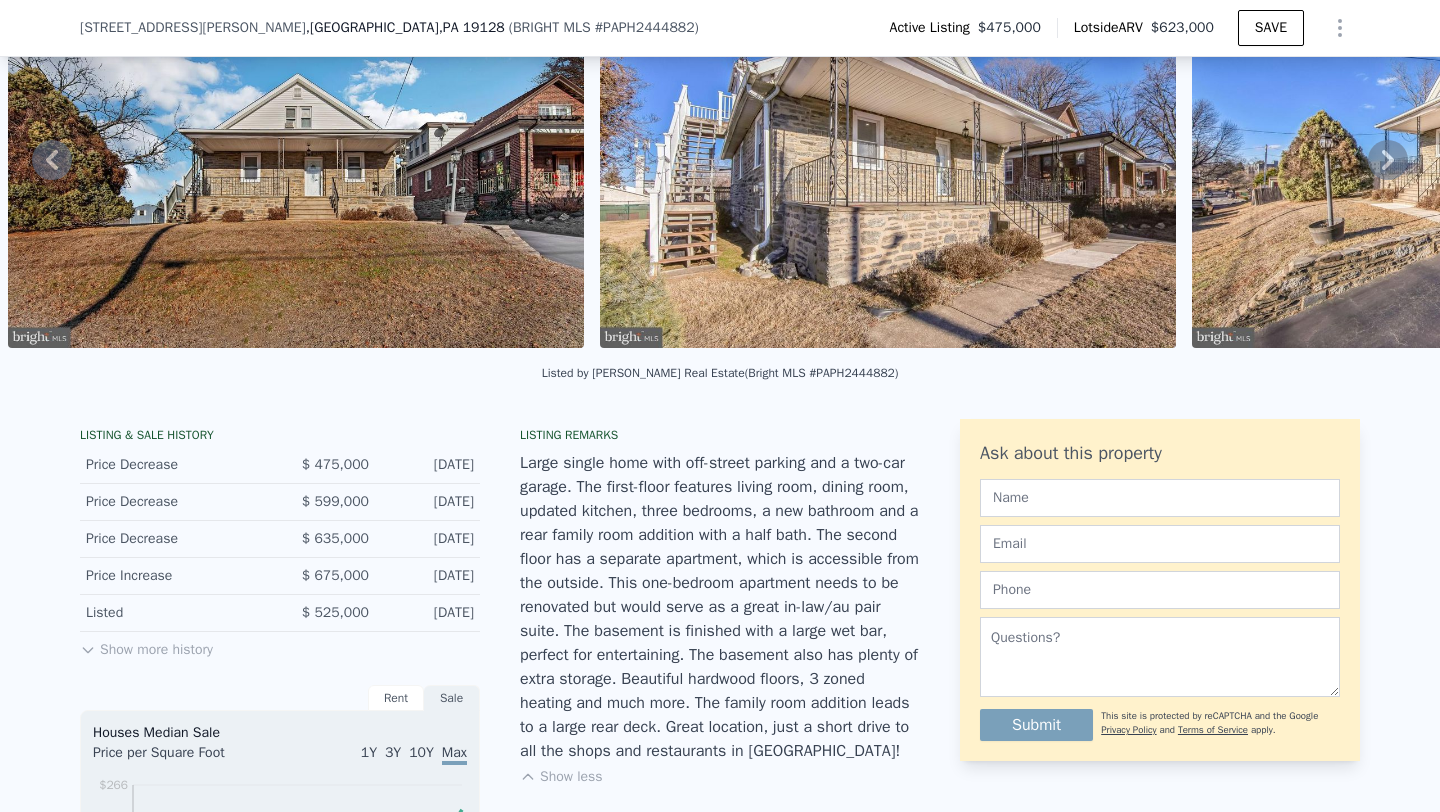 click 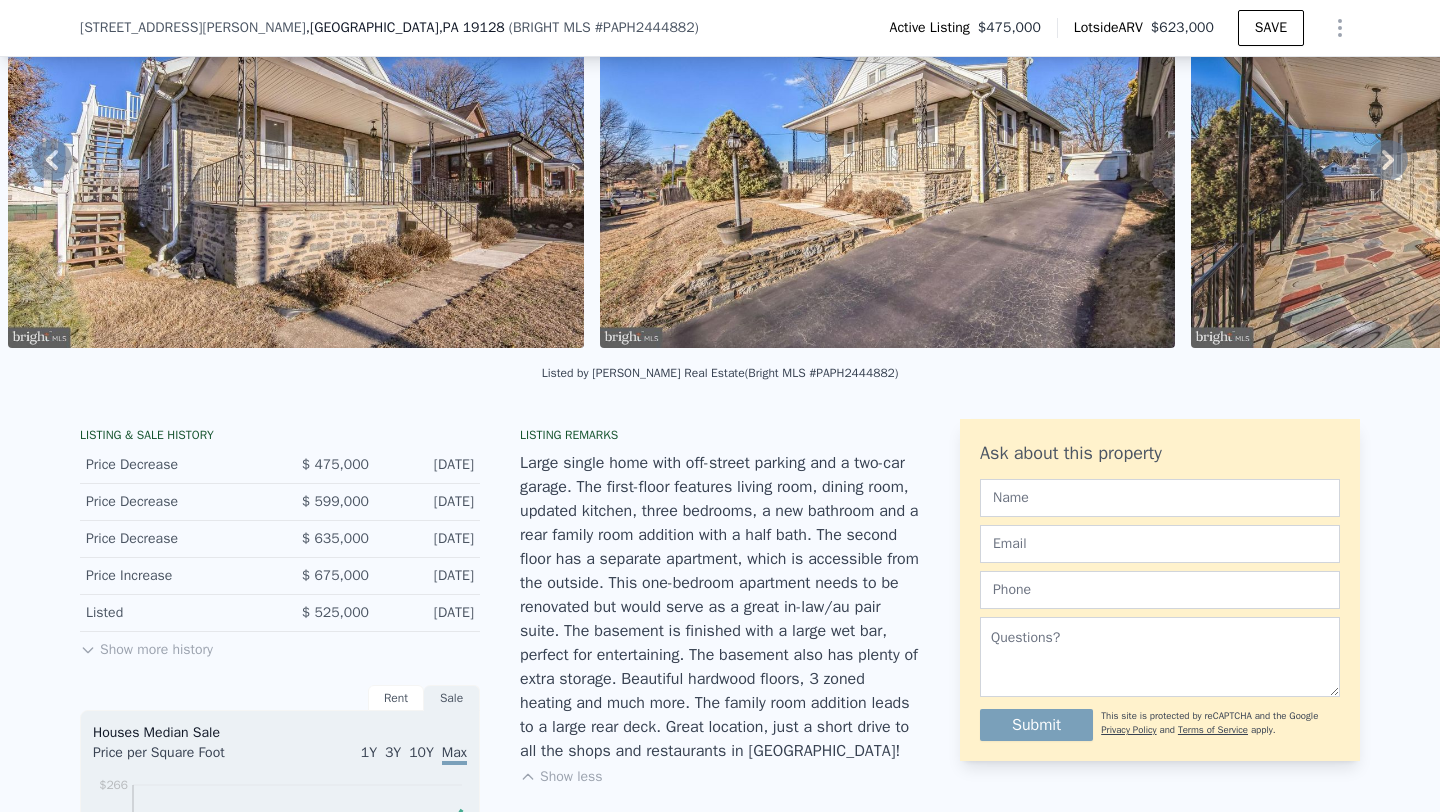 click 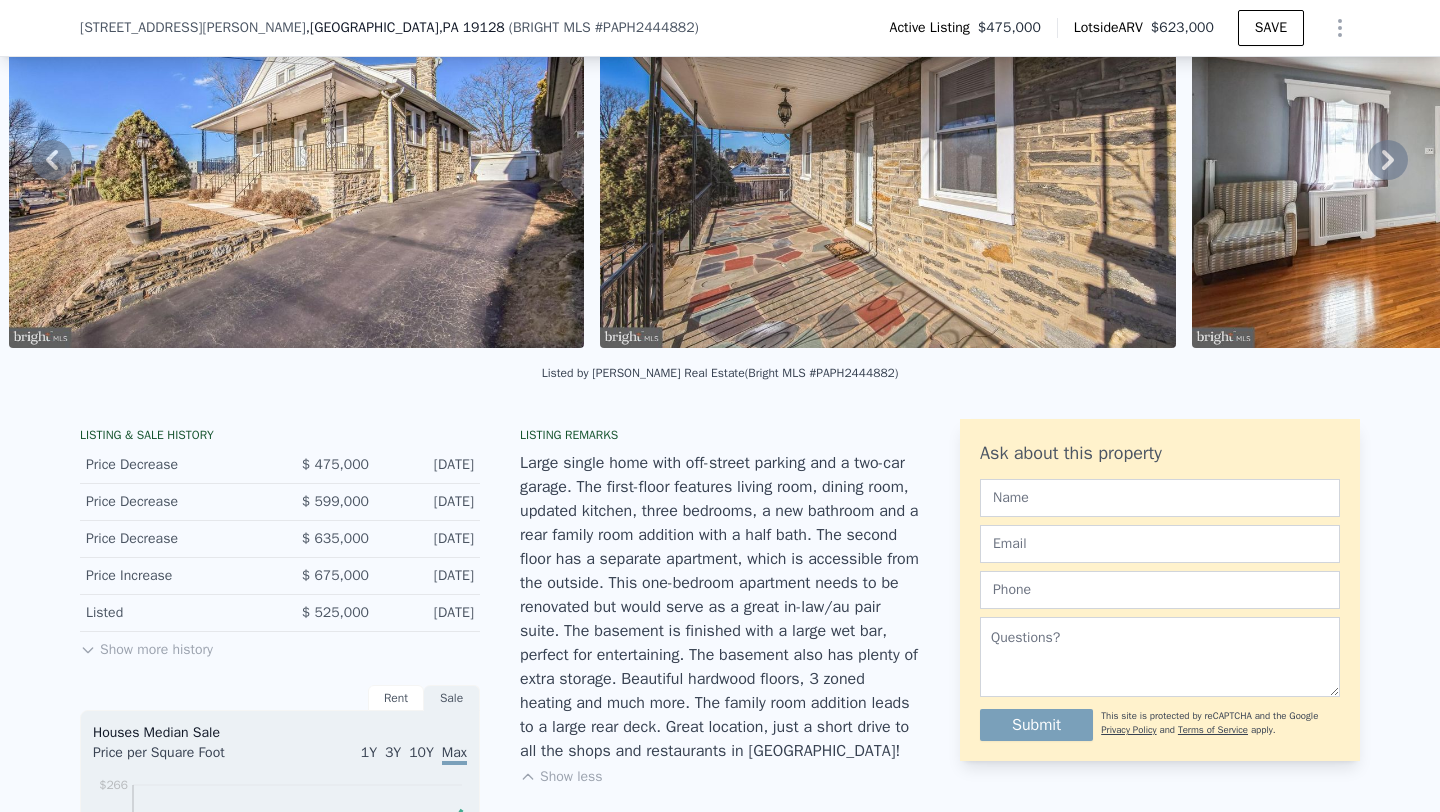 click 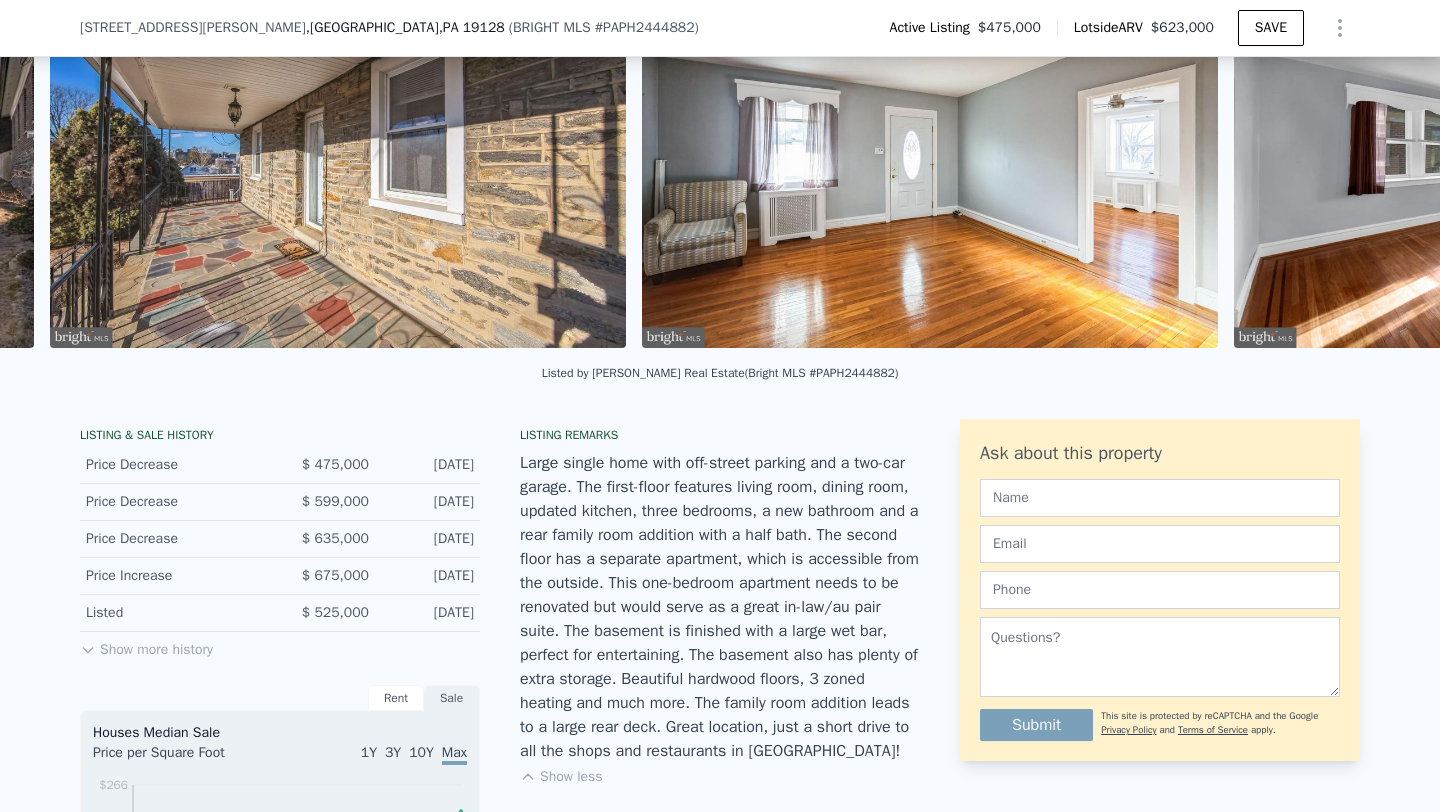 scroll, scrollTop: 0, scrollLeft: 2690, axis: horizontal 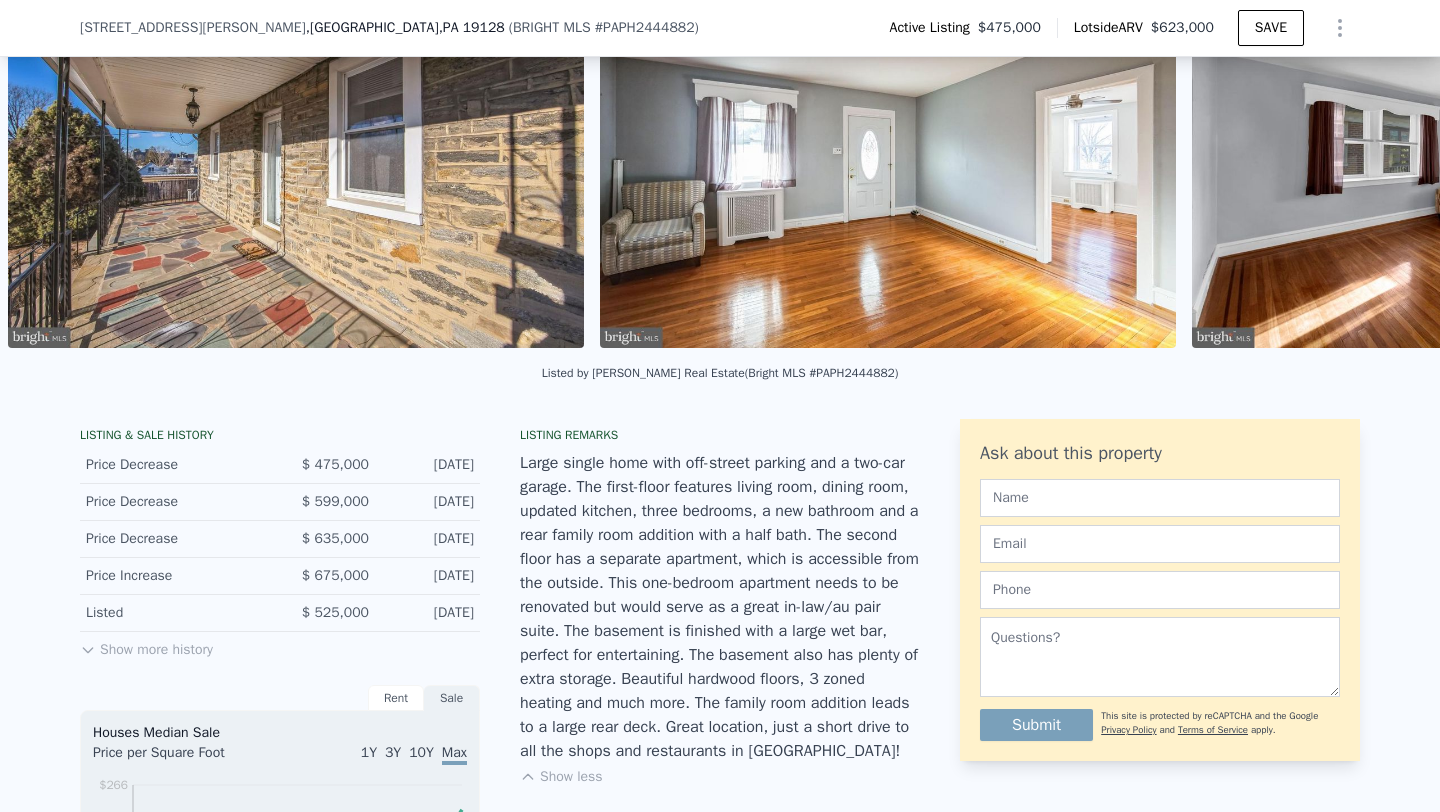 click on "•
+ −
•
+ − STREET VIEW Loading...   SATELLITE VIEW" at bounding box center [720, 159] 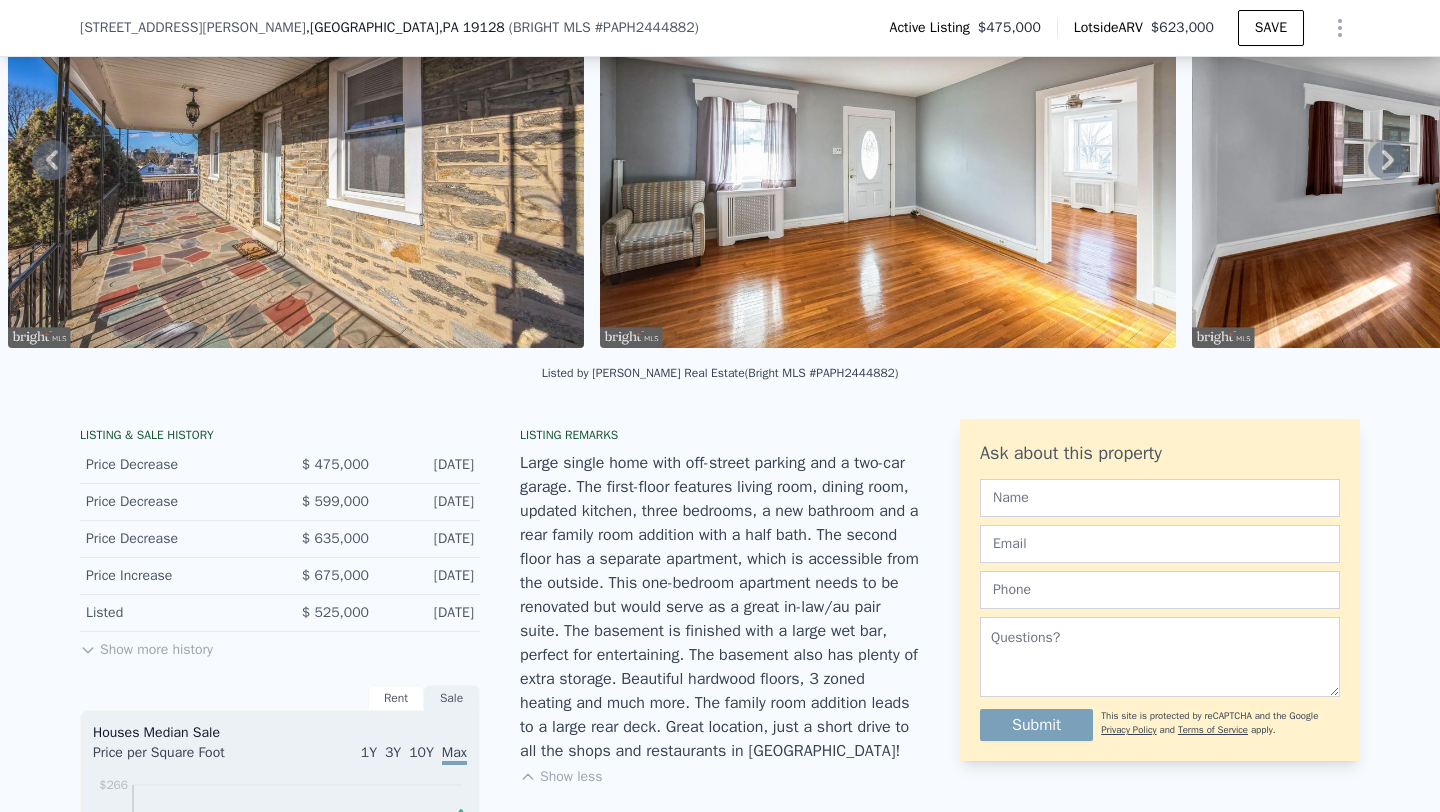 click 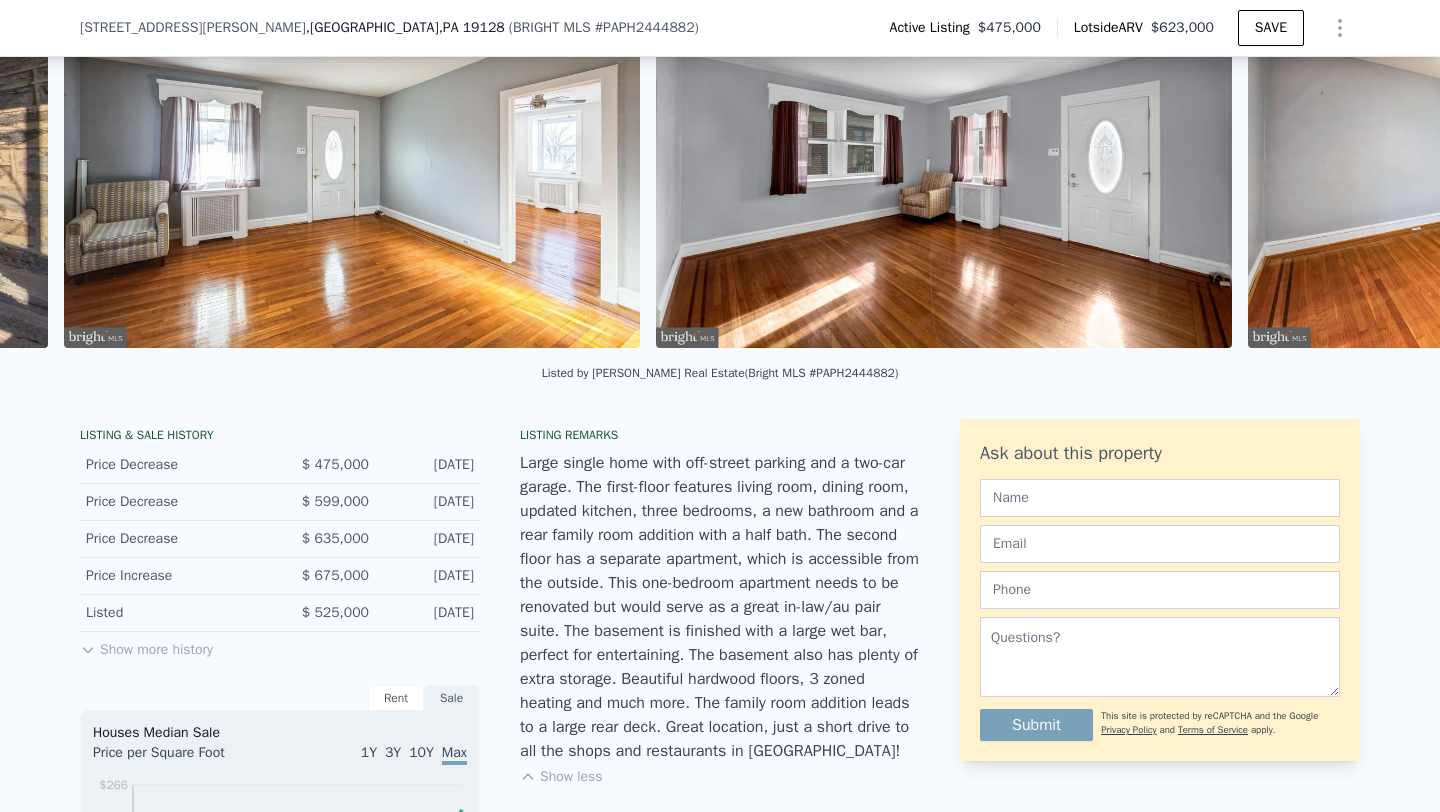 scroll, scrollTop: 0, scrollLeft: 3282, axis: horizontal 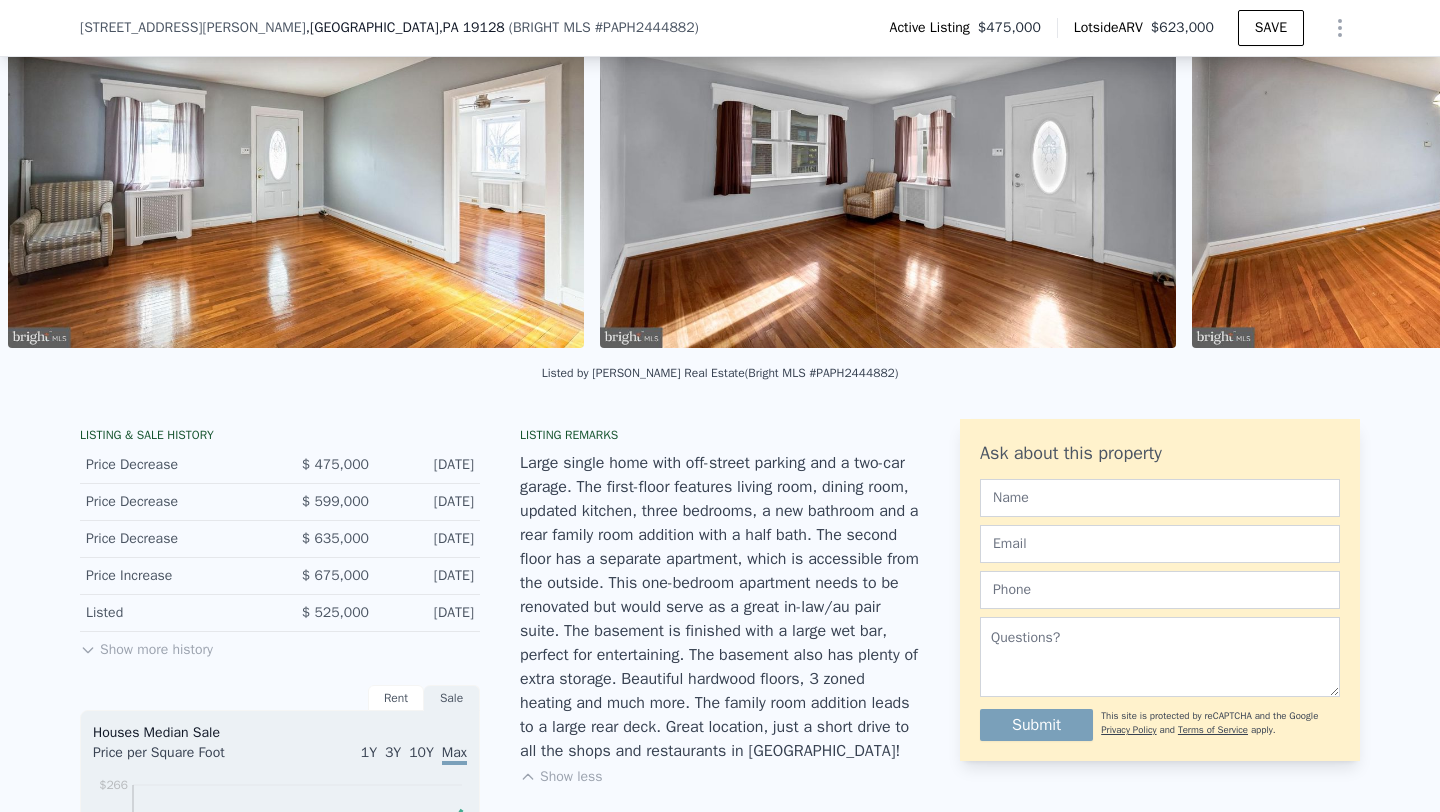 click on "•
+ −
•
+ − STREET VIEW Loading...   SATELLITE VIEW" at bounding box center [720, 159] 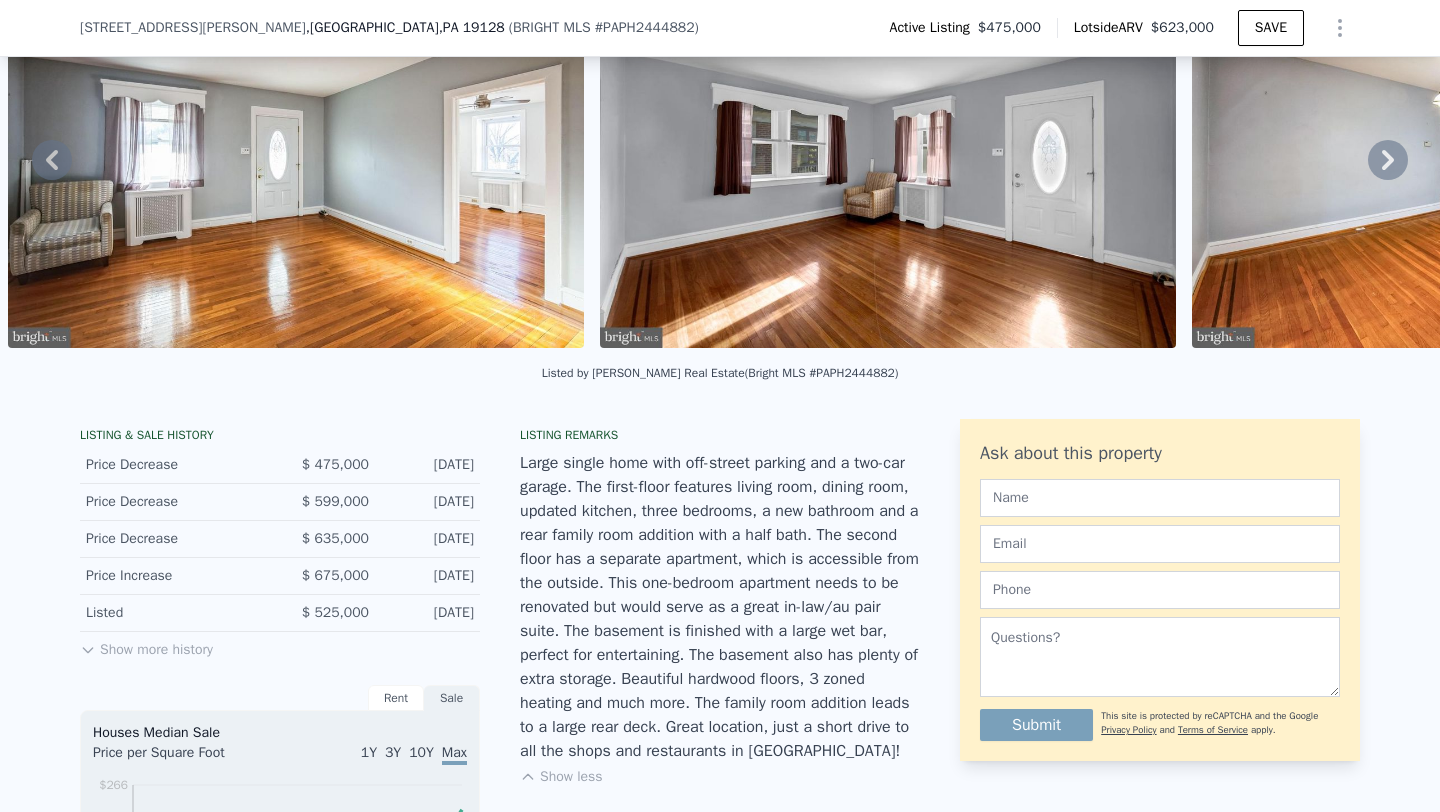 click 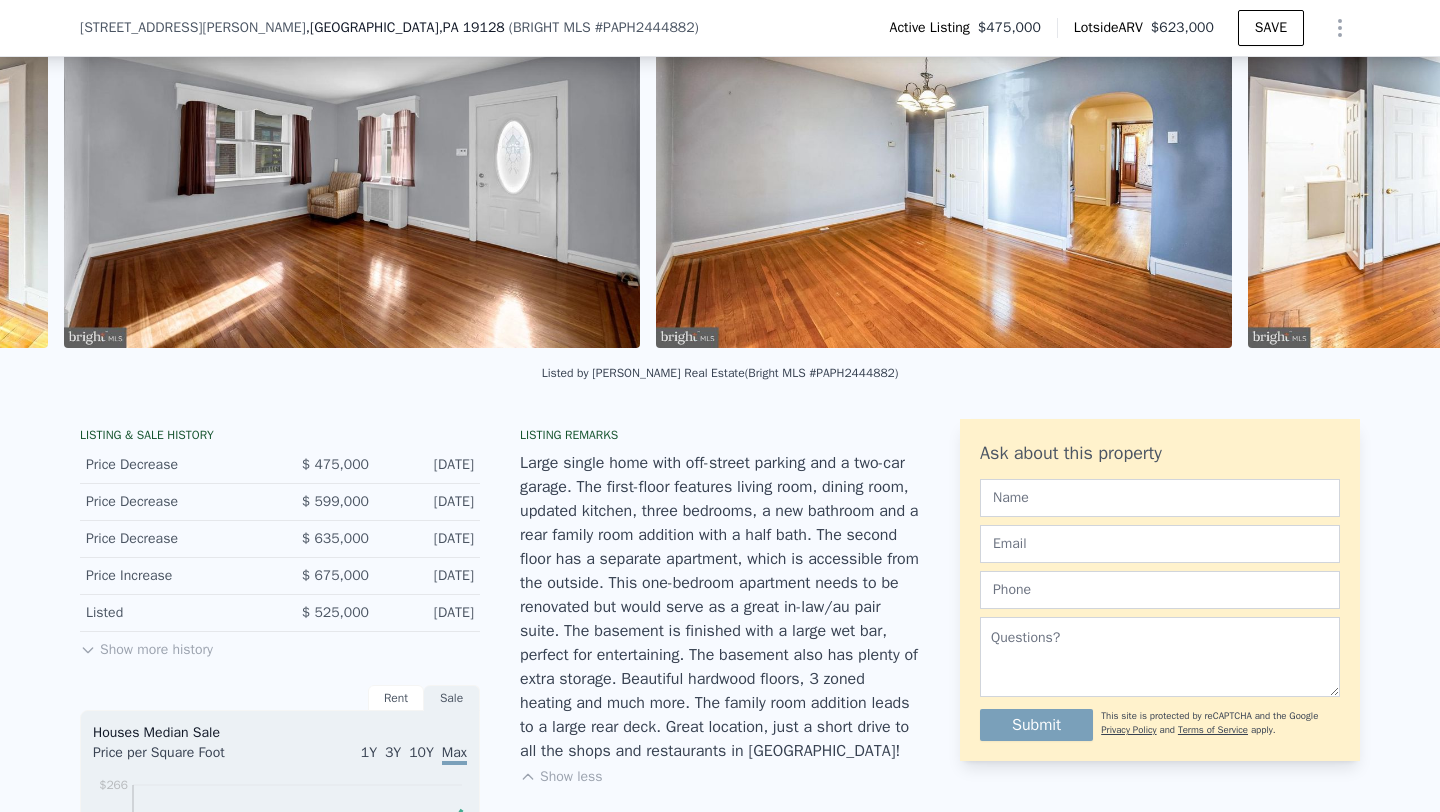 scroll, scrollTop: 0, scrollLeft: 3874, axis: horizontal 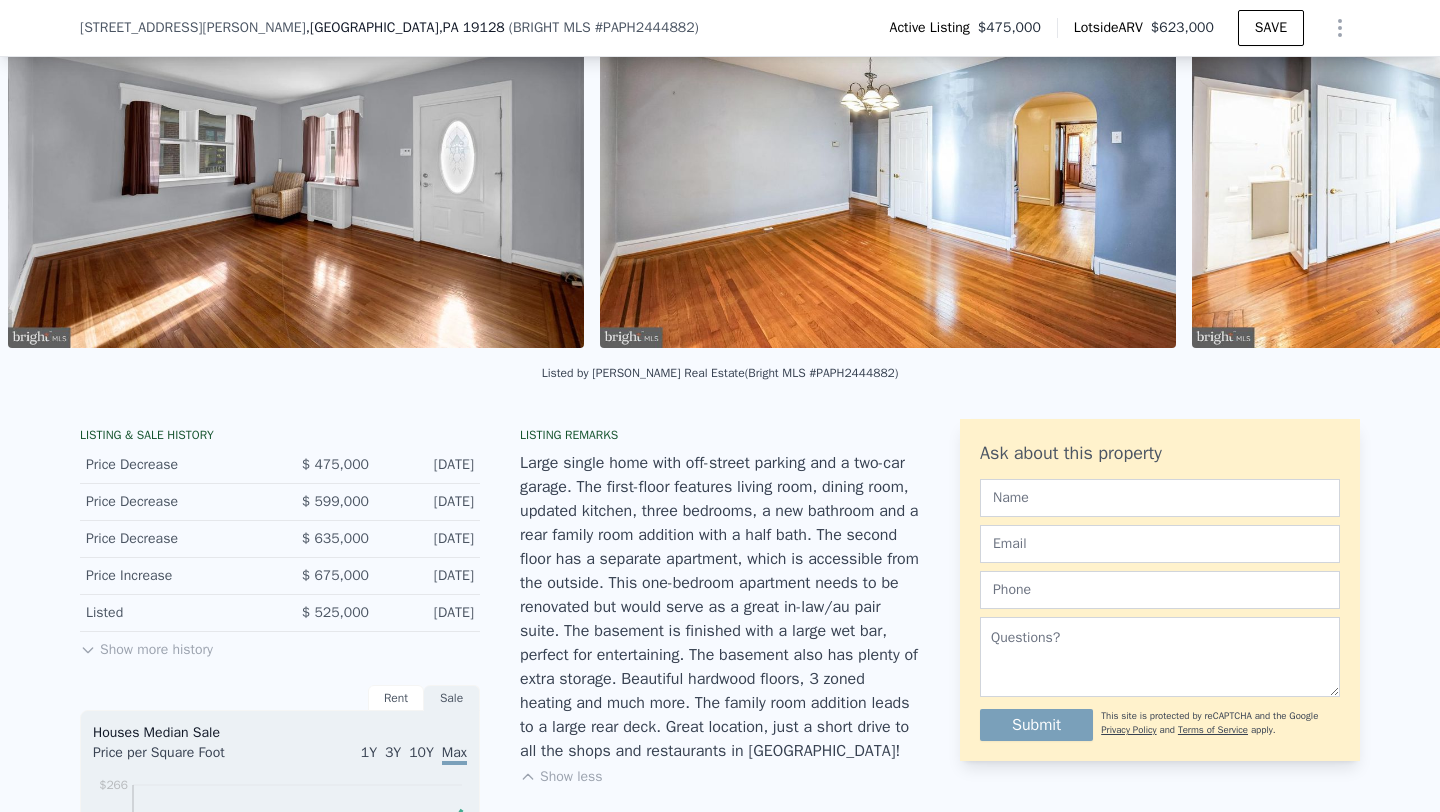 click at bounding box center [1480, 156] 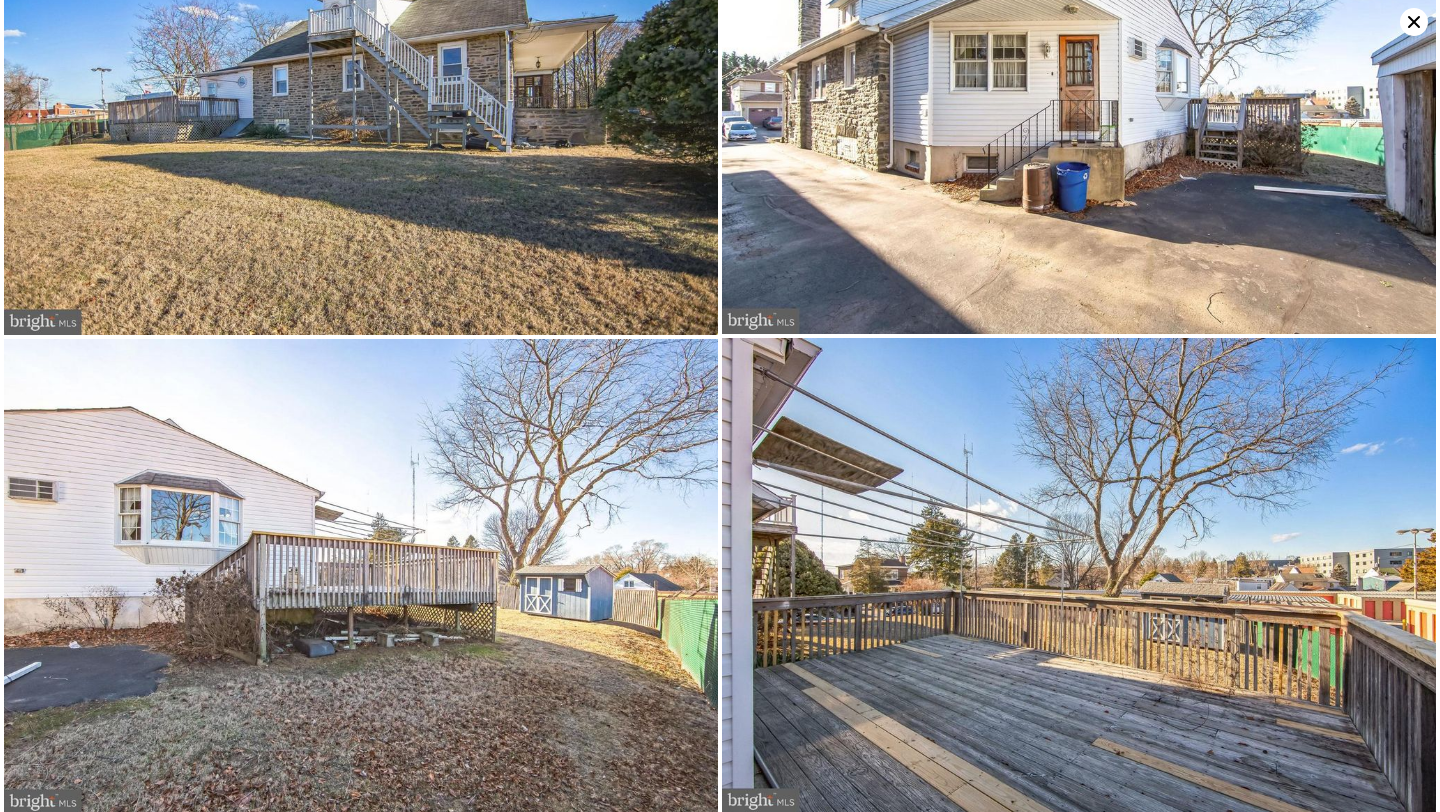 scroll, scrollTop: 5907, scrollLeft: 0, axis: vertical 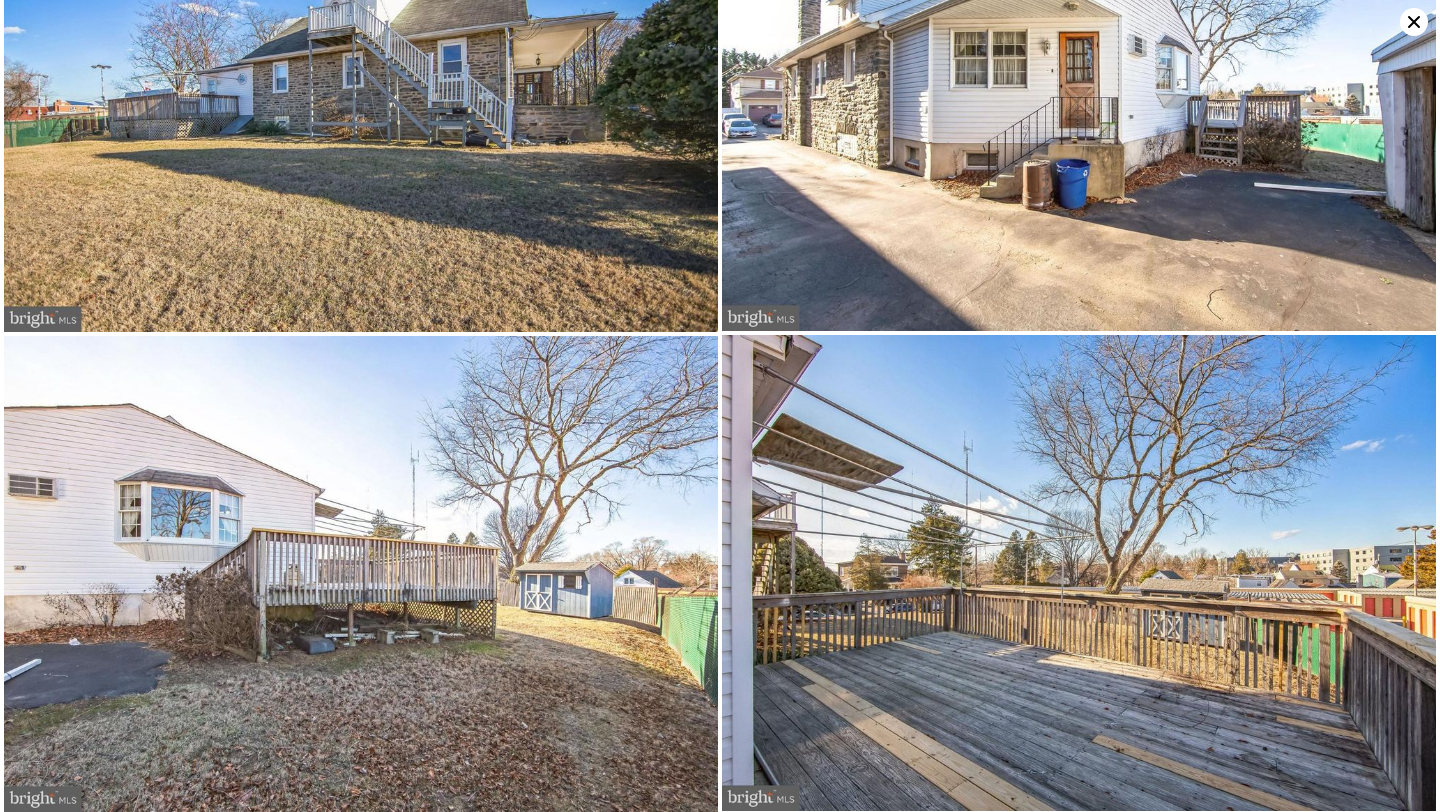 click 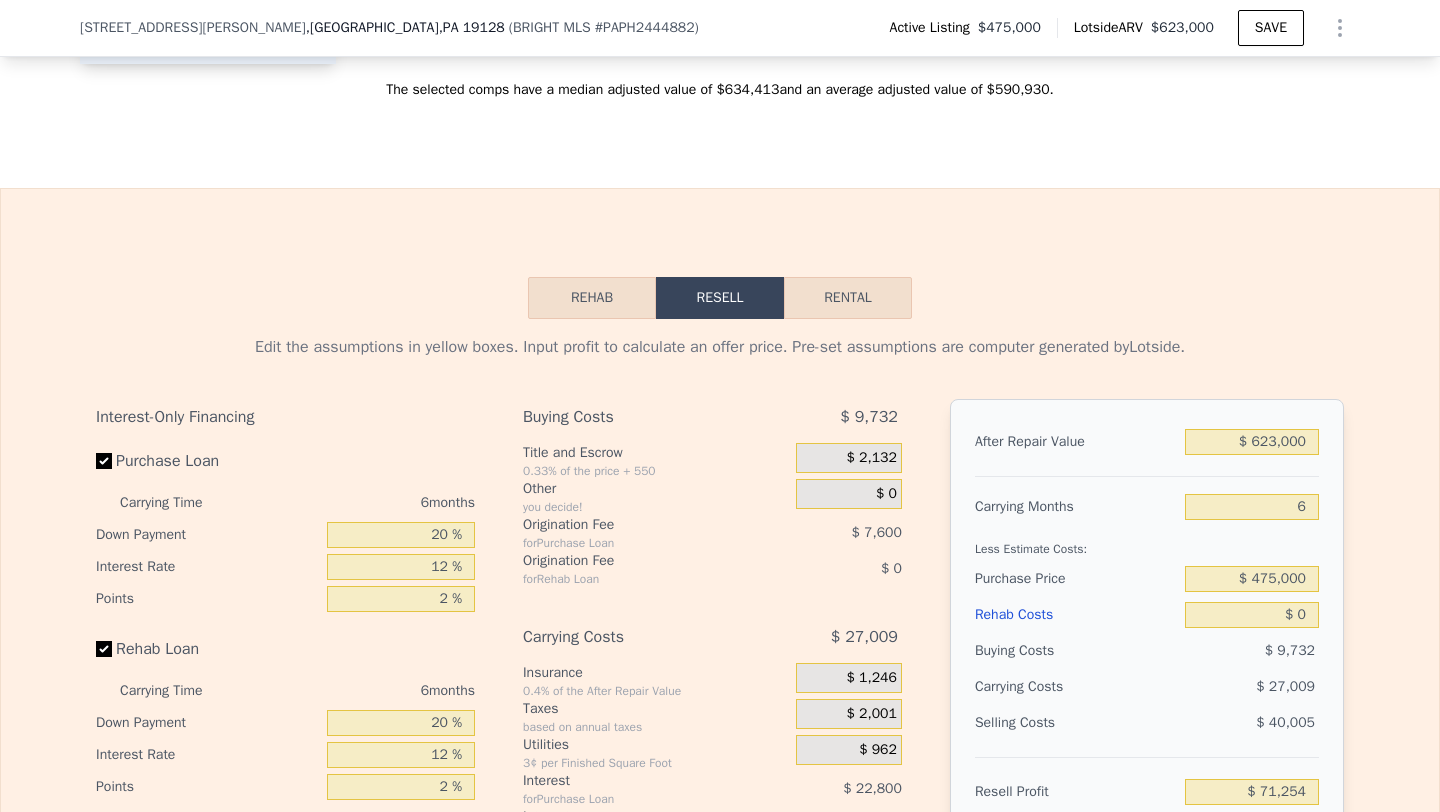 scroll, scrollTop: 2806, scrollLeft: 0, axis: vertical 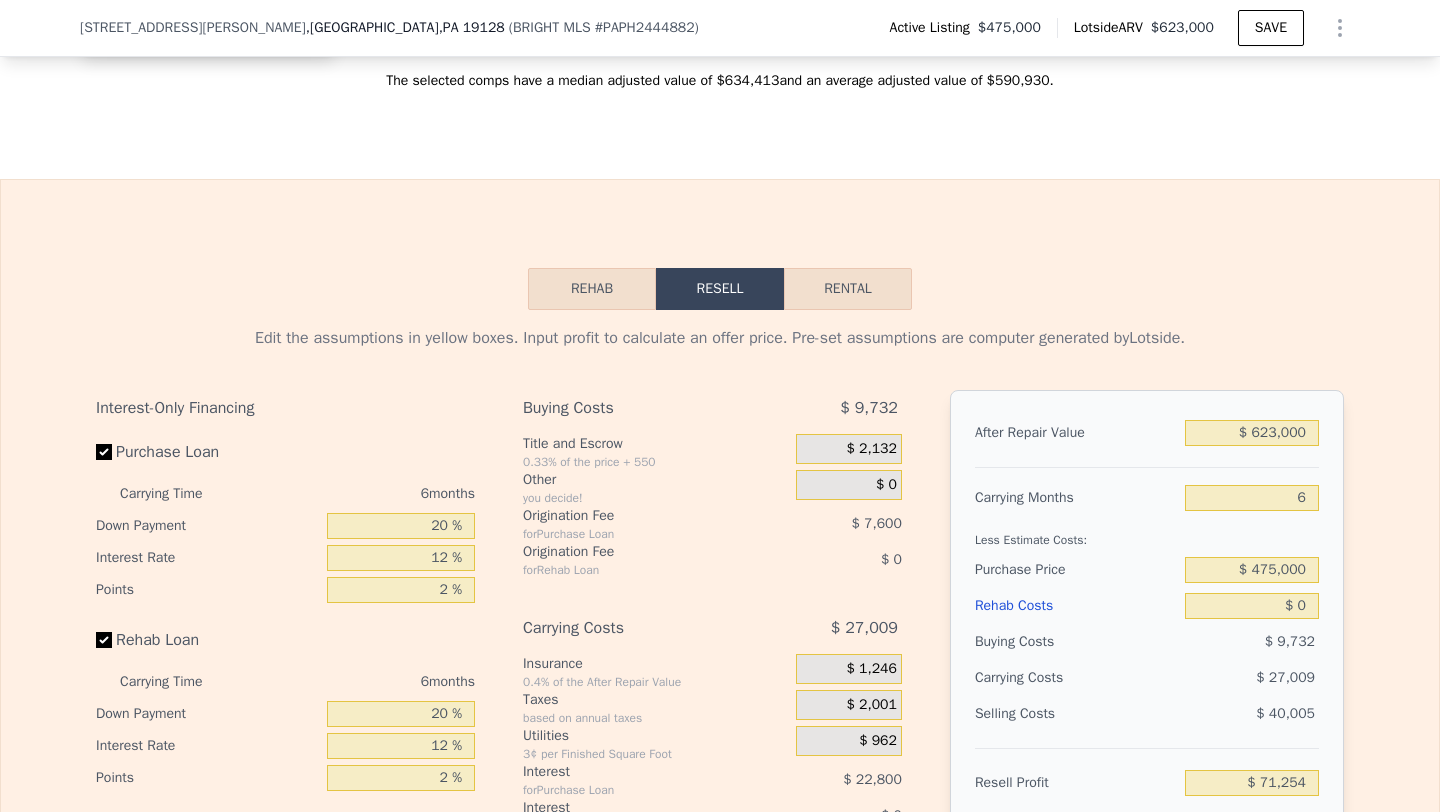 click on "Rental" at bounding box center (848, 289) 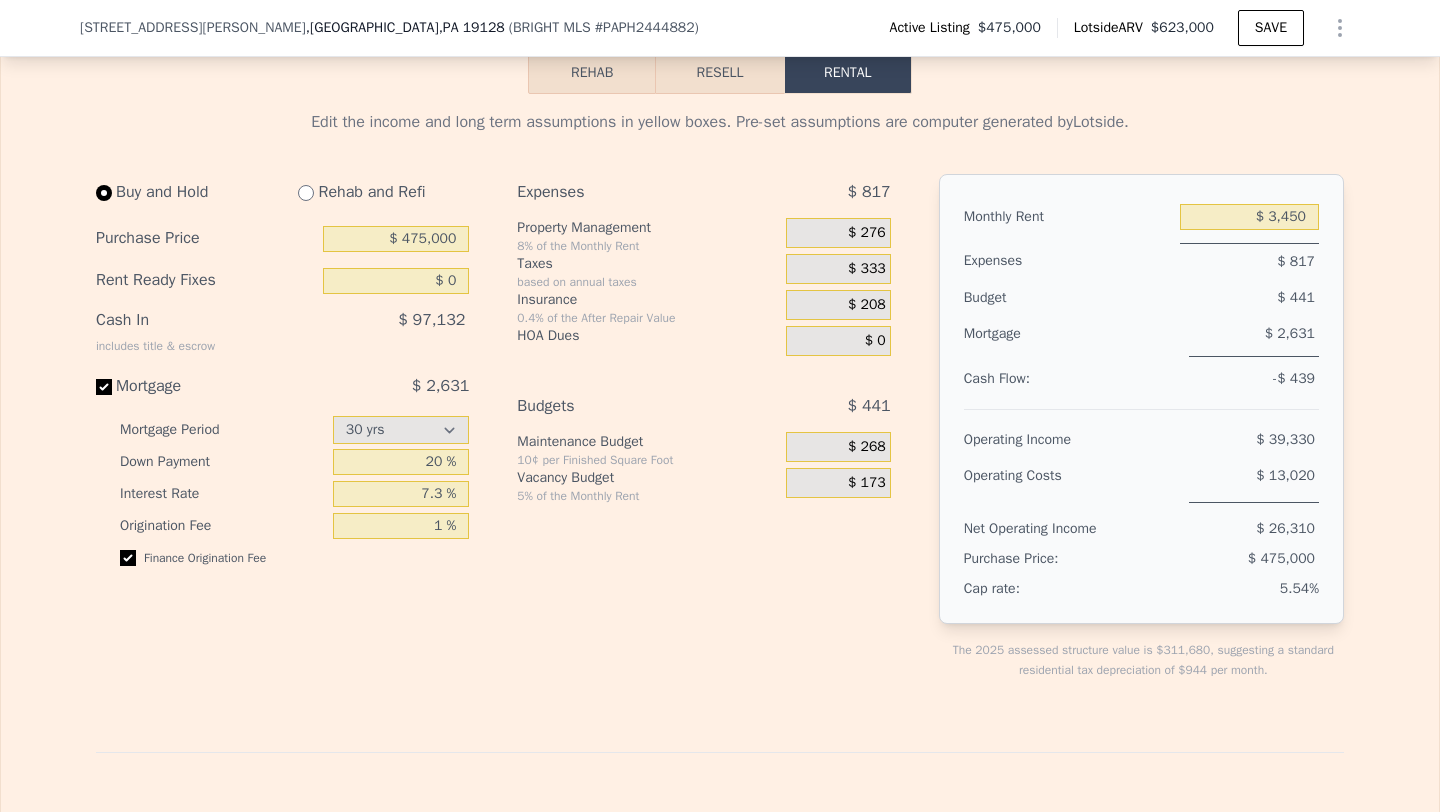 scroll, scrollTop: 3026, scrollLeft: 0, axis: vertical 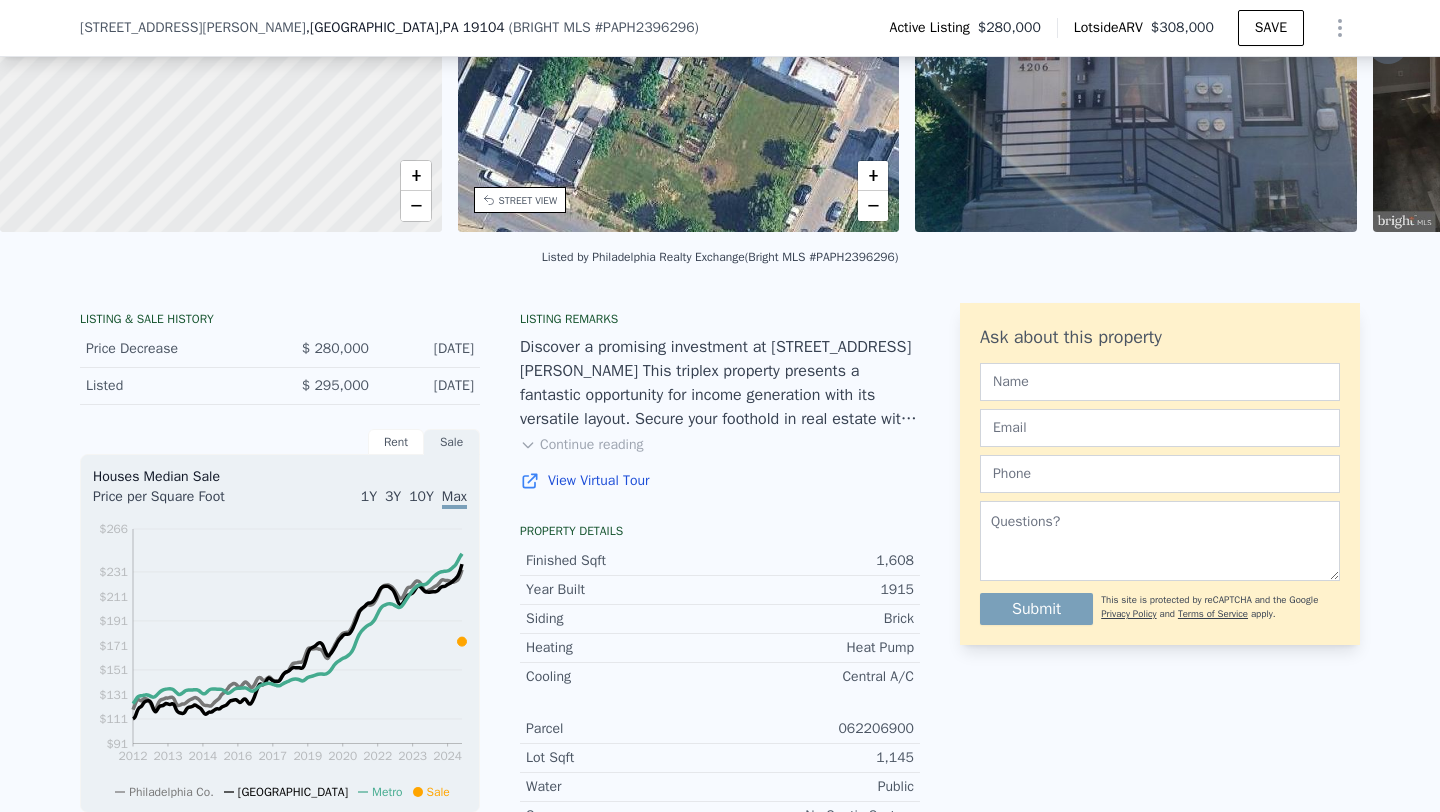 click on "Continue reading" at bounding box center (581, 445) 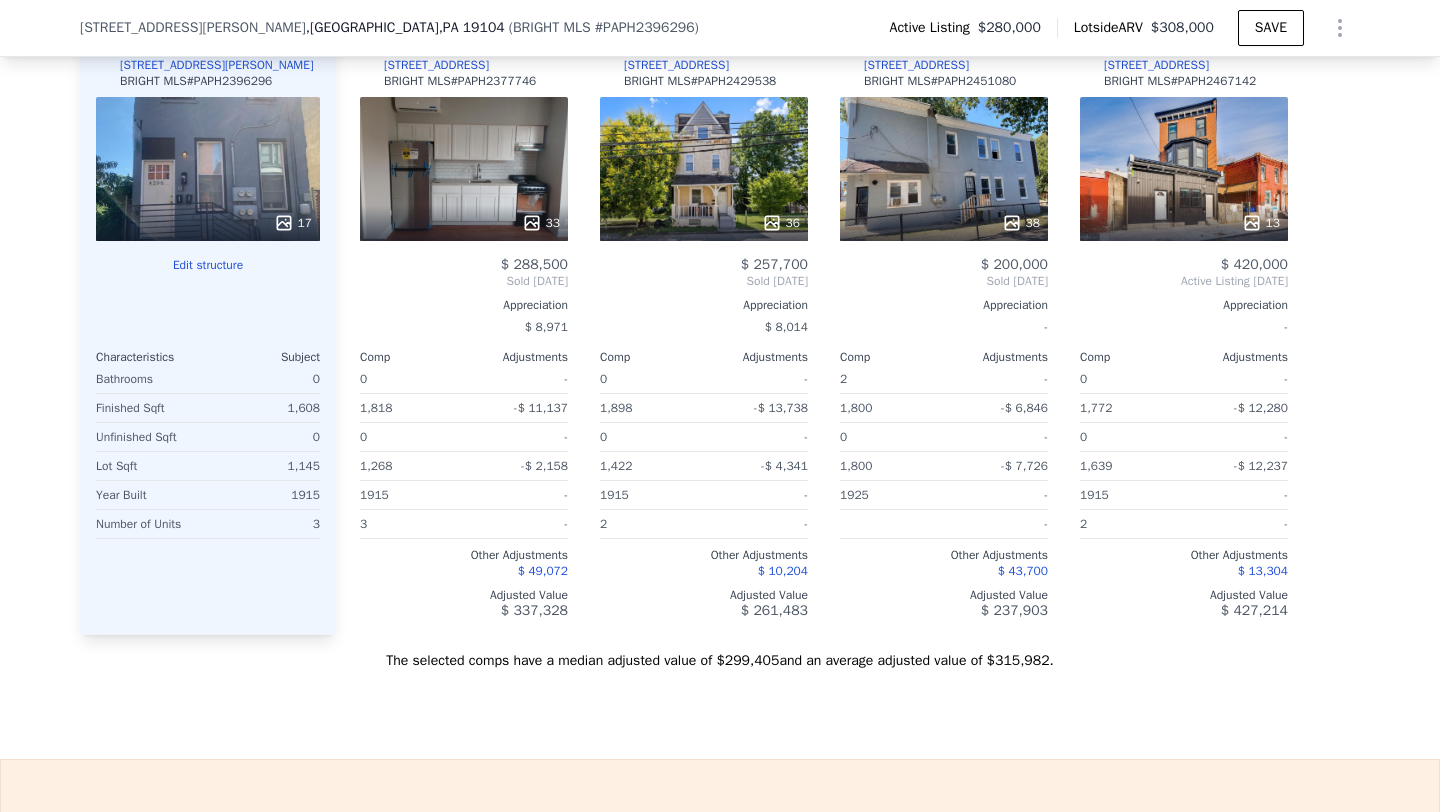 scroll, scrollTop: 2008, scrollLeft: 0, axis: vertical 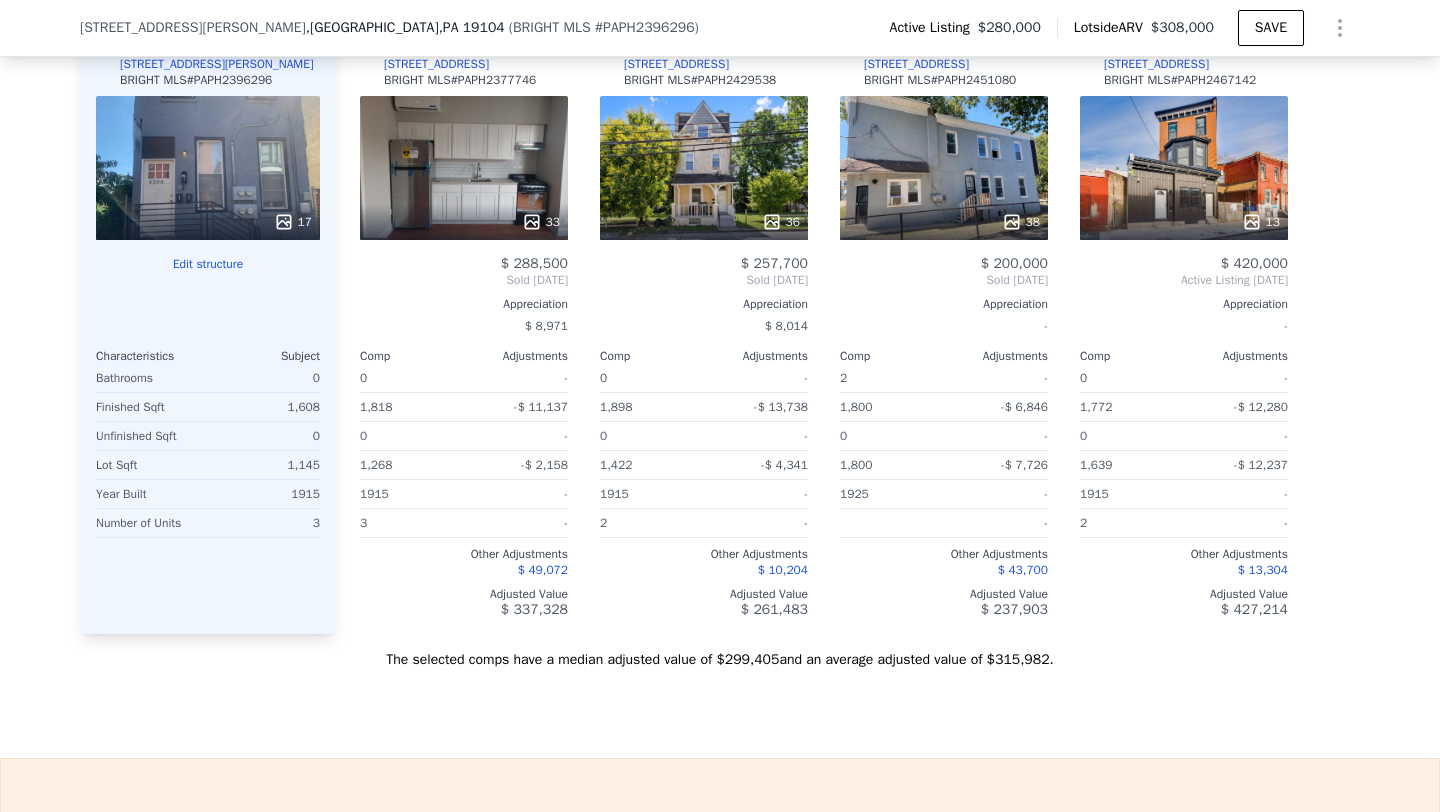 click on "17" at bounding box center [208, 168] 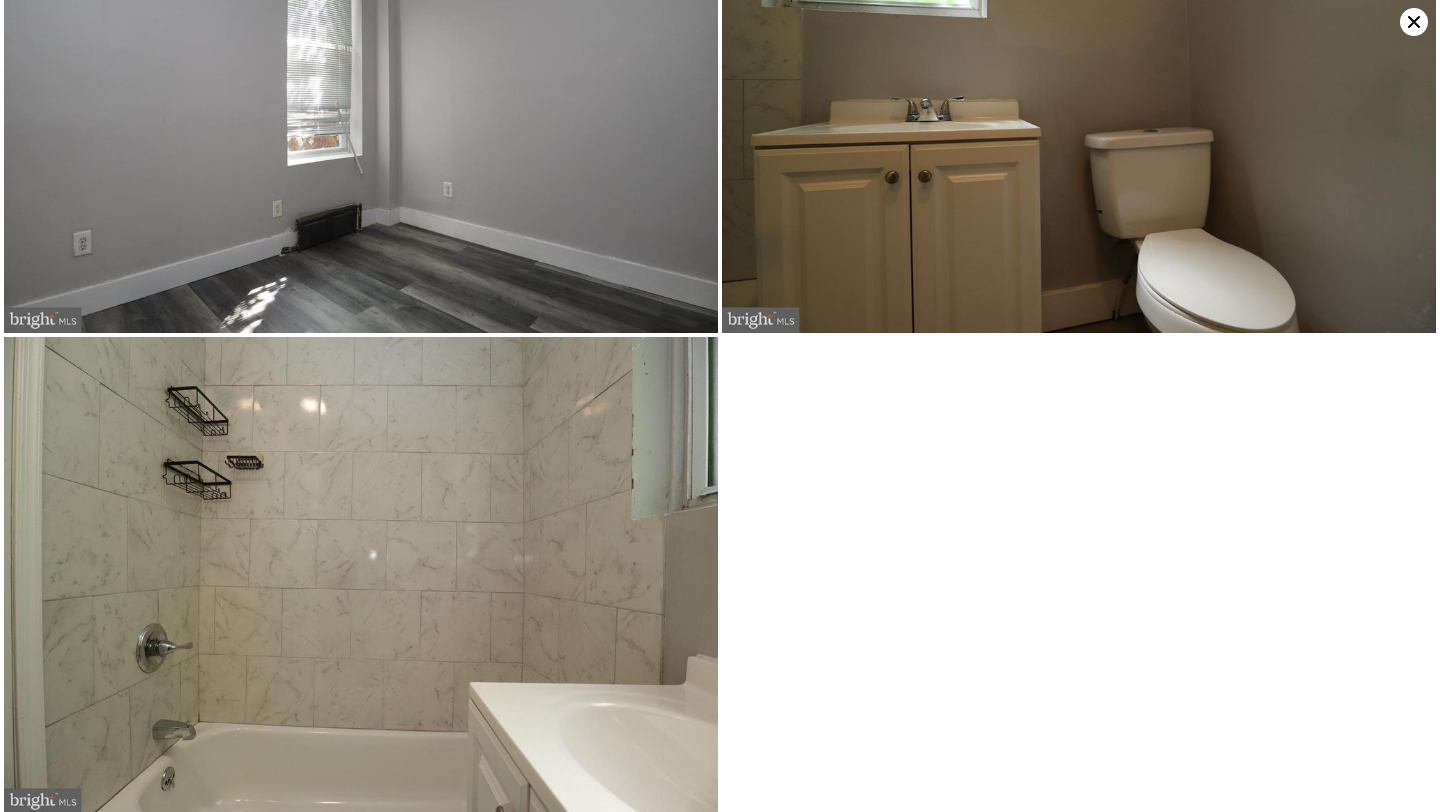 scroll, scrollTop: 4089, scrollLeft: 0, axis: vertical 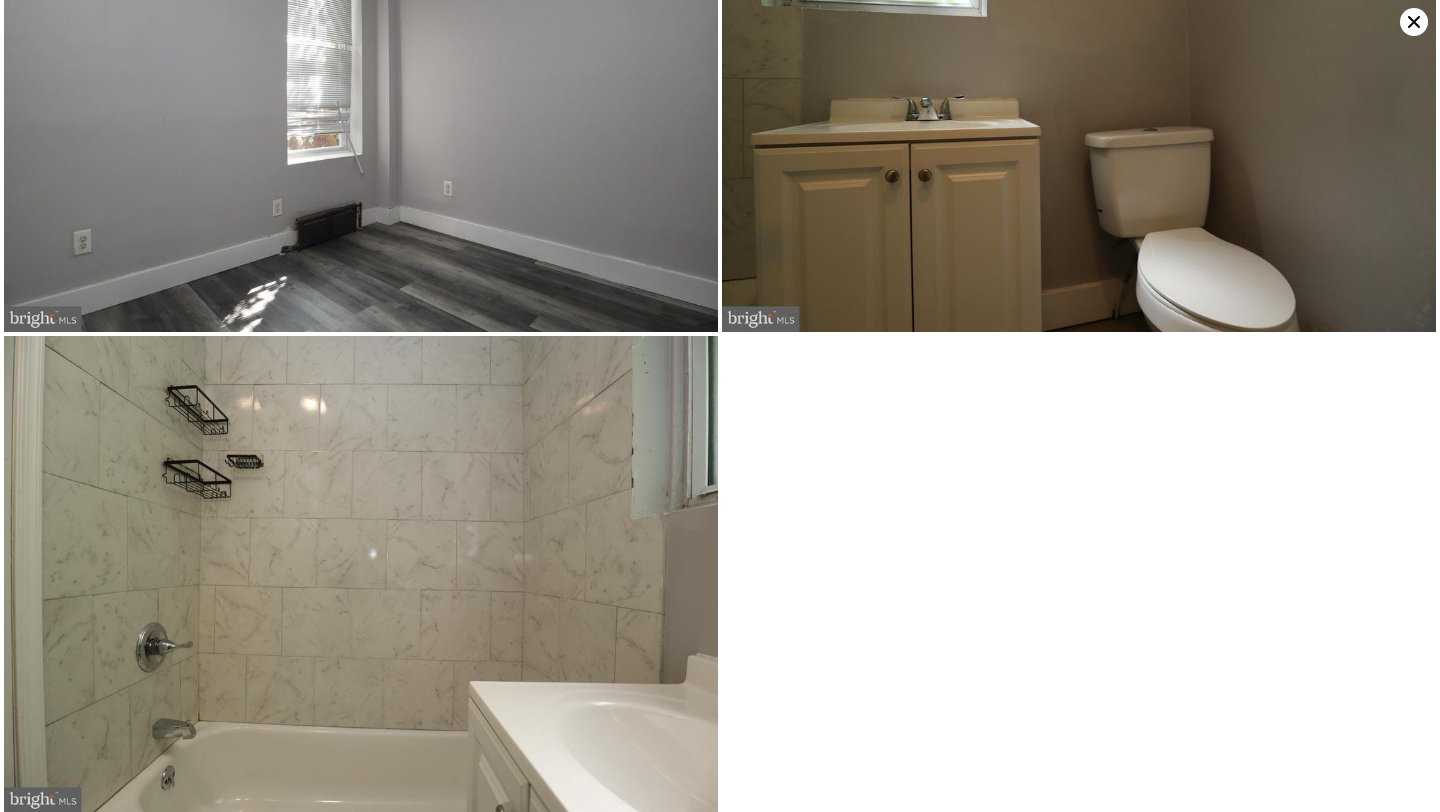 click 